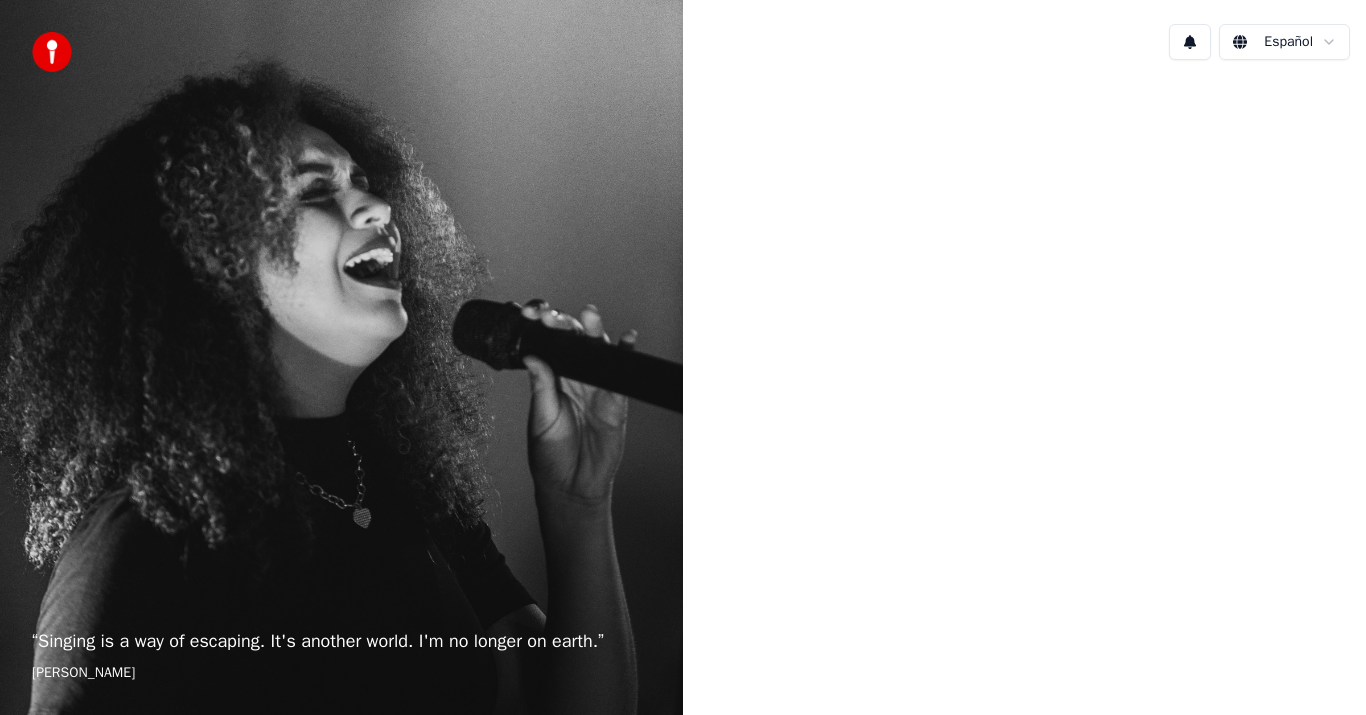 scroll, scrollTop: 0, scrollLeft: 0, axis: both 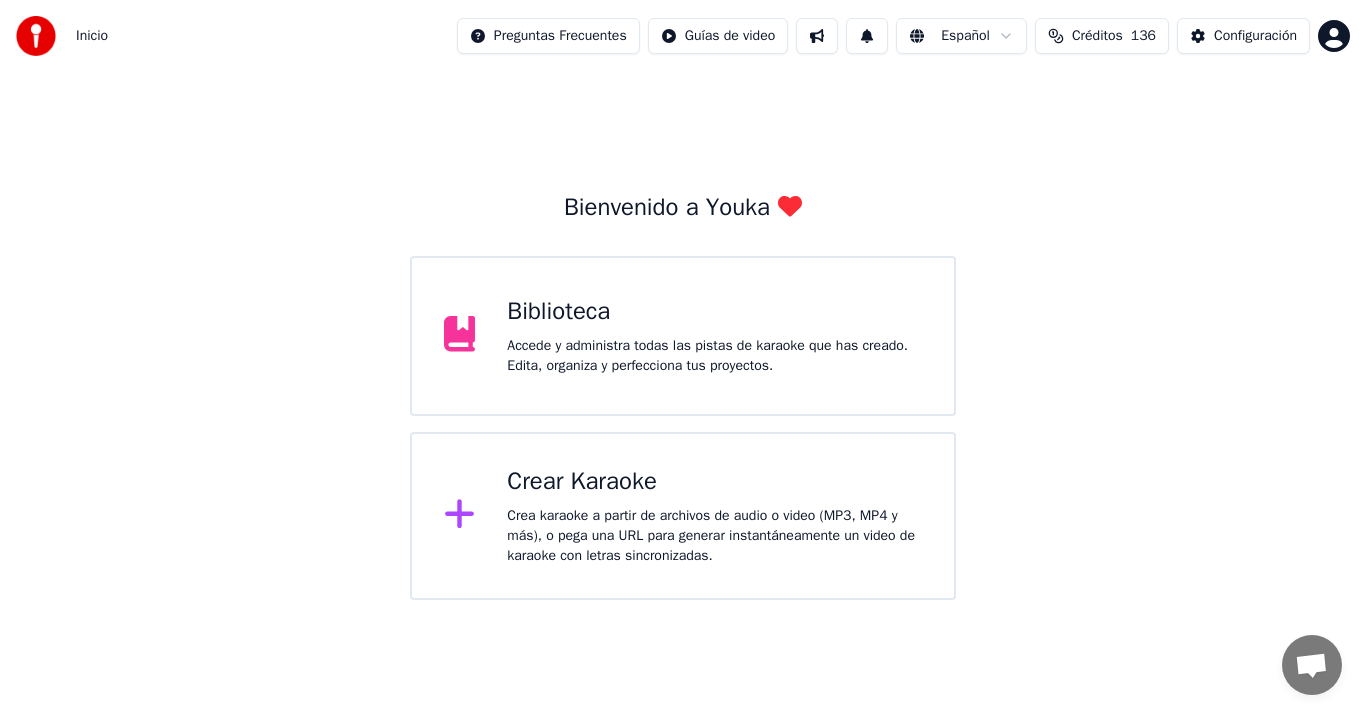 click on "Crea karaoke a partir de archivos de audio o video (MP3, MP4 y más), o pega una URL para generar instantáneamente un video de karaoke con letras sincronizadas." at bounding box center (714, 536) 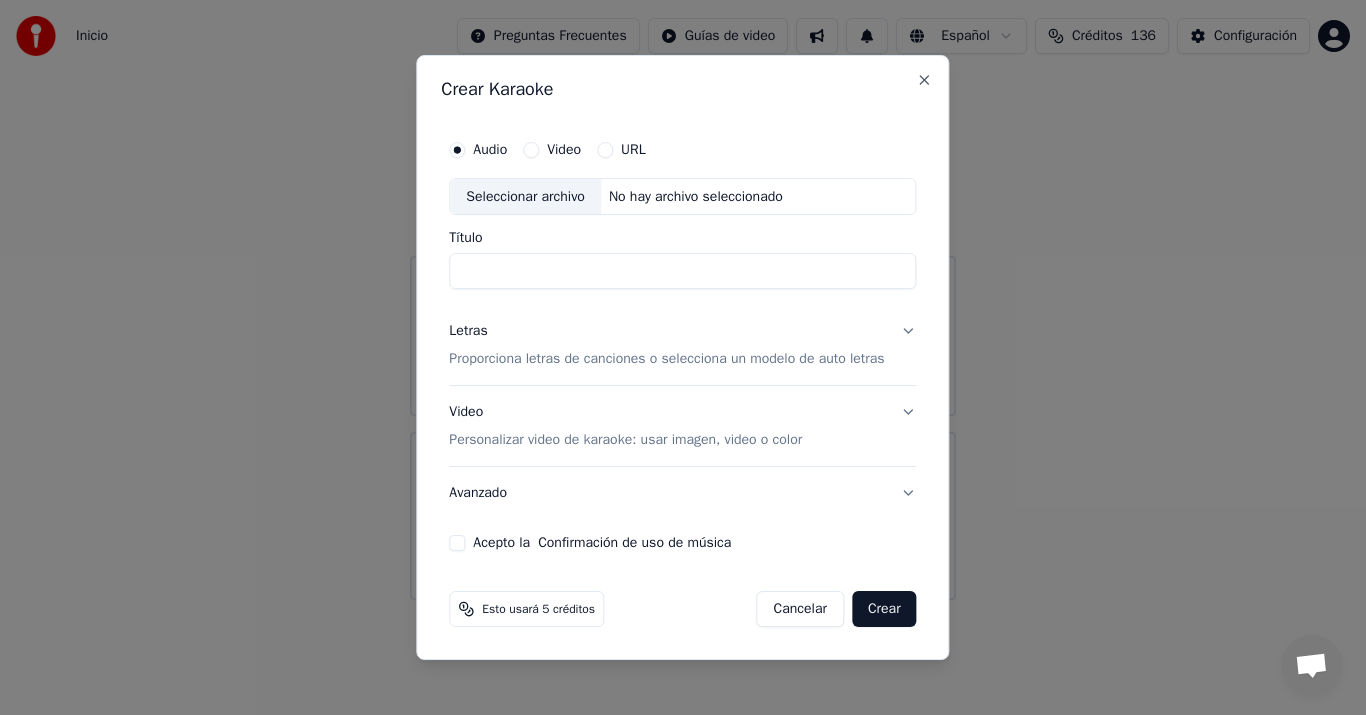 click on "Seleccionar archivo" at bounding box center [525, 197] 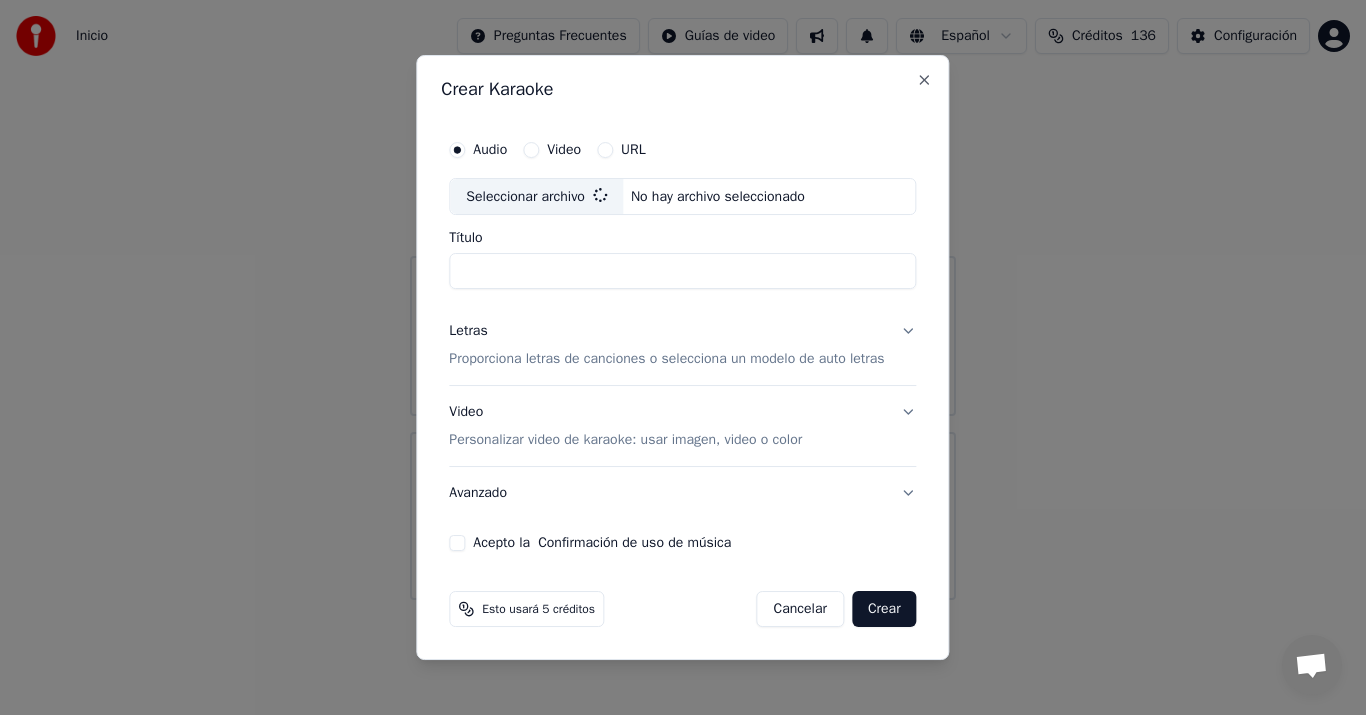 type on "**********" 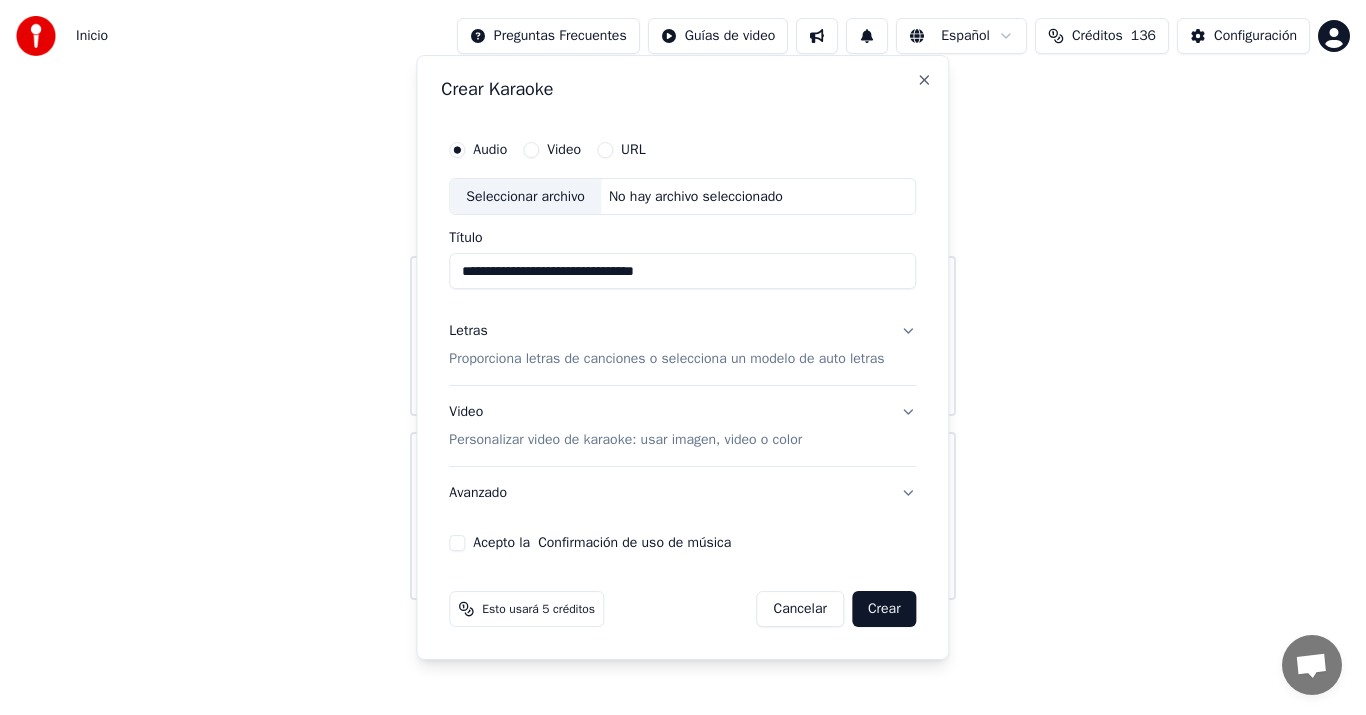 type 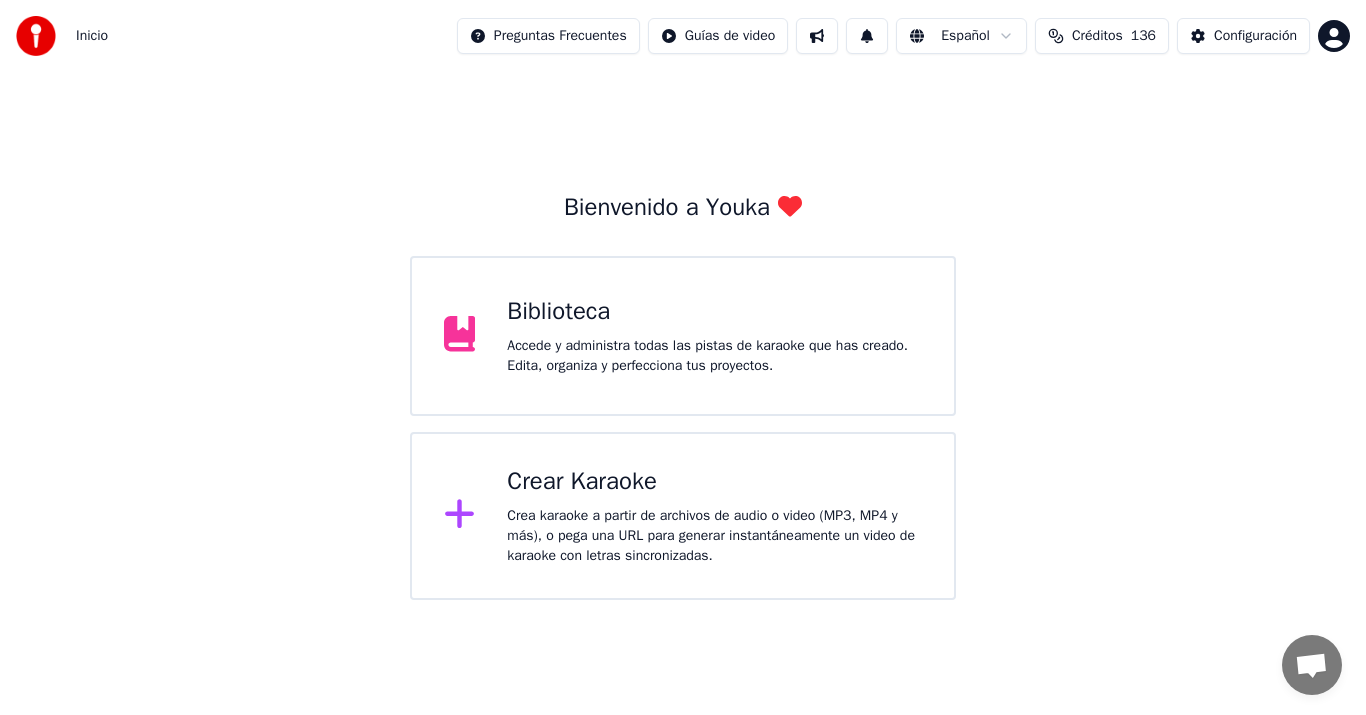 click on "Crear Karaoke" at bounding box center [714, 482] 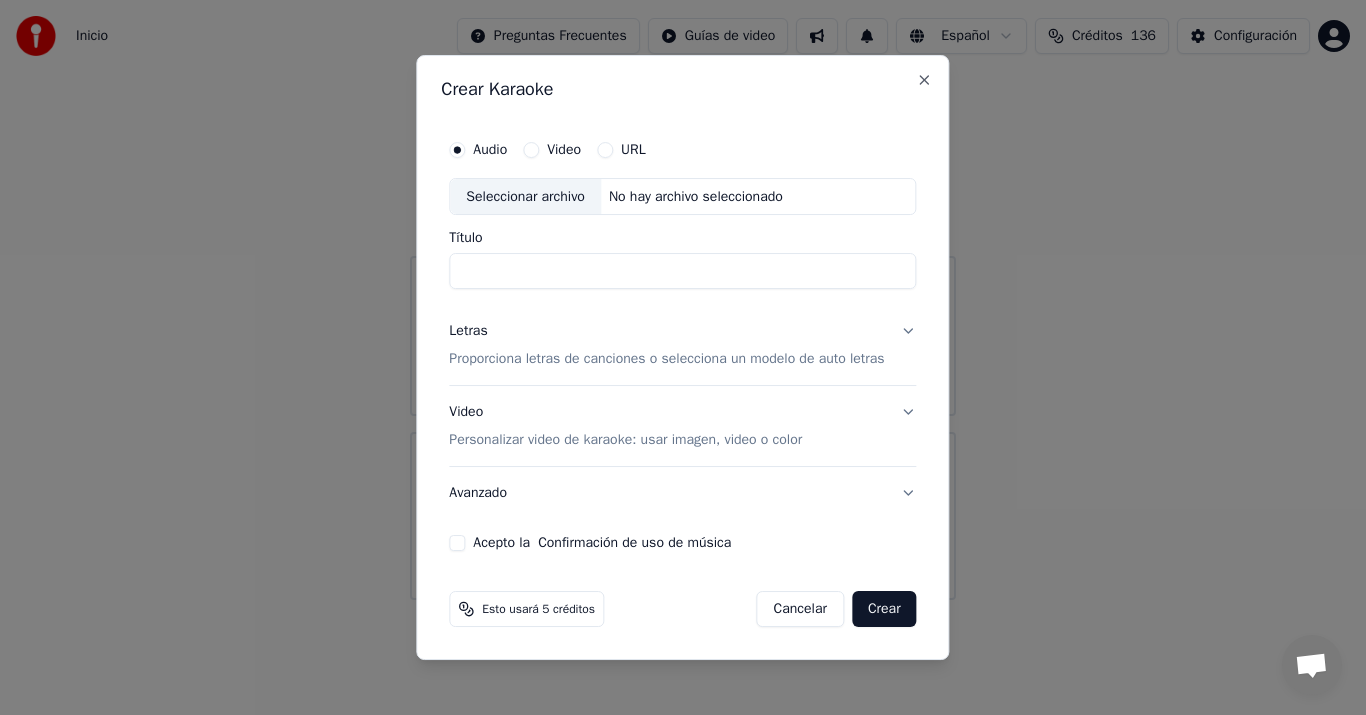 click on "Seleccionar archivo" at bounding box center (525, 197) 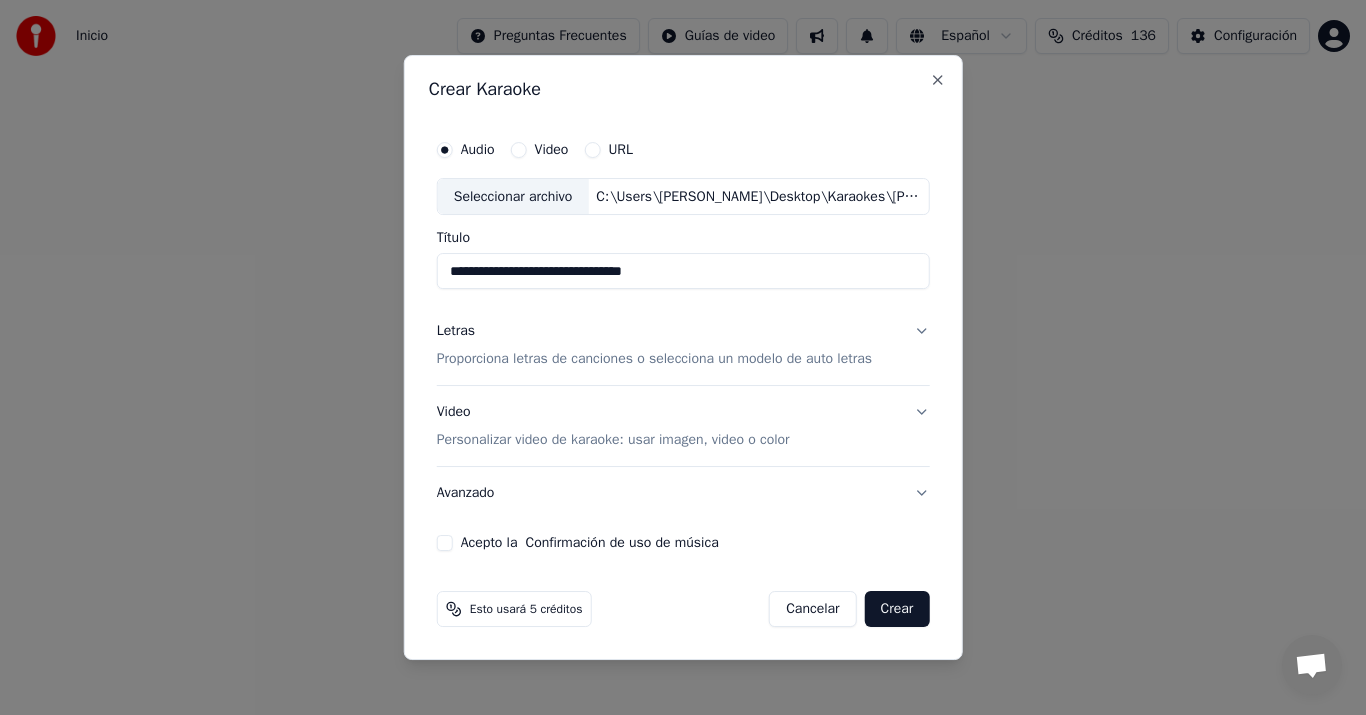 click on "Proporciona letras de canciones o selecciona un modelo de auto letras" at bounding box center [654, 360] 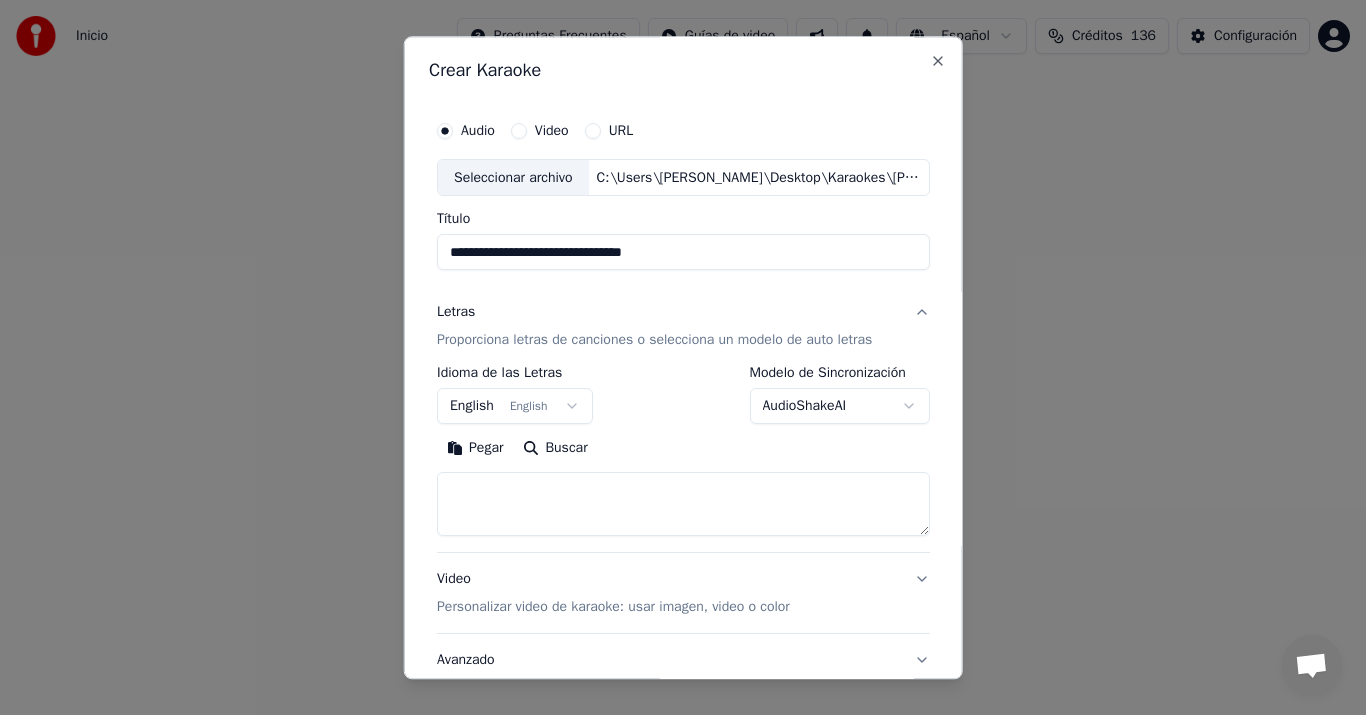 click on "Pegar" at bounding box center [475, 449] 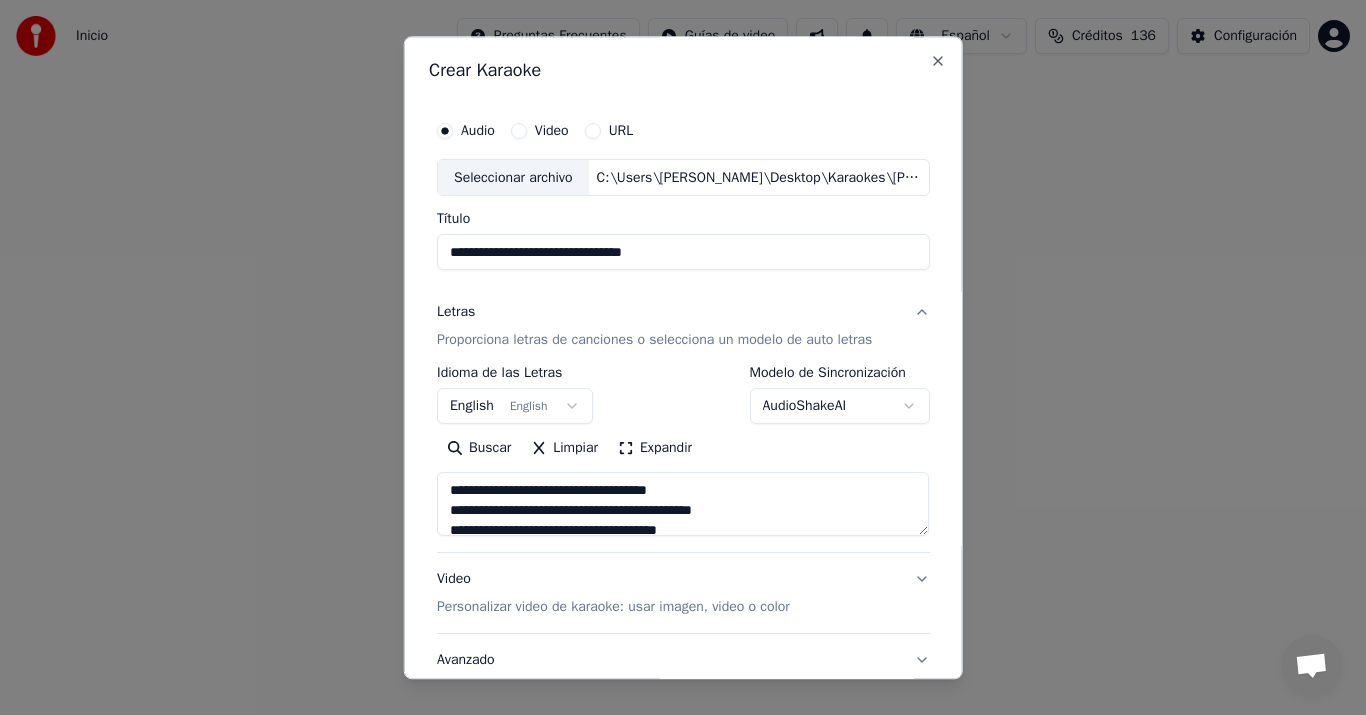 click on "Inicio Preguntas Frecuentes Guías de video Español Créditos 136 Configuración Bienvenido a Youka Biblioteca Accede y administra todas las pistas de karaoke que has creado. Edita, organiza y perfecciona tus proyectos. Crear Karaoke Crea karaoke a partir de archivos de audio o video (MP3, MP4 y más), o pega una URL para generar instantáneamente un video de karaoke con letras sincronizadas. Conversación Adam de Youka Desktop Más canales Continuar en Correo electrónico Red fuera de línea. Reconectando... Por ahora no se pueden recibir ni enviar mensajes. Youka Desktop ¡Hola! ¿En qué te puedo ayudar?  Jueves, 3 Julio puedo cambiar el tono de la canción? 3/7/2025 Viernes, 4 Julio Adam Por supuesto, tienes control de tono en el reproductor cerca del volumen. 4/7/2025 Enviar un archivo Insertar un emoji Enviar un archivo Grabar mensaje de audio We run on Crisp Crear Karaoke Audio Video URL Seleccionar archivo C:\Users\Roger\Desktop\Karaokes\José José - El Más Feliz Del Mundo.mp3 Título Letras Buscar" at bounding box center (683, 300) 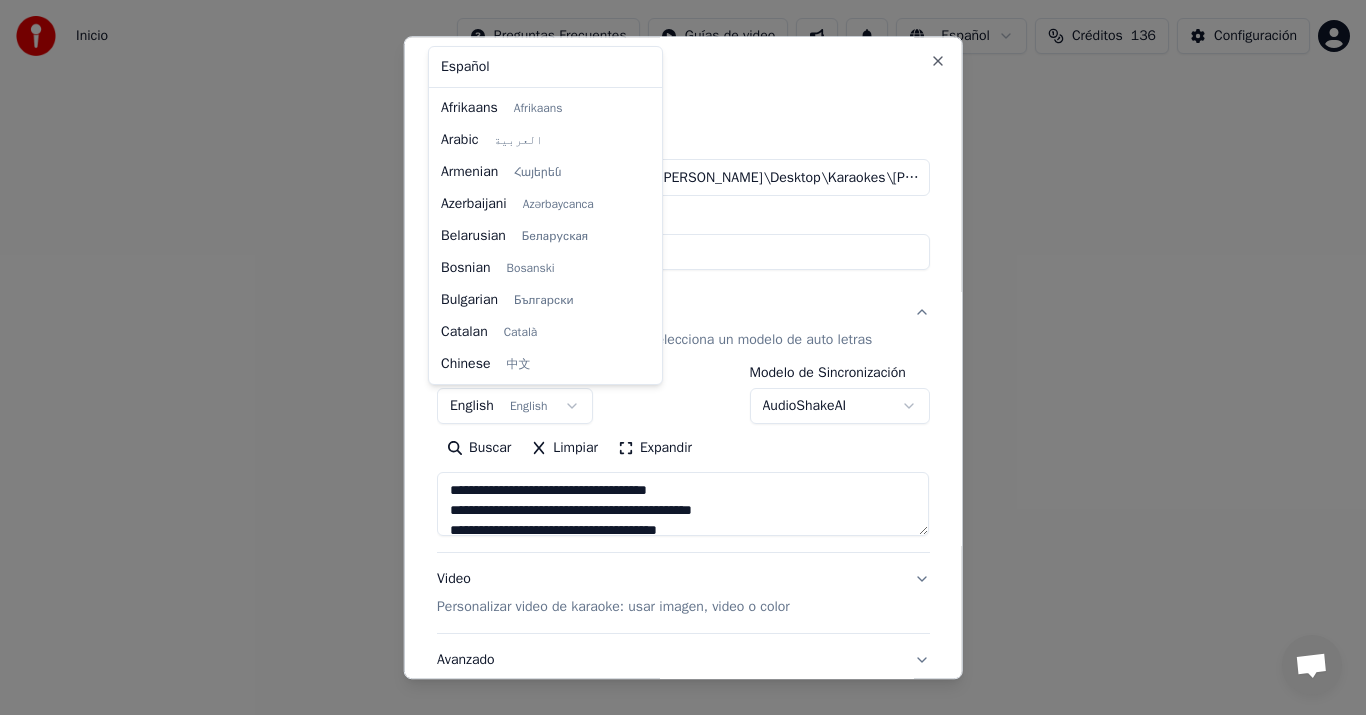 scroll, scrollTop: 160, scrollLeft: 0, axis: vertical 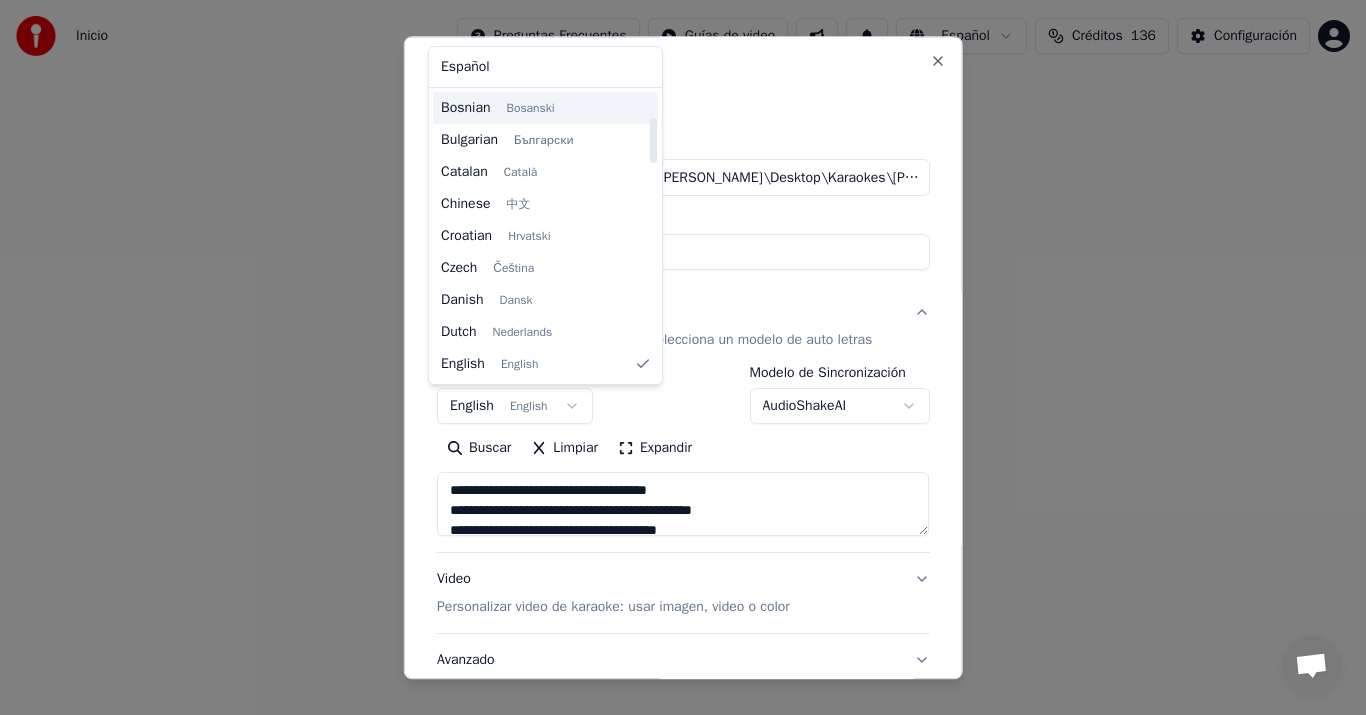 type on "**********" 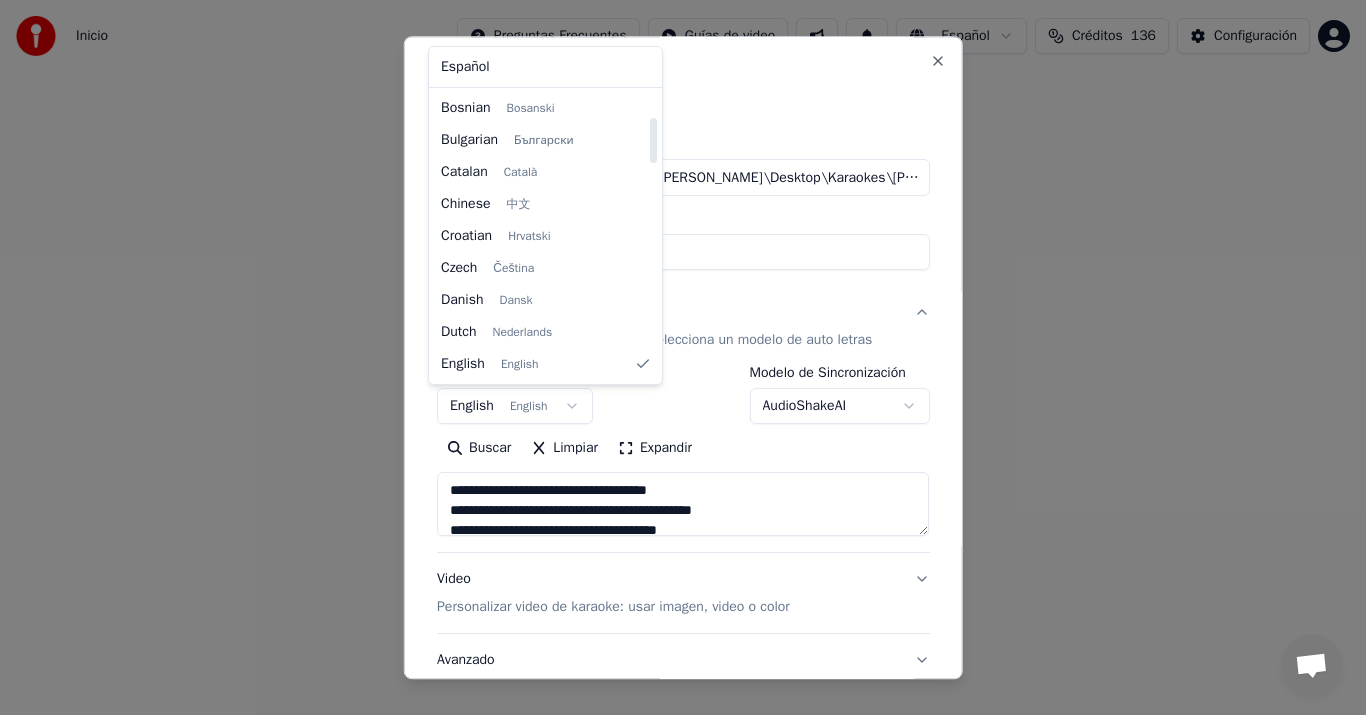 select on "**" 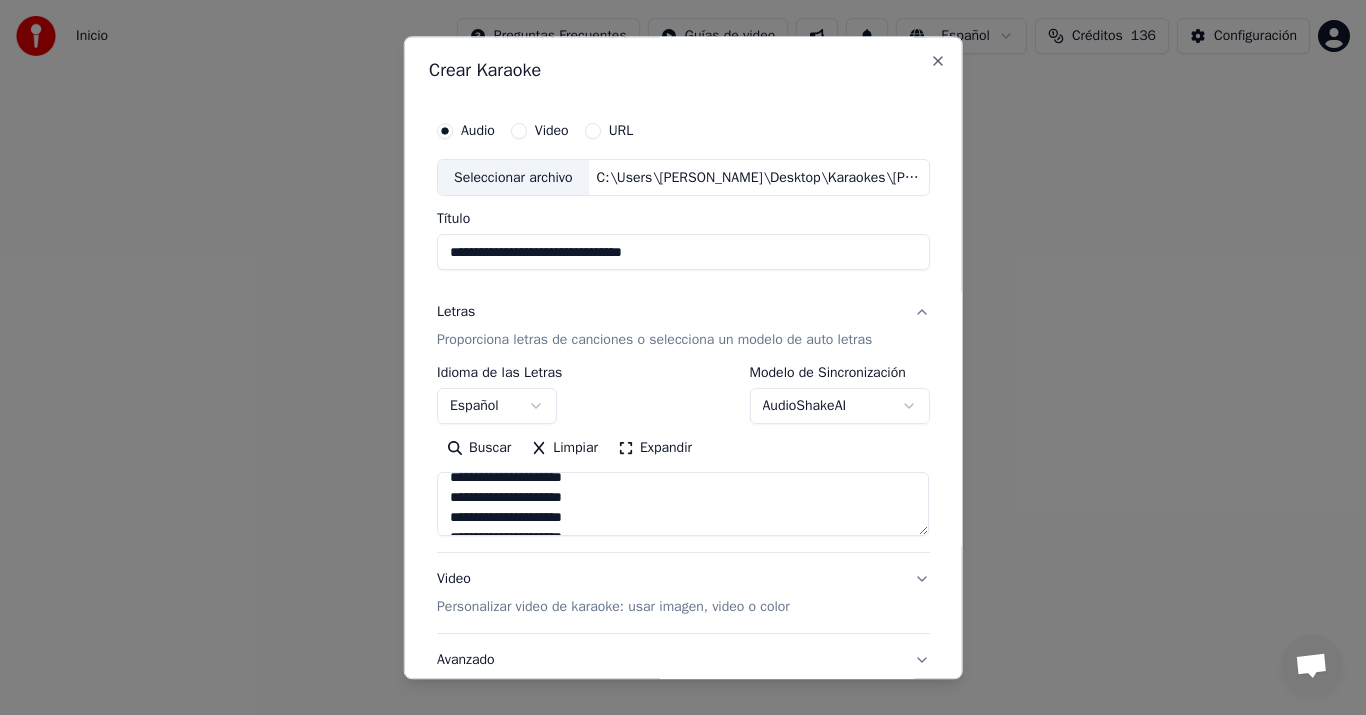 scroll, scrollTop: 973, scrollLeft: 0, axis: vertical 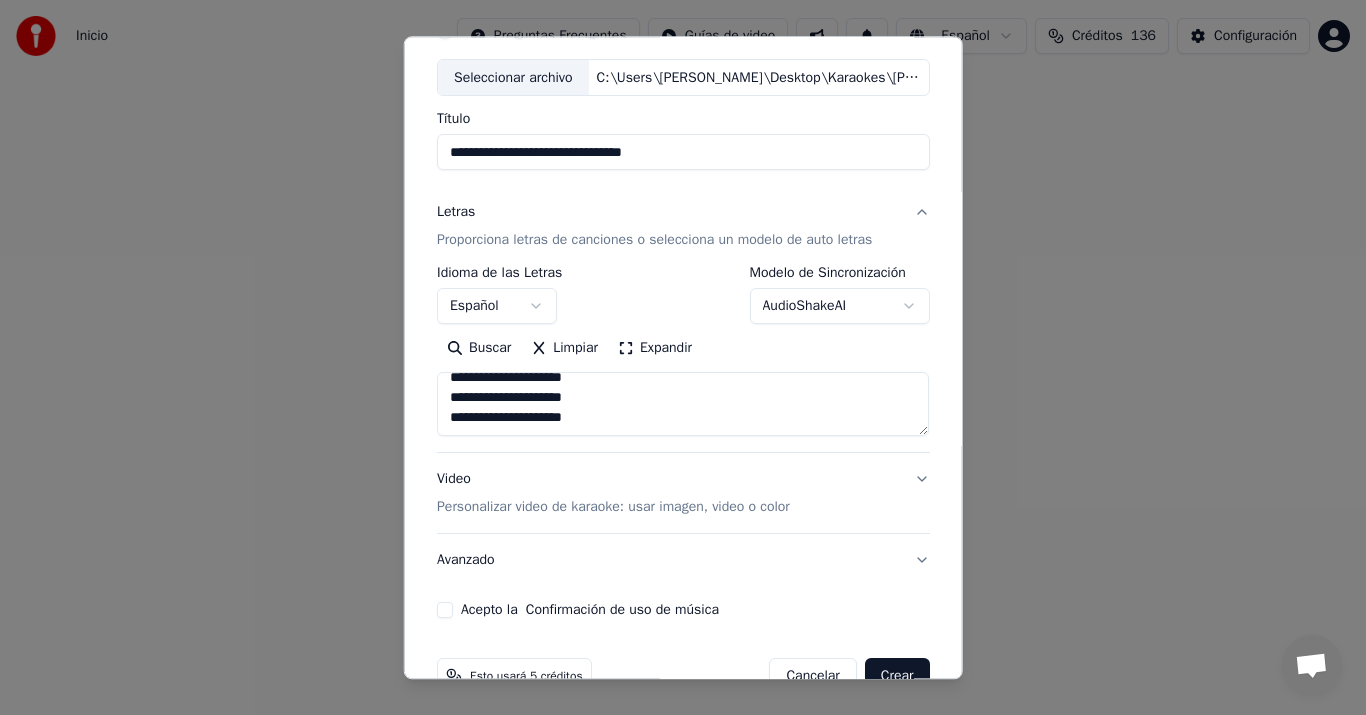 click on "Personalizar video de karaoke: usar imagen, video o color" at bounding box center (613, 508) 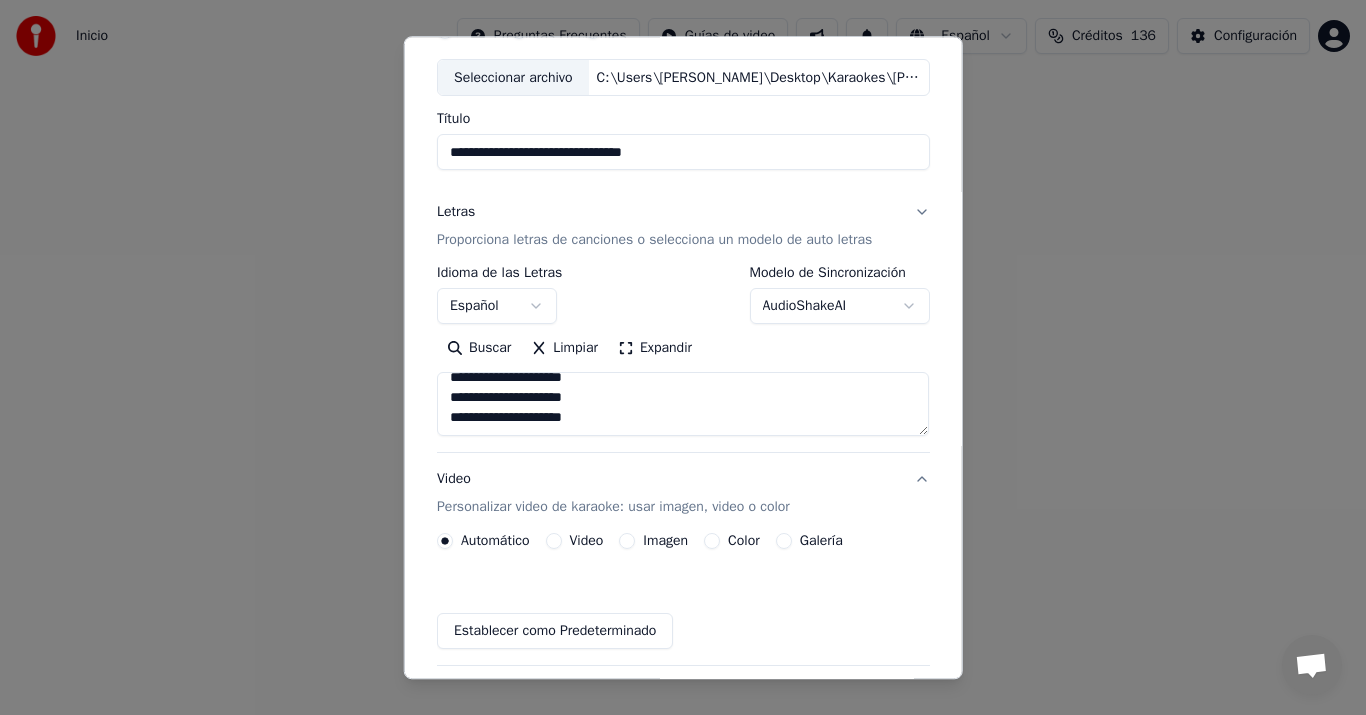 scroll, scrollTop: 94, scrollLeft: 0, axis: vertical 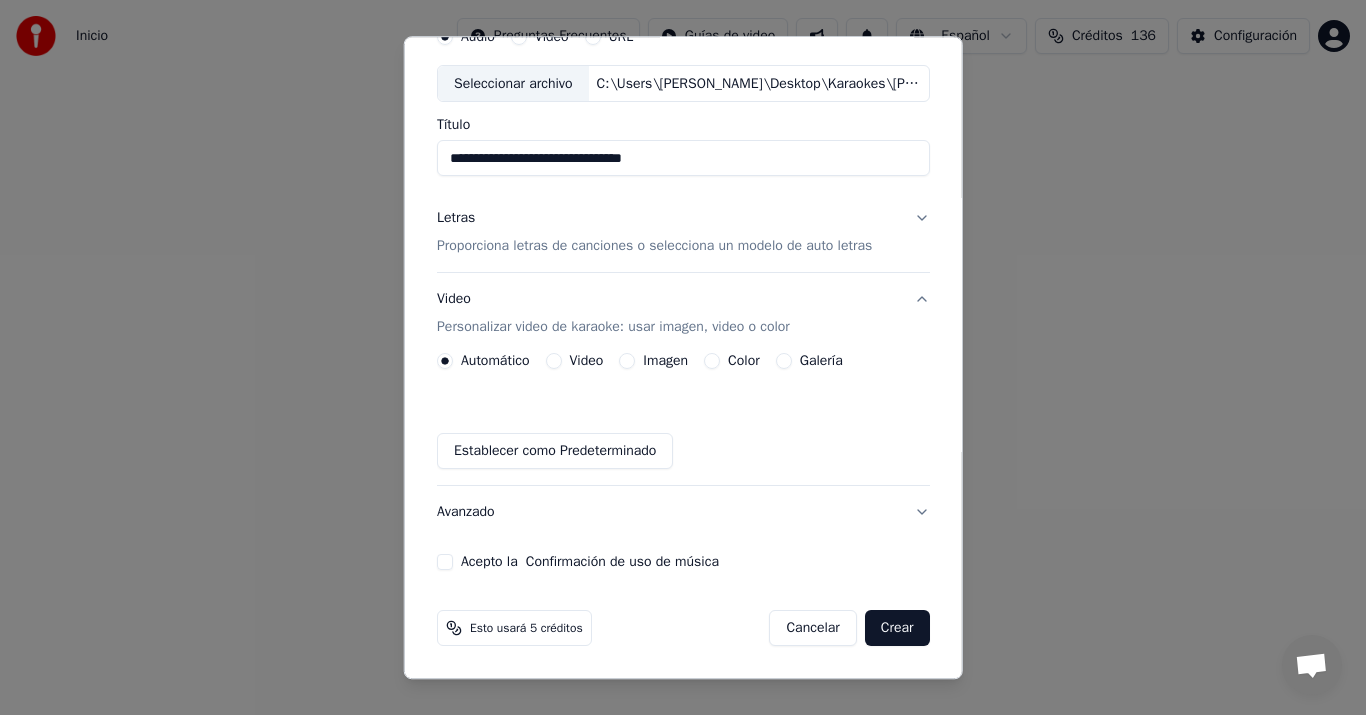 click on "Imagen" at bounding box center (665, 362) 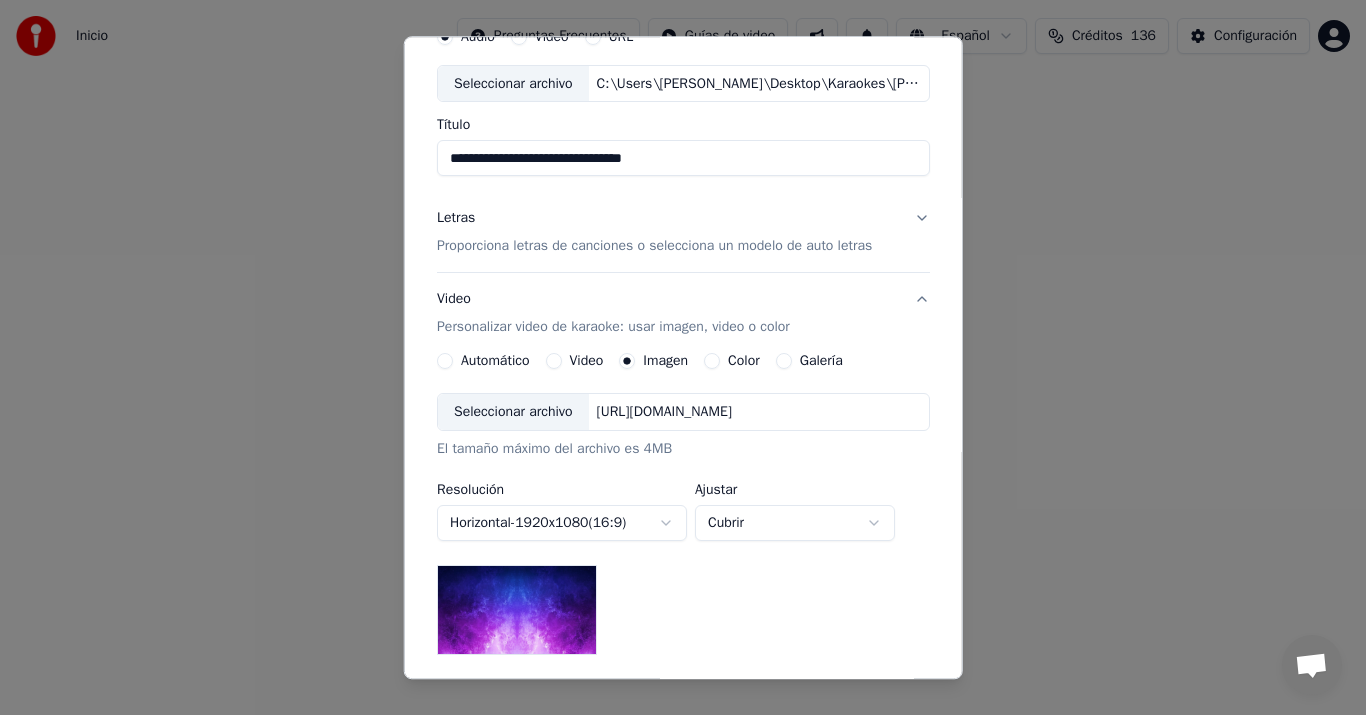 click on "Seleccionar archivo" at bounding box center (513, 413) 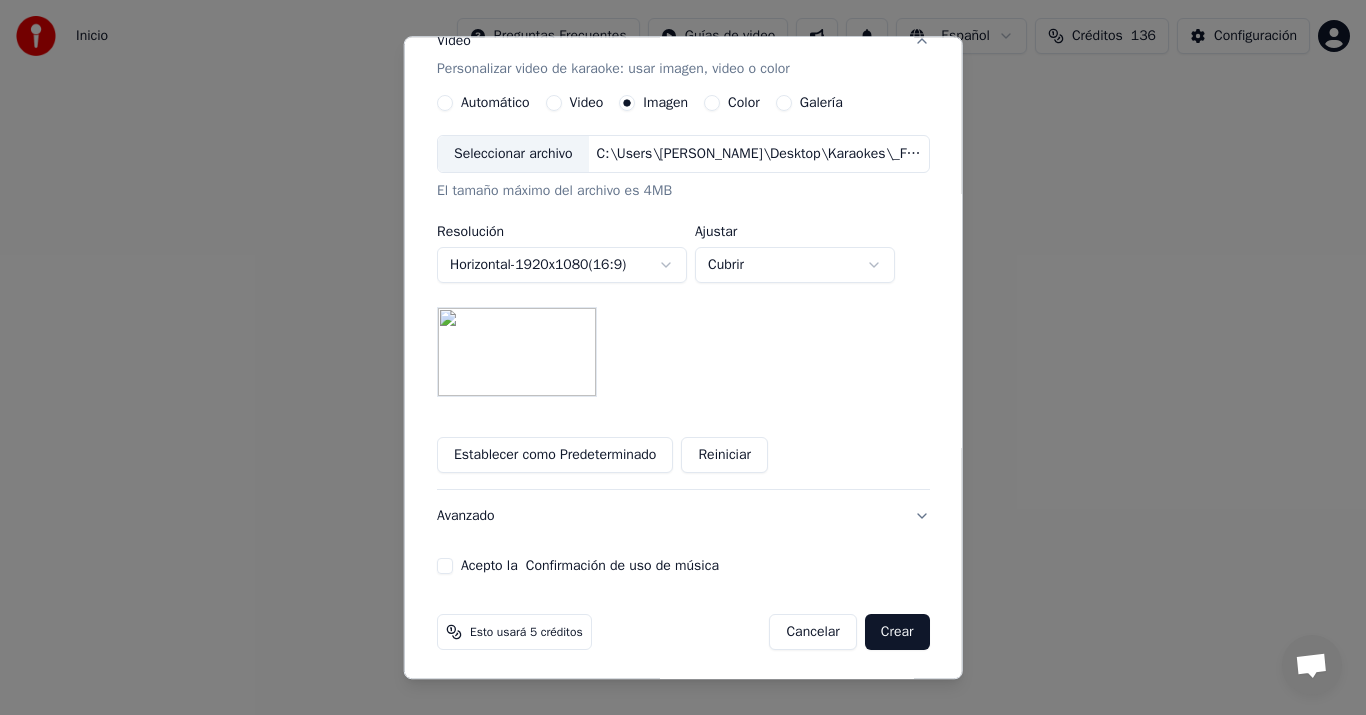scroll, scrollTop: 356, scrollLeft: 0, axis: vertical 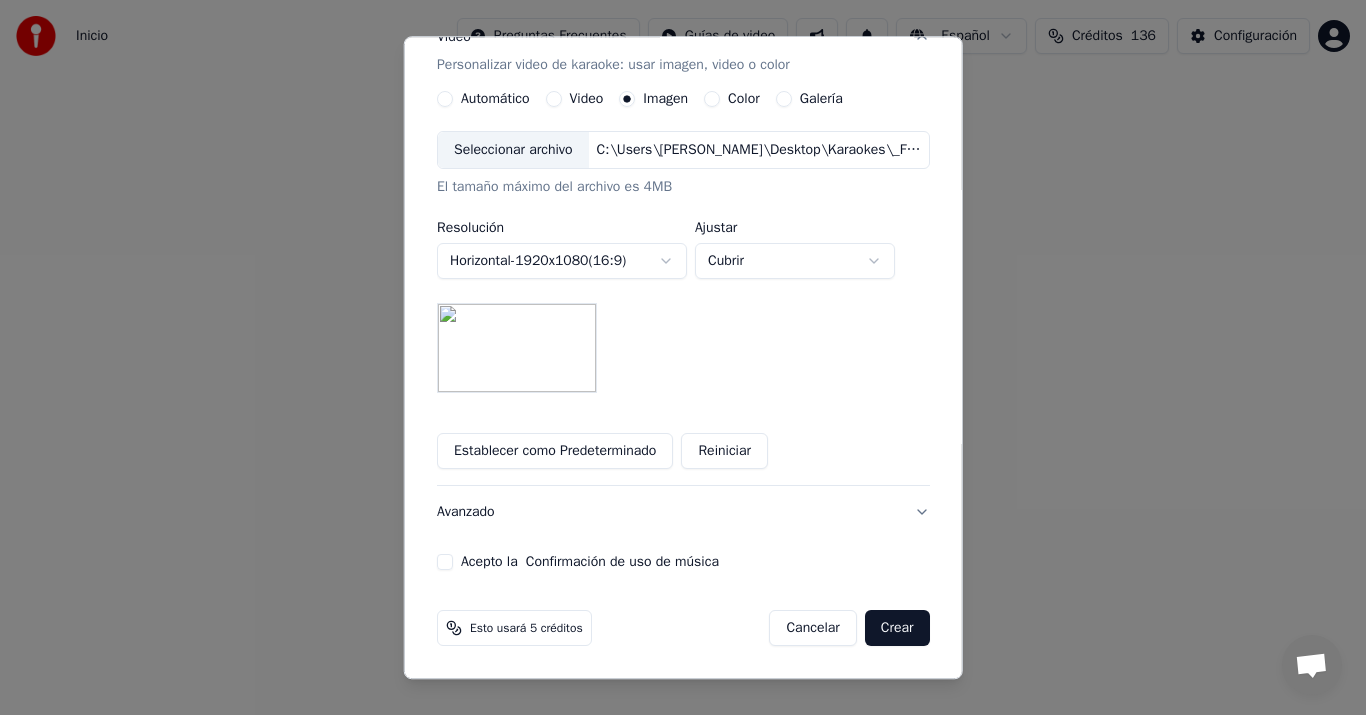 click on "Acepto la   Confirmación de uso de música" at bounding box center [445, 563] 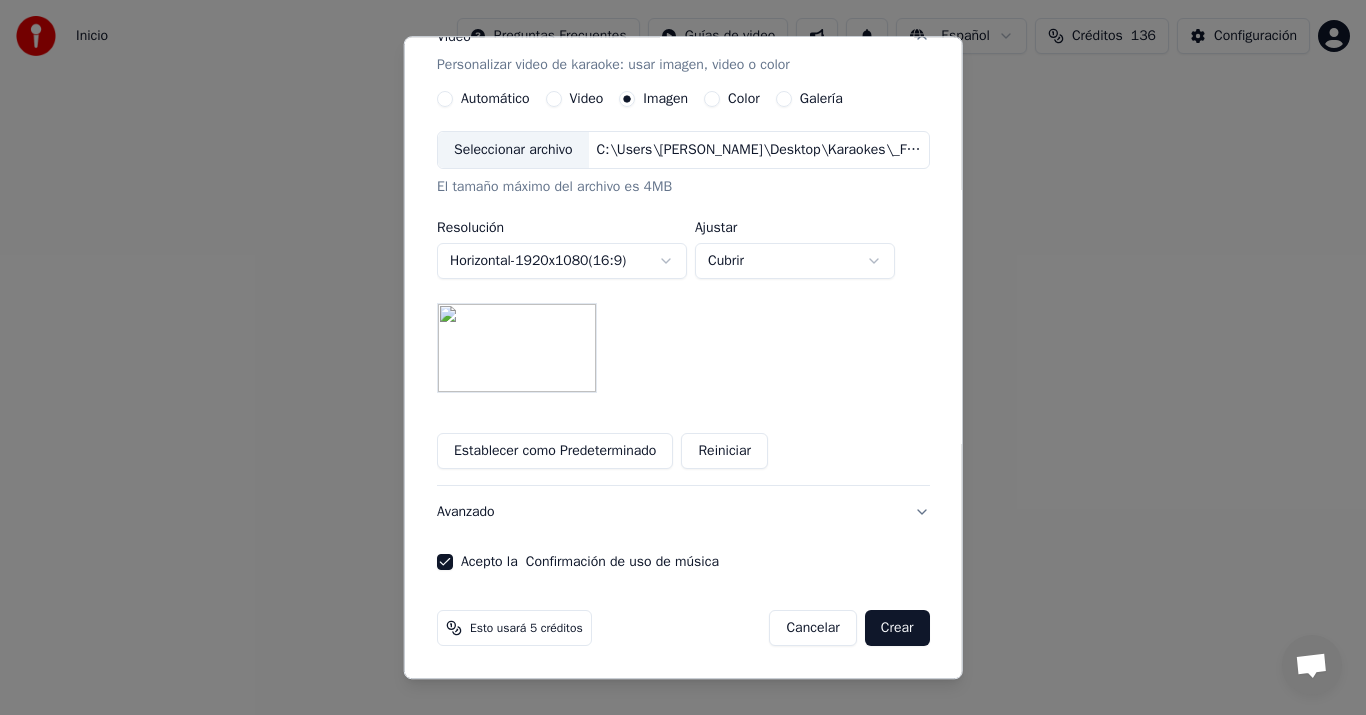 click on "Crear" at bounding box center [897, 629] 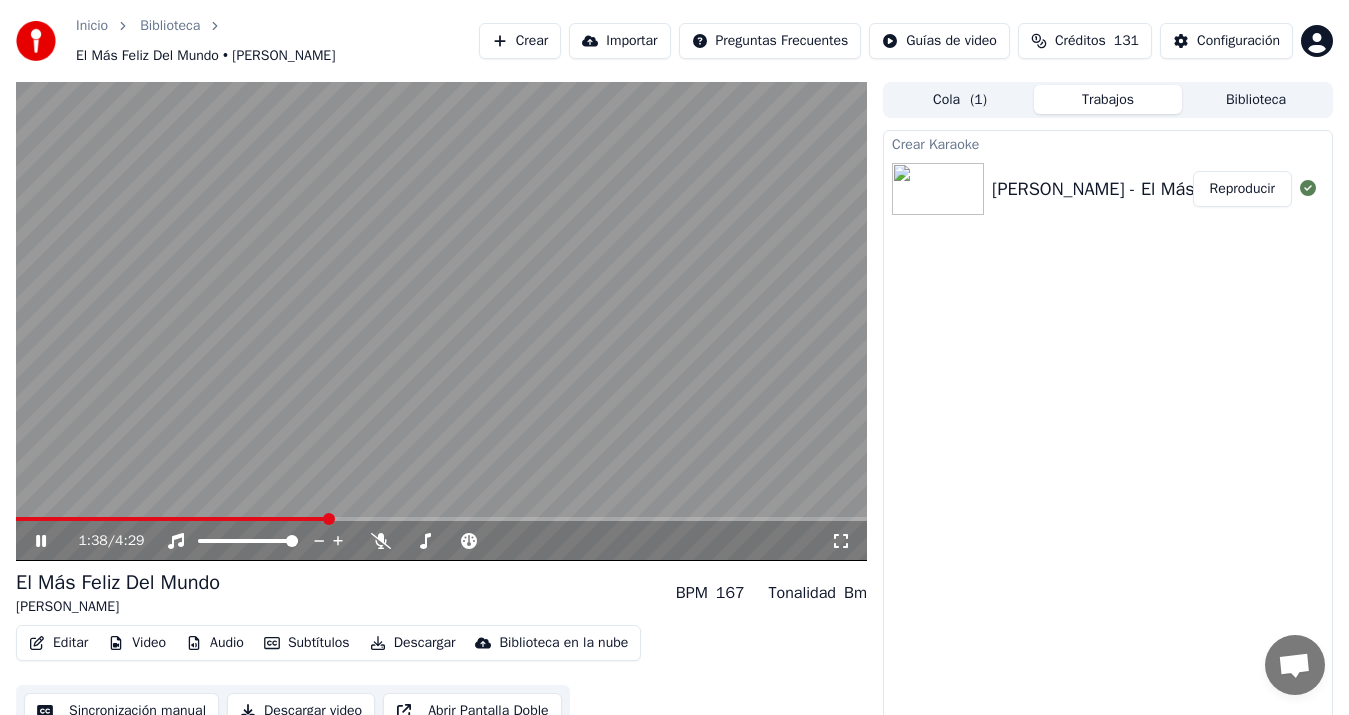 click on "Editar" at bounding box center [58, 643] 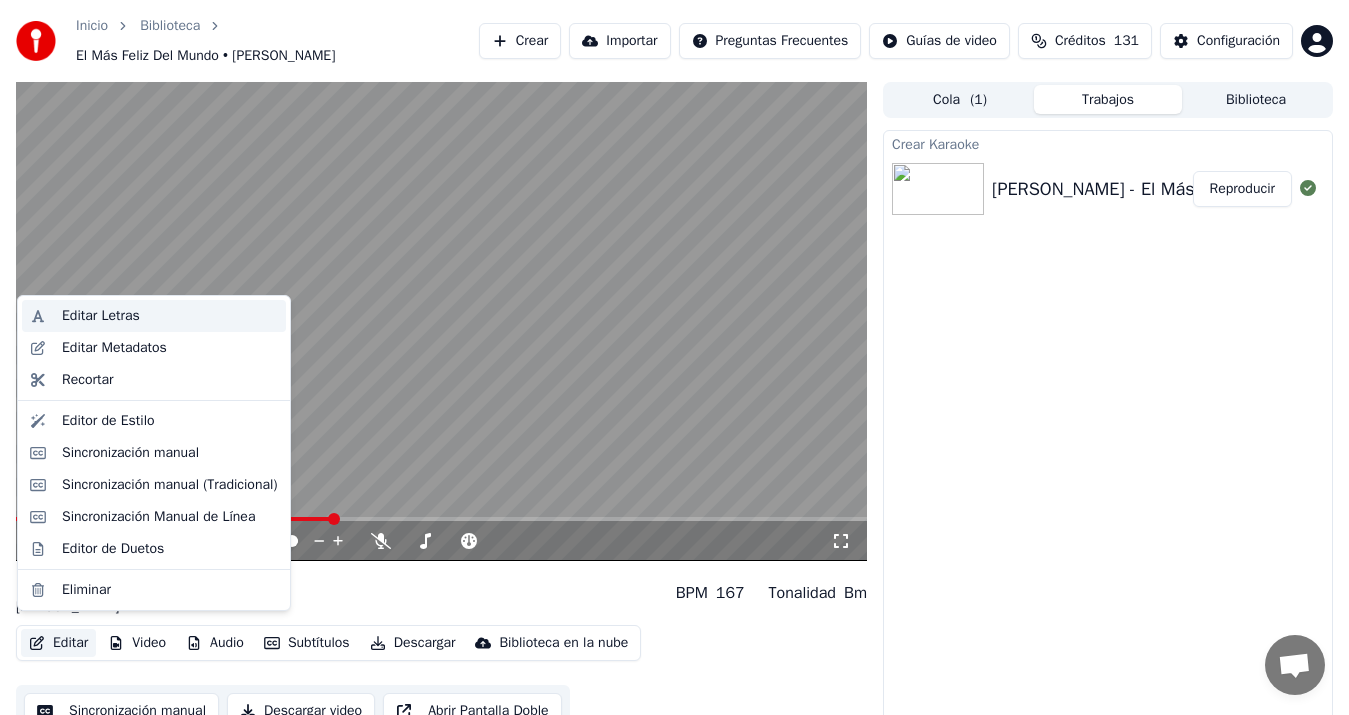 click on "Editar Letras" at bounding box center [101, 316] 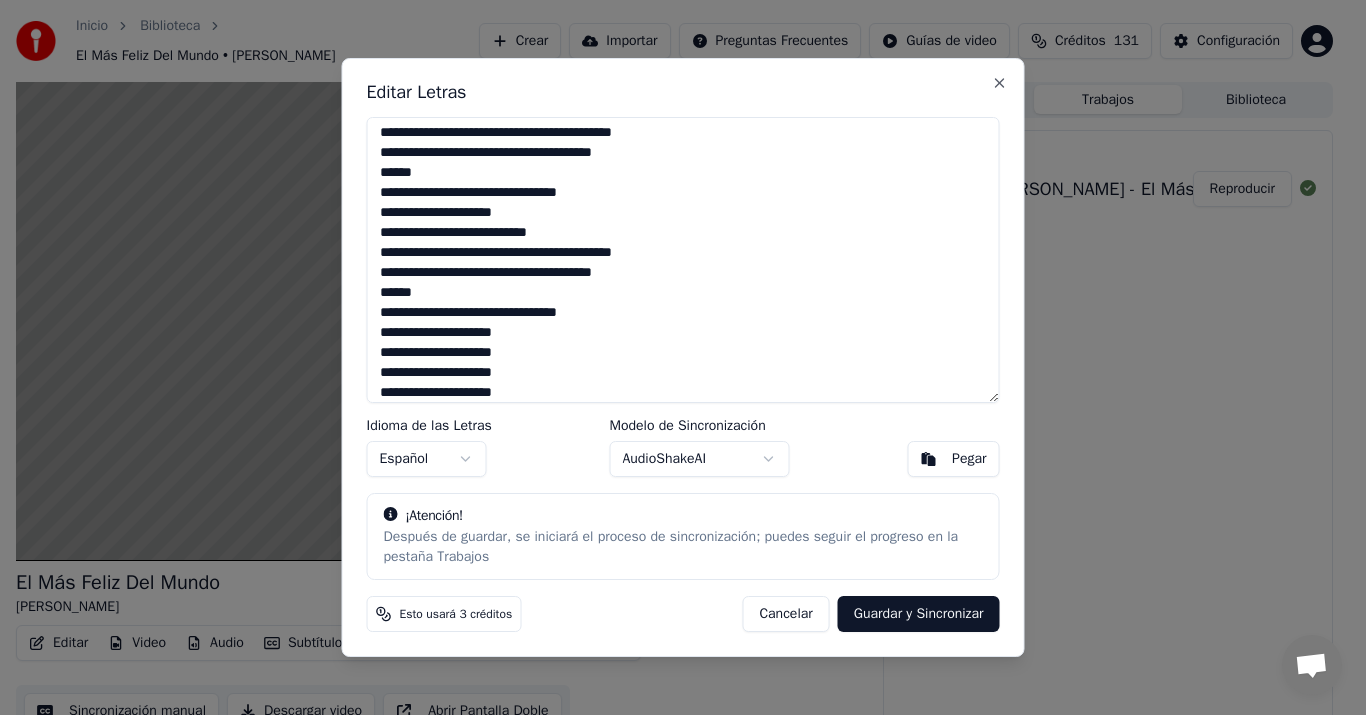 scroll, scrollTop: 562, scrollLeft: 0, axis: vertical 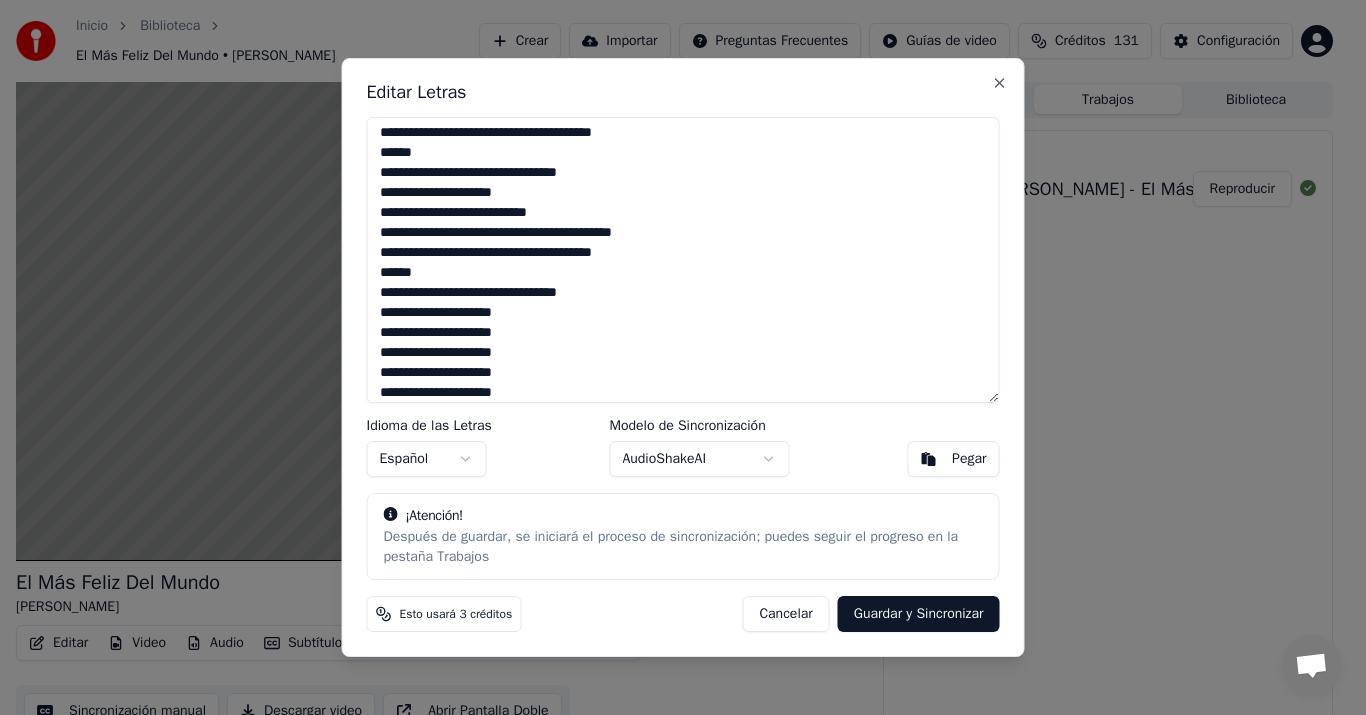 type on "**********" 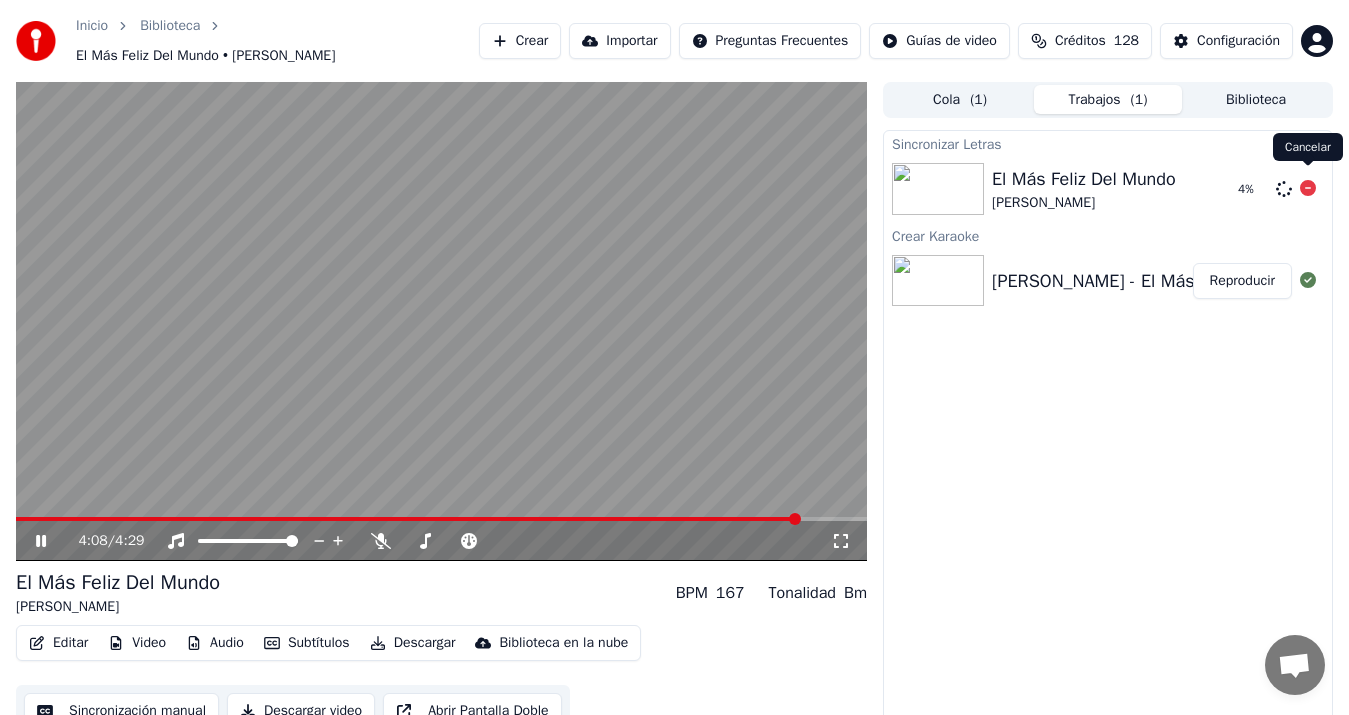 click 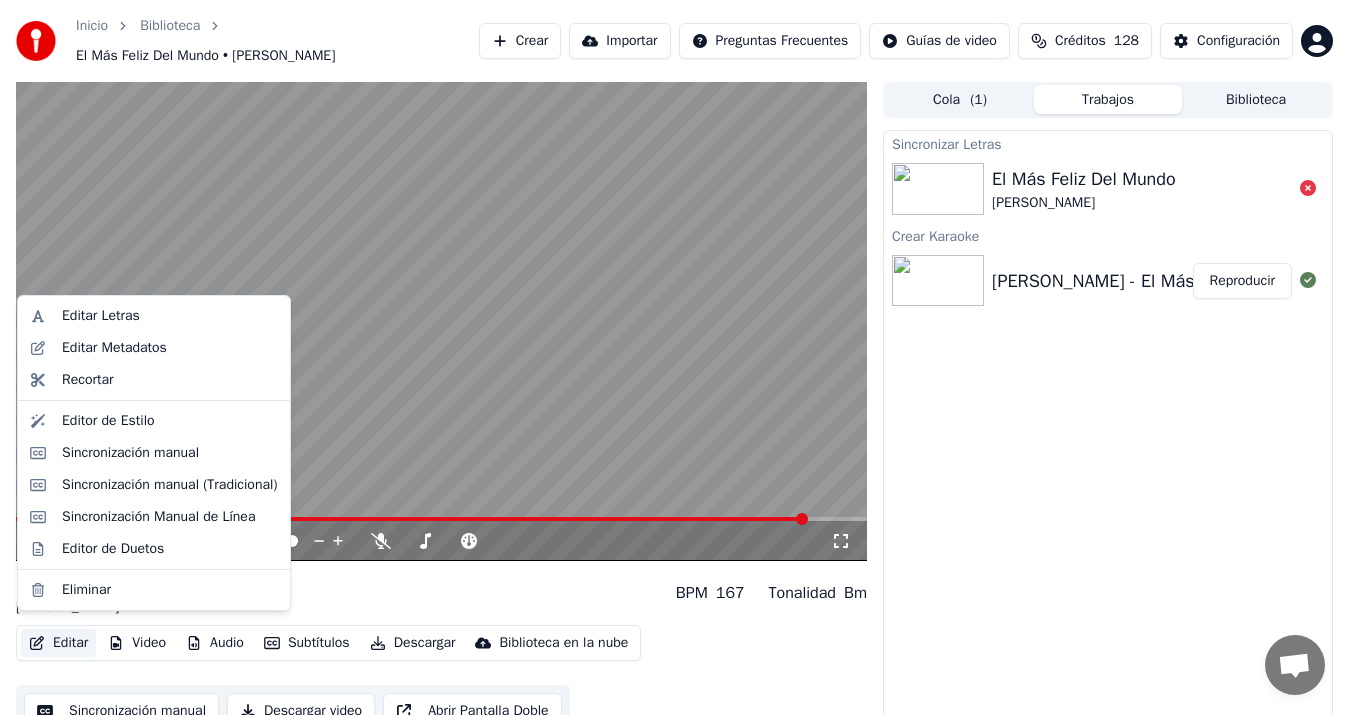 click on "Editar" at bounding box center [58, 643] 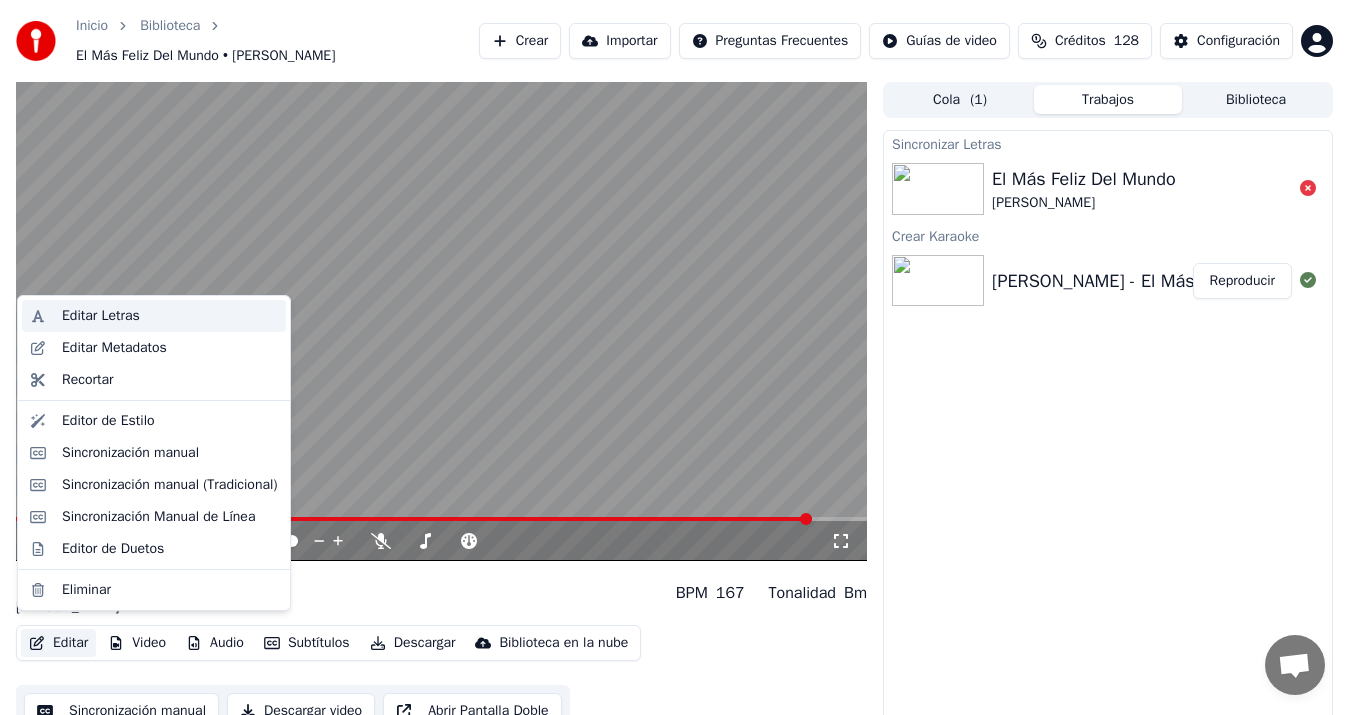 click on "Editar Letras" at bounding box center (170, 316) 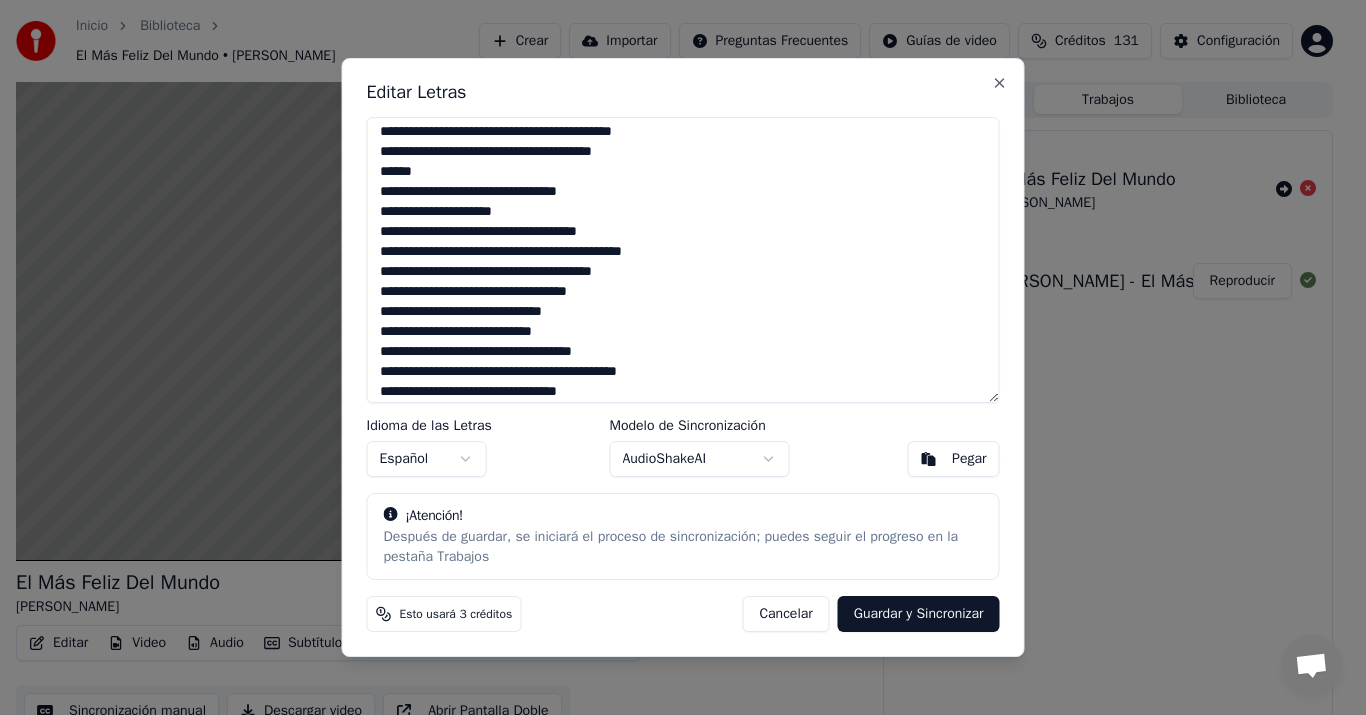 scroll, scrollTop: 571, scrollLeft: 0, axis: vertical 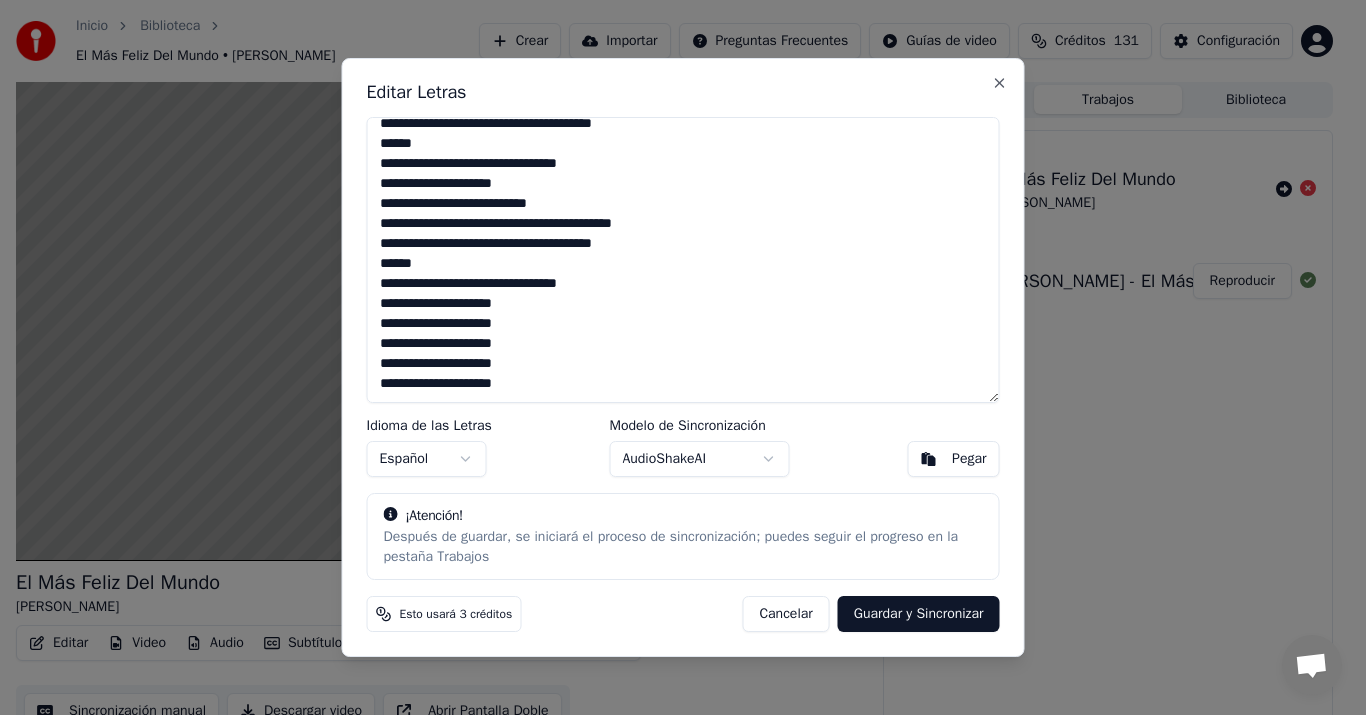click at bounding box center [683, 260] 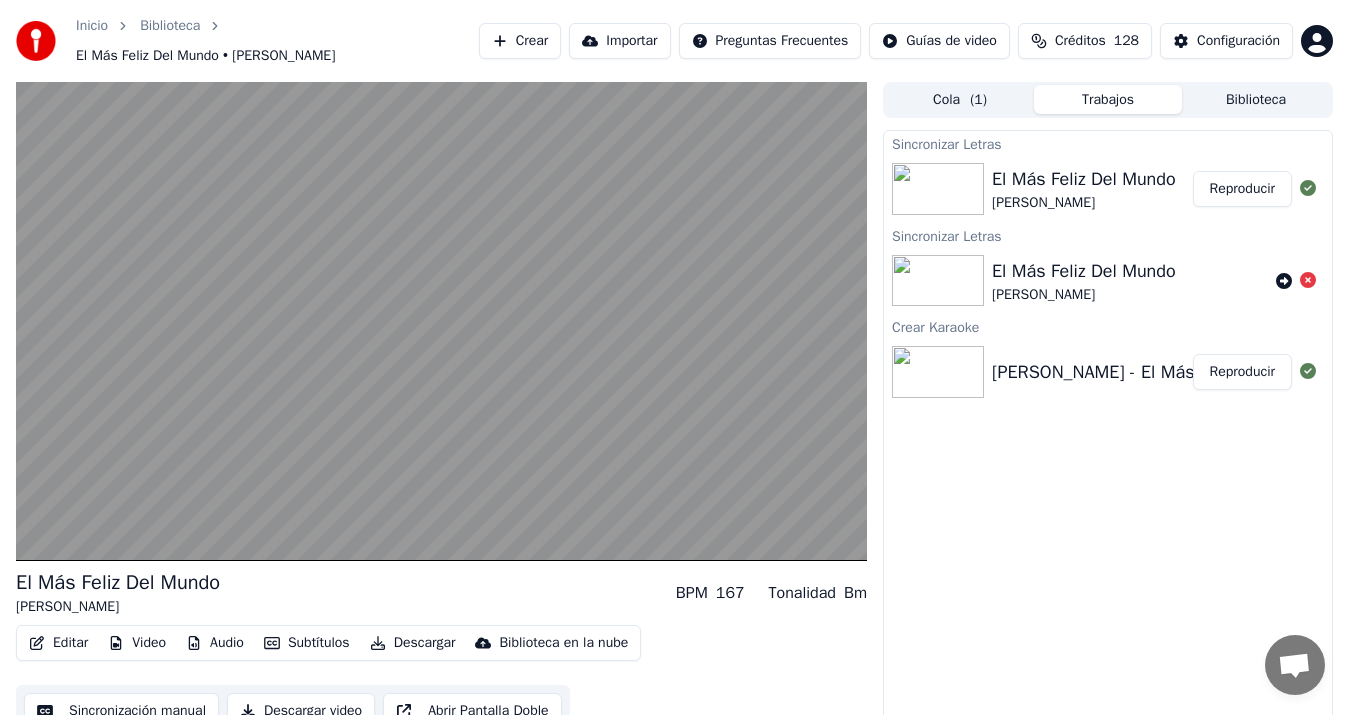 click on "Descargar" at bounding box center (413, 643) 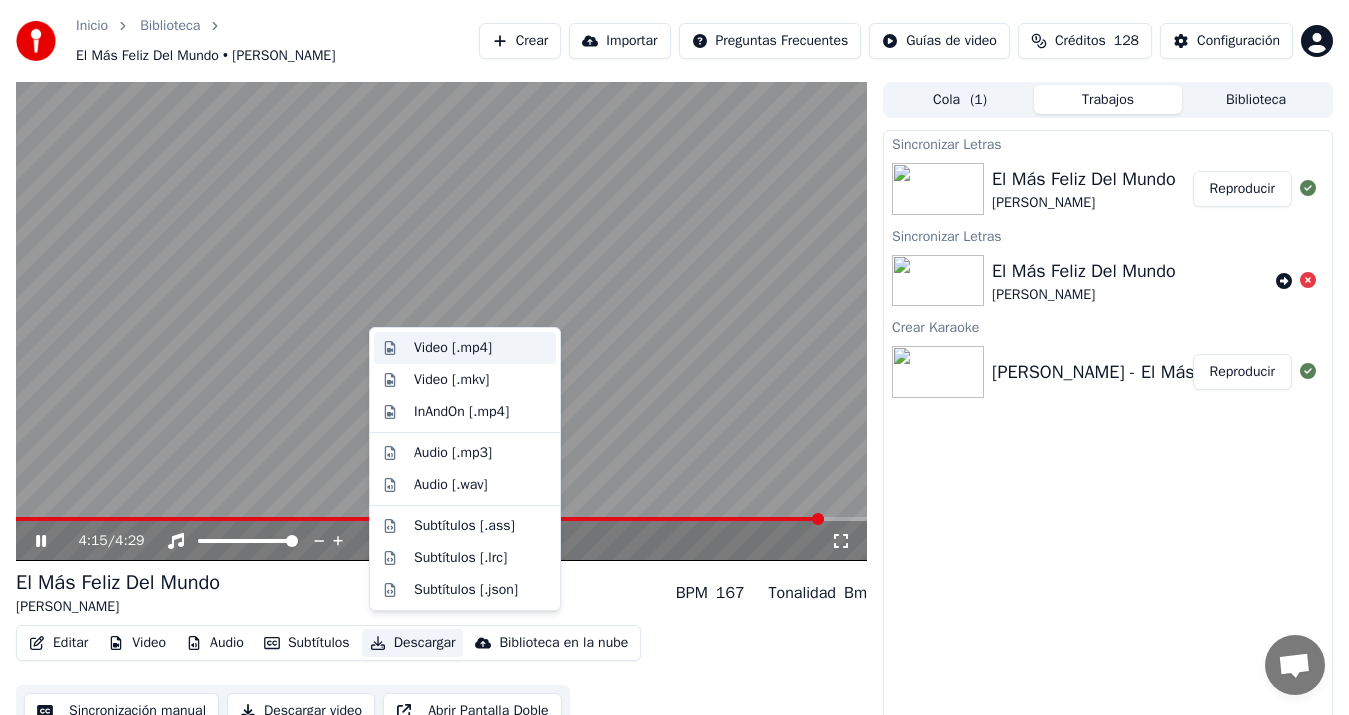 click on "Video [.mp4]" at bounding box center [453, 348] 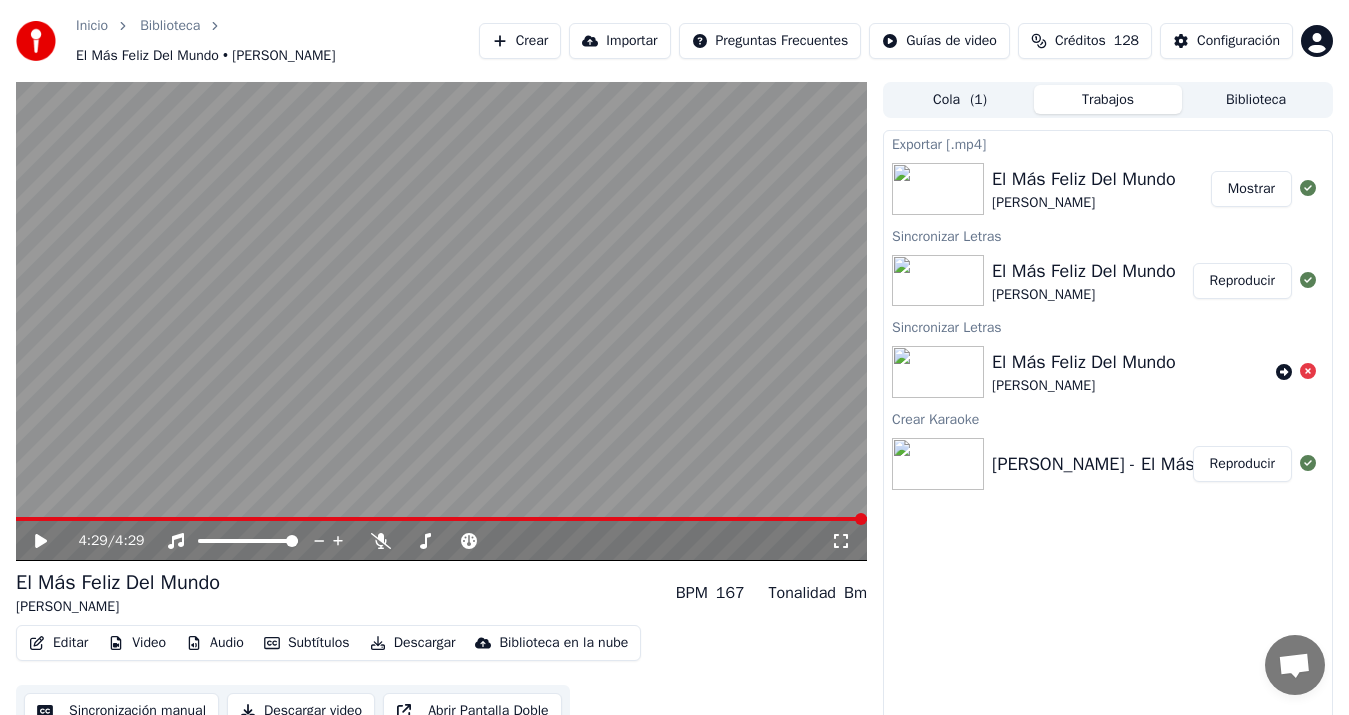 click on "Crear" at bounding box center [520, 41] 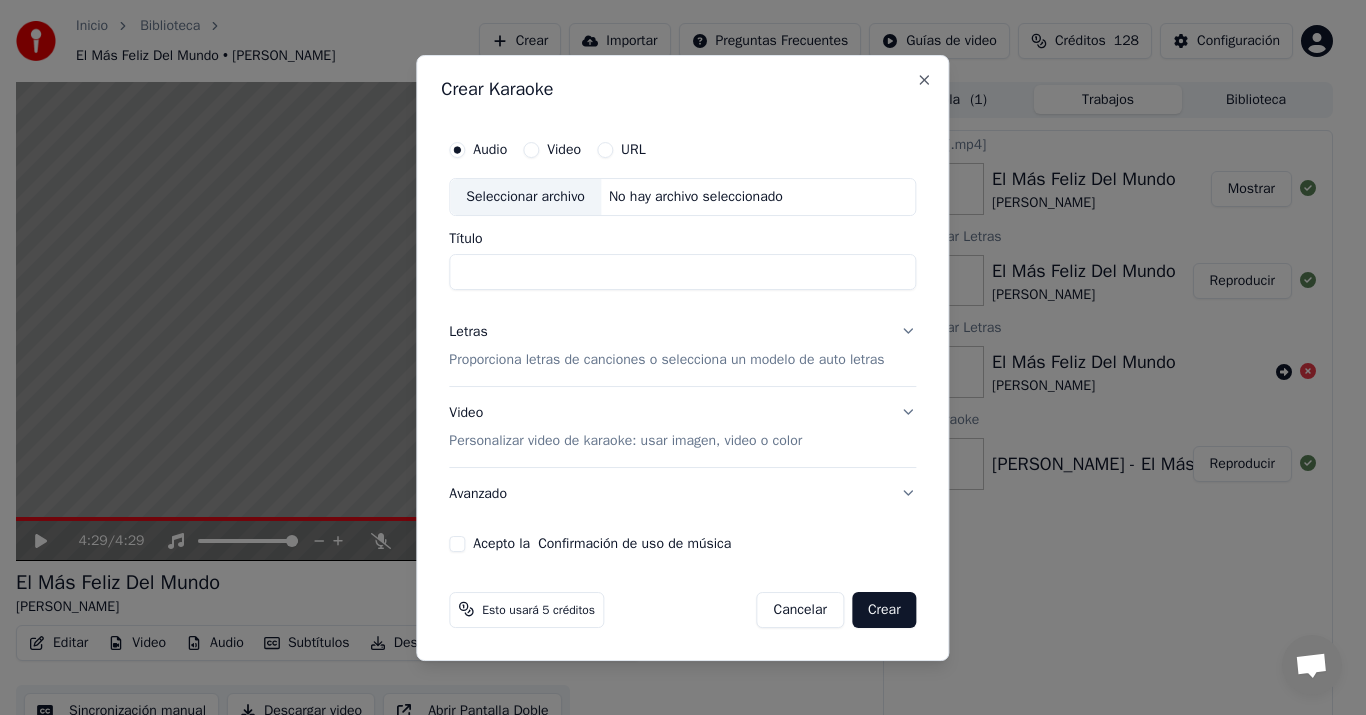 click on "Seleccionar archivo" at bounding box center [525, 197] 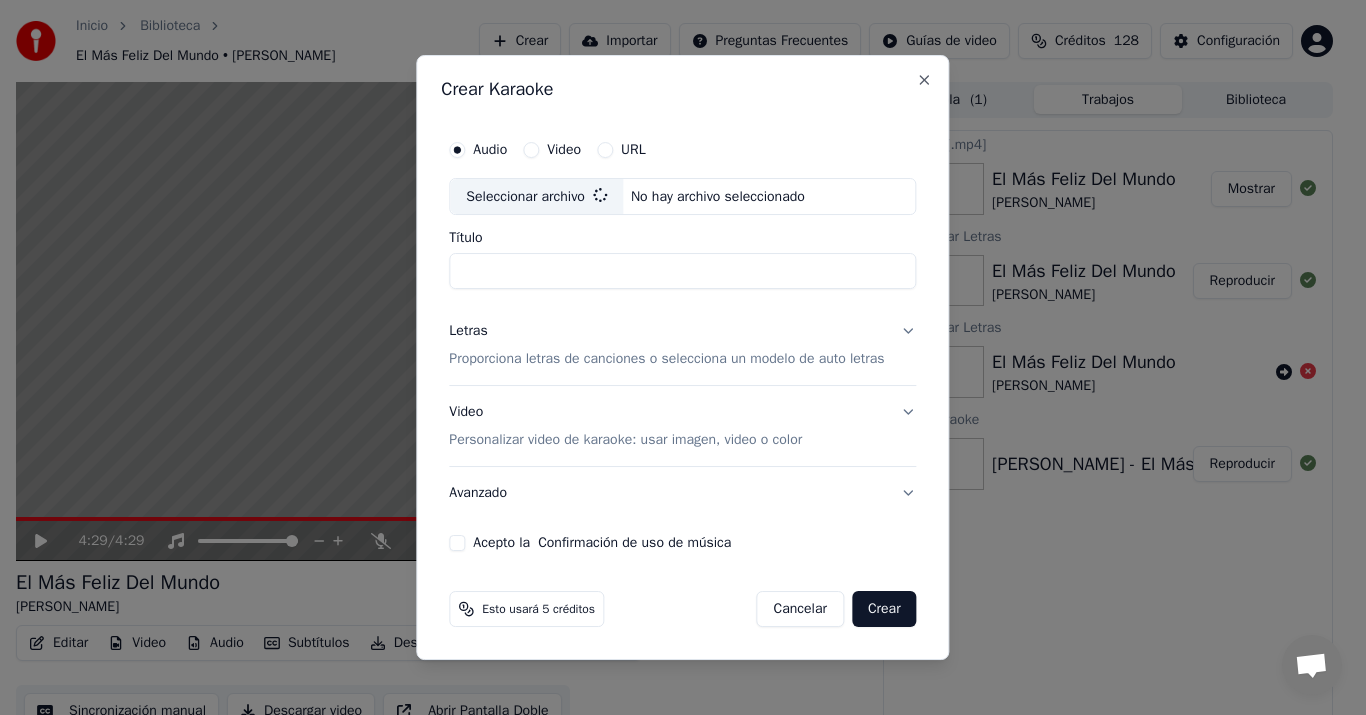 type on "**********" 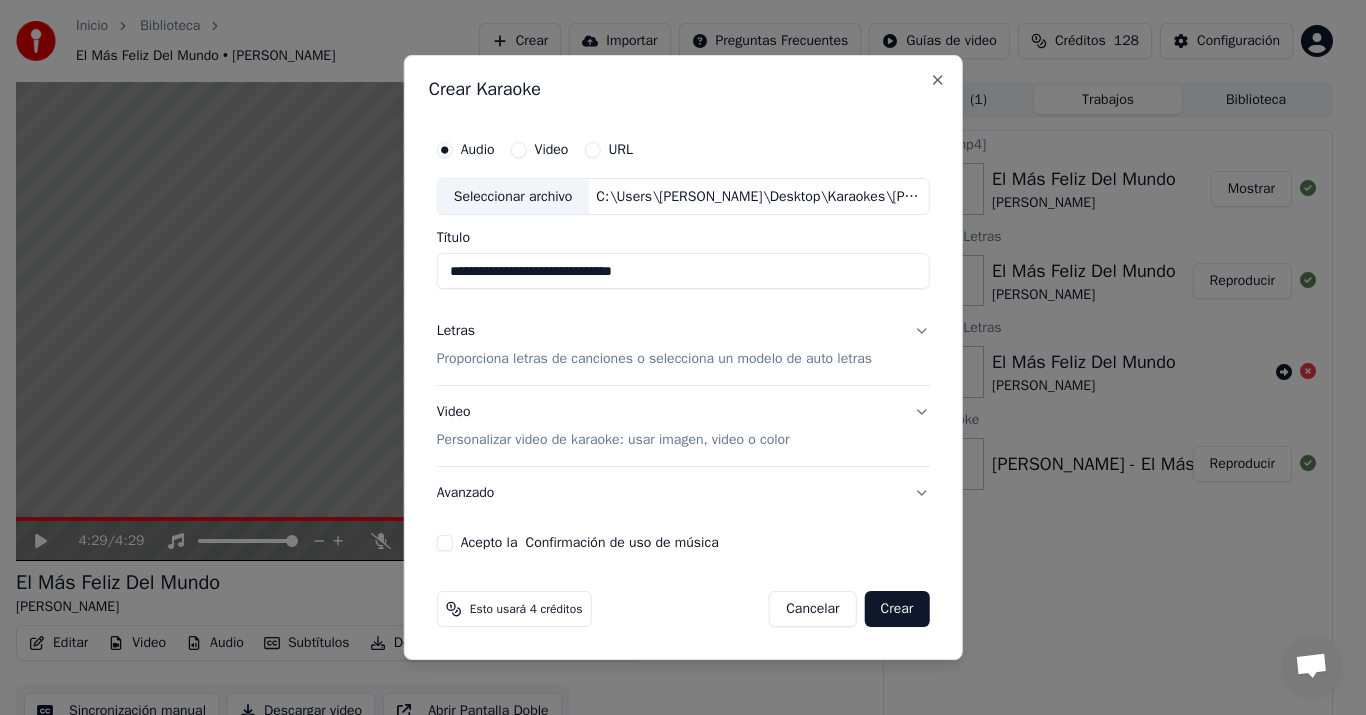 click on "Proporciona letras de canciones o selecciona un modelo de auto letras" at bounding box center [654, 360] 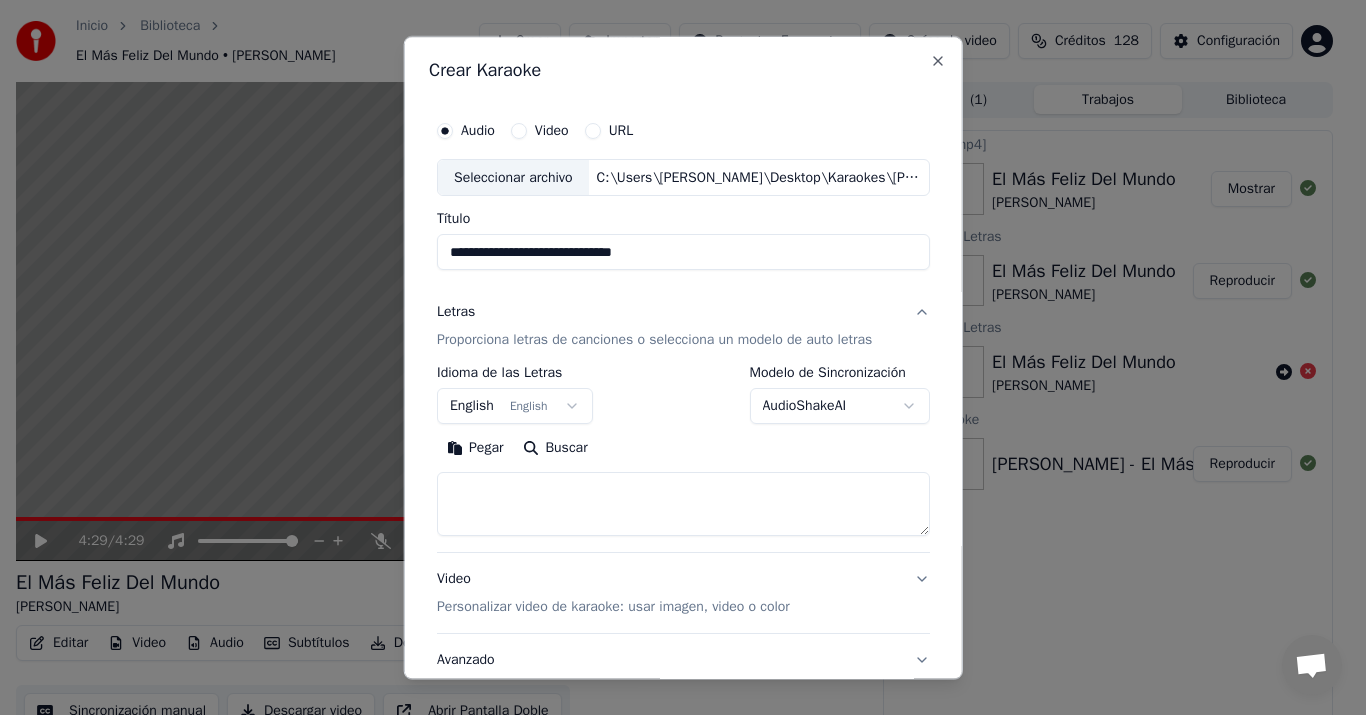 click on "Pegar" at bounding box center (475, 449) 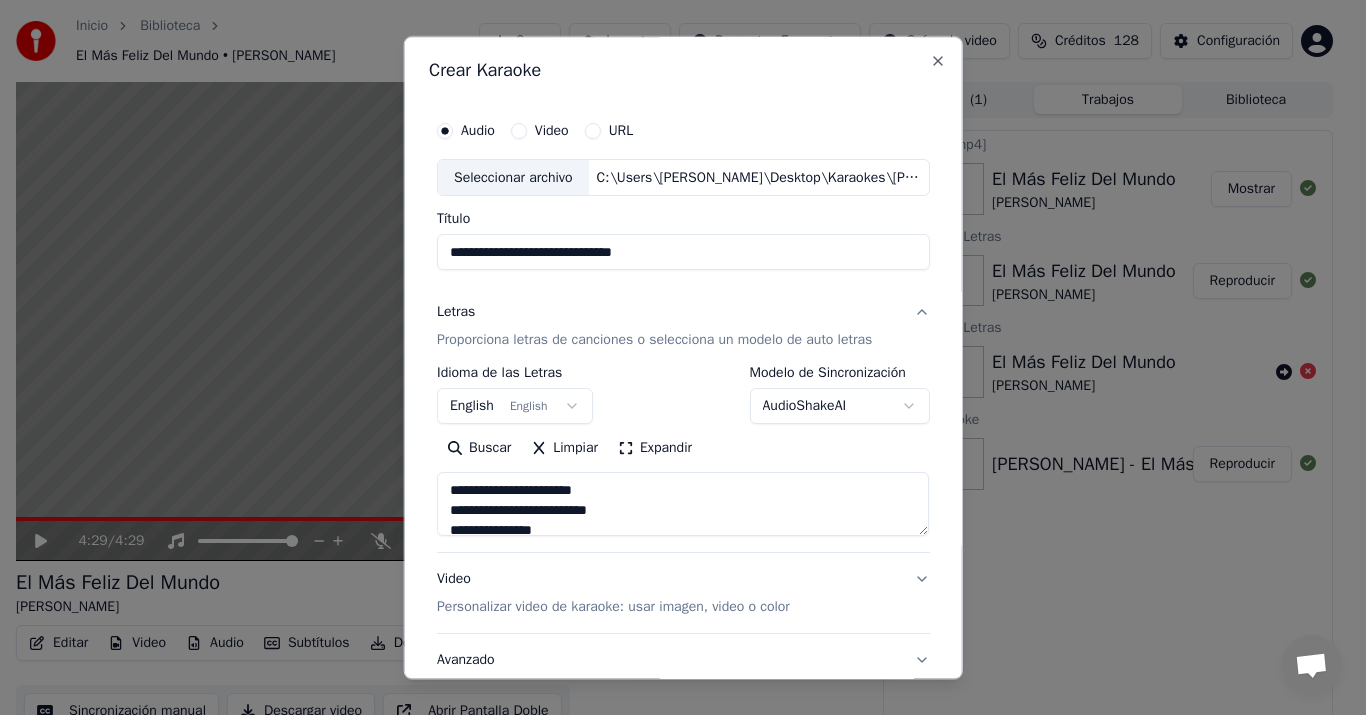type on "**********" 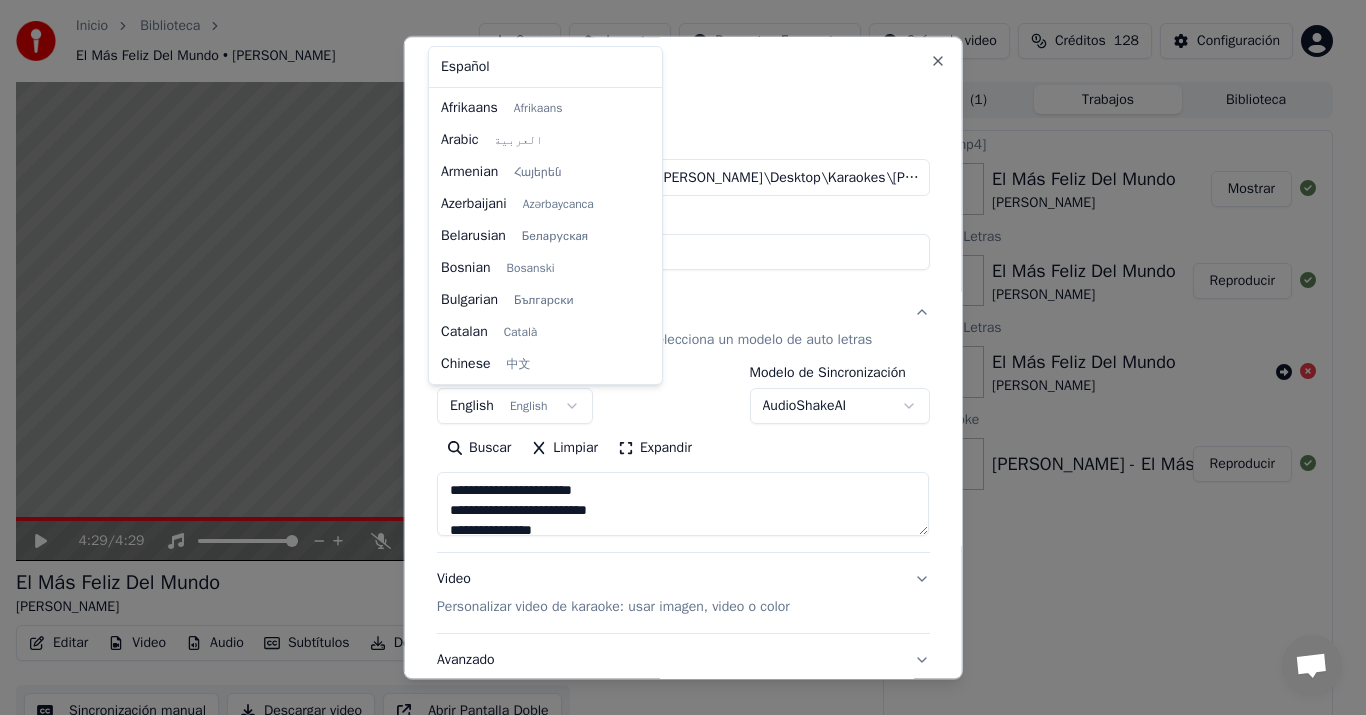 click on "Inicio Biblioteca El Más Feliz Del Mundo • José José Crear Importar Preguntas Frecuentes Guías de video Créditos 128 Configuración 4:29  /  4:29 El Más Feliz Del Mundo José José BPM 167 Tonalidad Bm Editar Video Audio Subtítulos Descargar Biblioteca en la nube Sincronización manual Descargar video Abrir Pantalla Doble Cola ( 1 ) Trabajos Biblioteca Exportar [.mp4] El Más Feliz Del Mundo José José Mostrar Sincronizar Letras El Más Feliz Del Mundo José José Reproducir Sincronizar Letras El Más Feliz Del Mundo José José Crear Karaoke José José - El Más Feliz Del Mundo Reproducir Conversación Adam de Youka Desktop Más canales Continuar en Correo electrónico Red fuera de línea. Reconectando... Por ahora no se pueden recibir ni enviar mensajes. Youka Desktop ¡Hola! ¿En qué te puedo ayudar?  Jueves, 3 Julio puedo cambiar el tono de la canción? 3/7/2025 Viernes, 4 Julio Adam Por supuesto, tienes control de tono en el reproductor cerca del volumen. 4/7/2025 Enviar un archivo We run on" at bounding box center (674, 357) 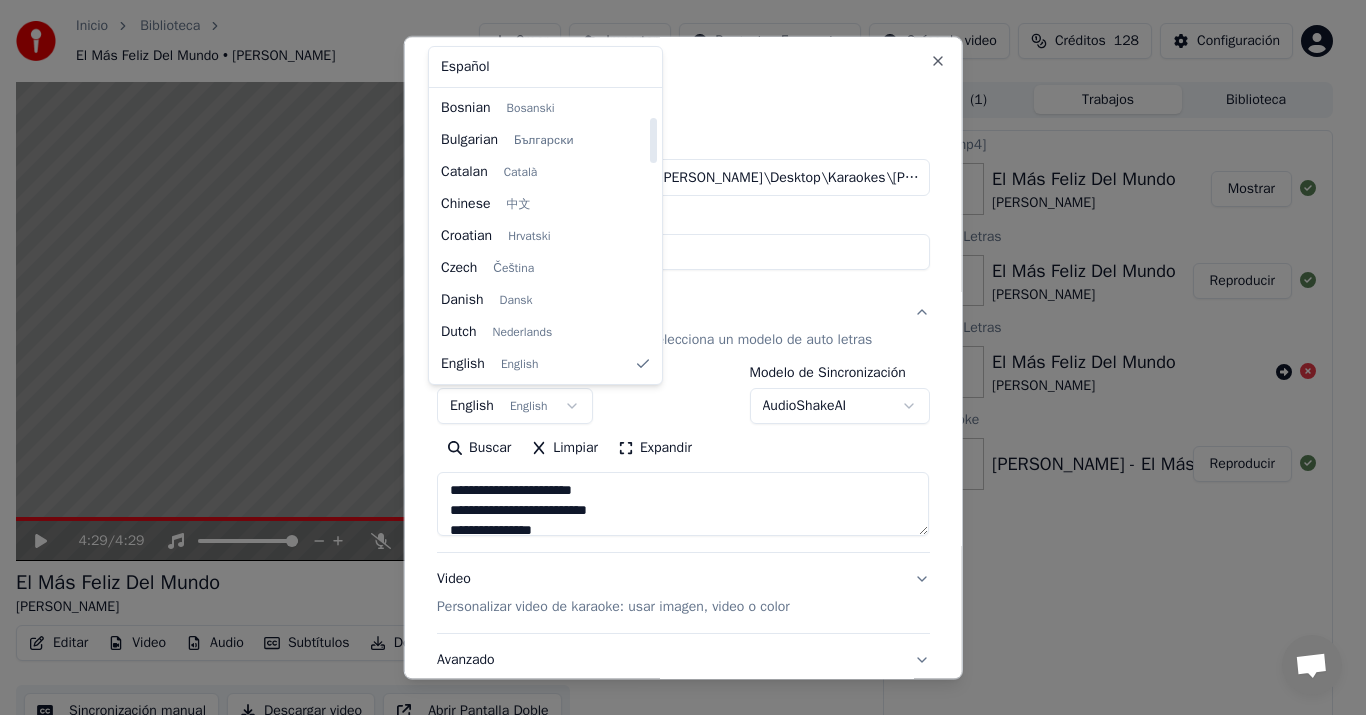 select on "**" 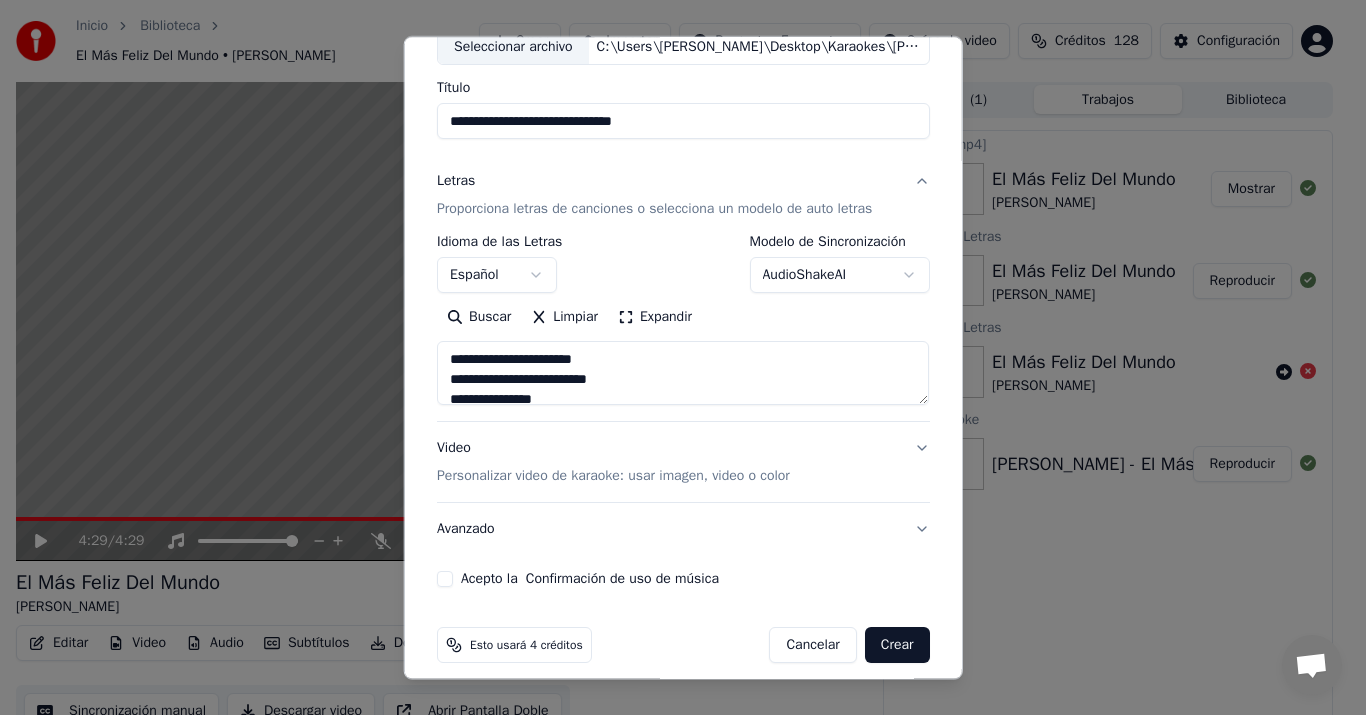 scroll, scrollTop: 148, scrollLeft: 0, axis: vertical 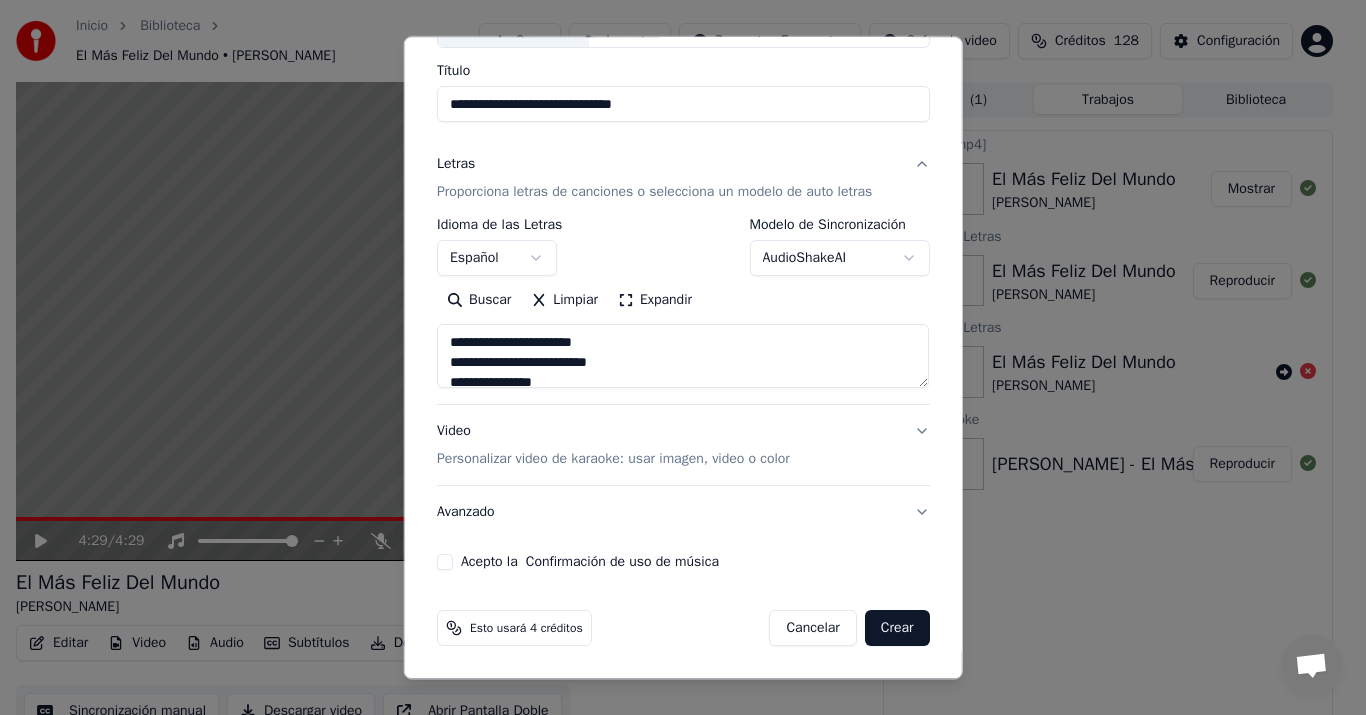 click on "Personalizar video de karaoke: usar imagen, video o color" at bounding box center [613, 460] 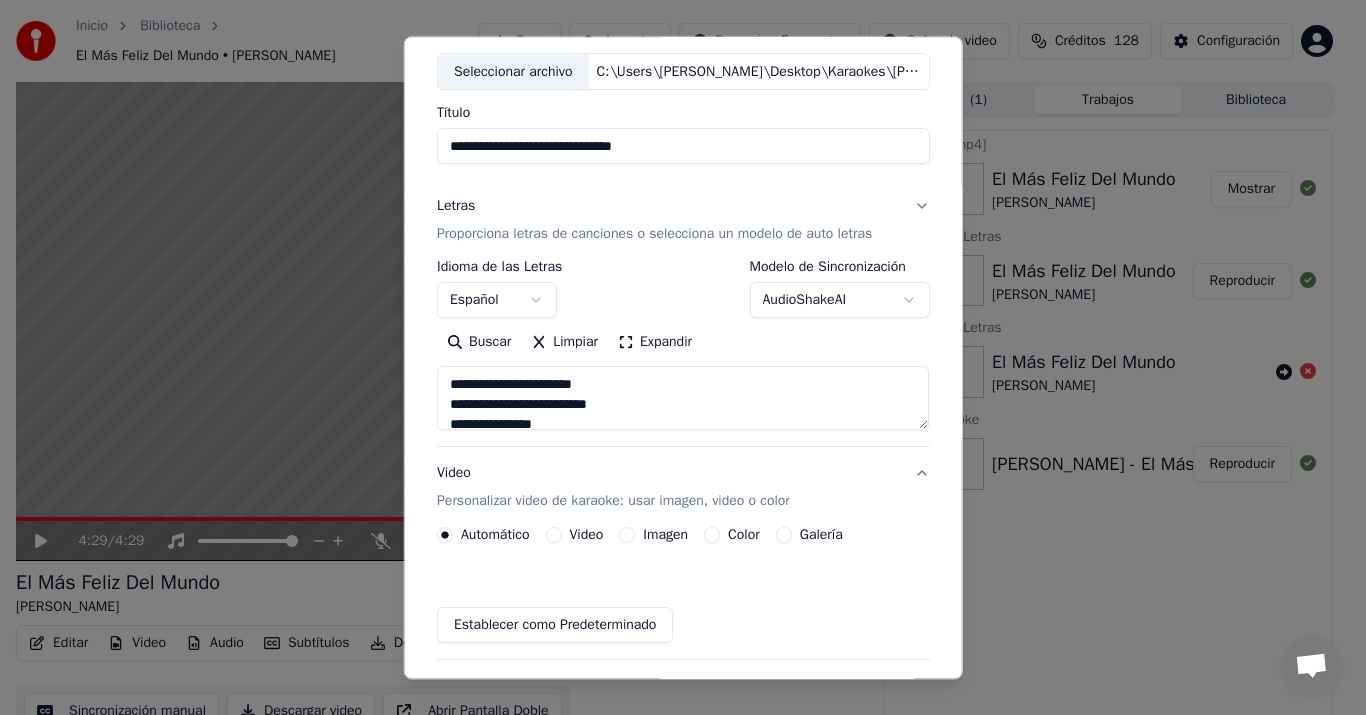 scroll, scrollTop: 94, scrollLeft: 0, axis: vertical 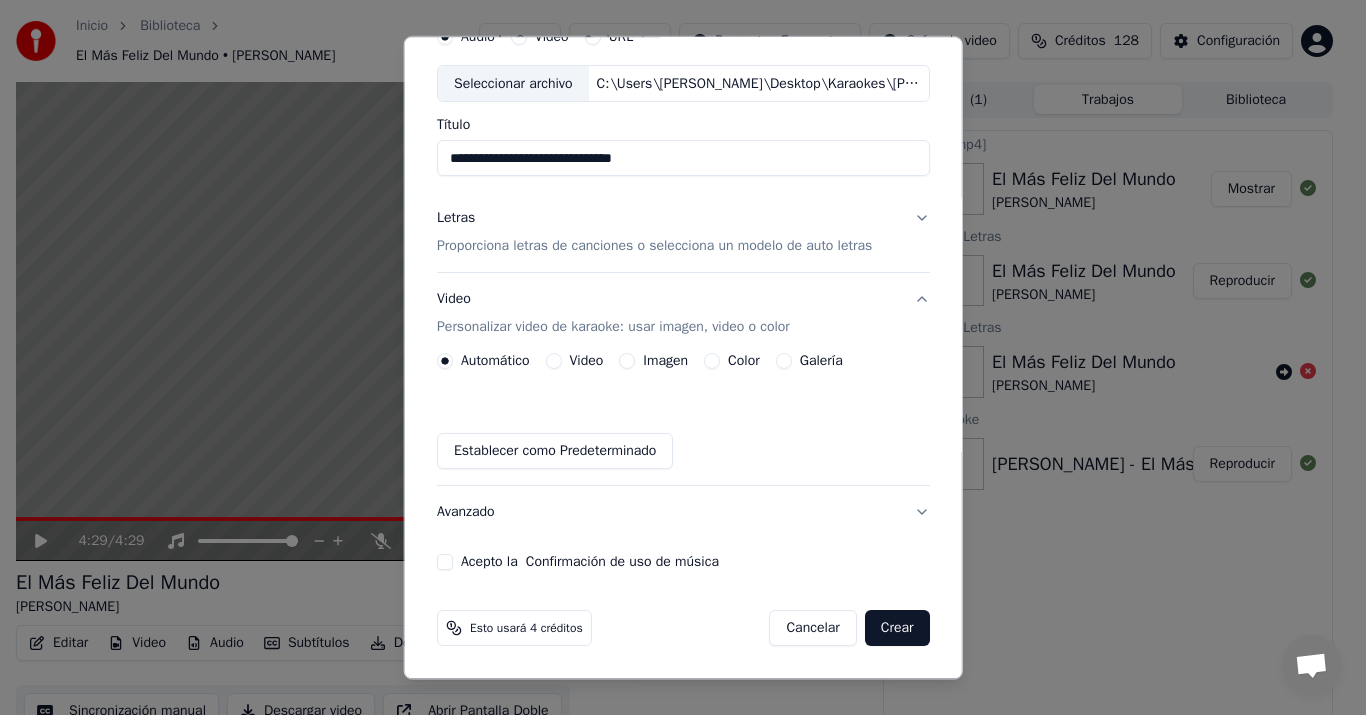 click on "Imagen" at bounding box center [665, 362] 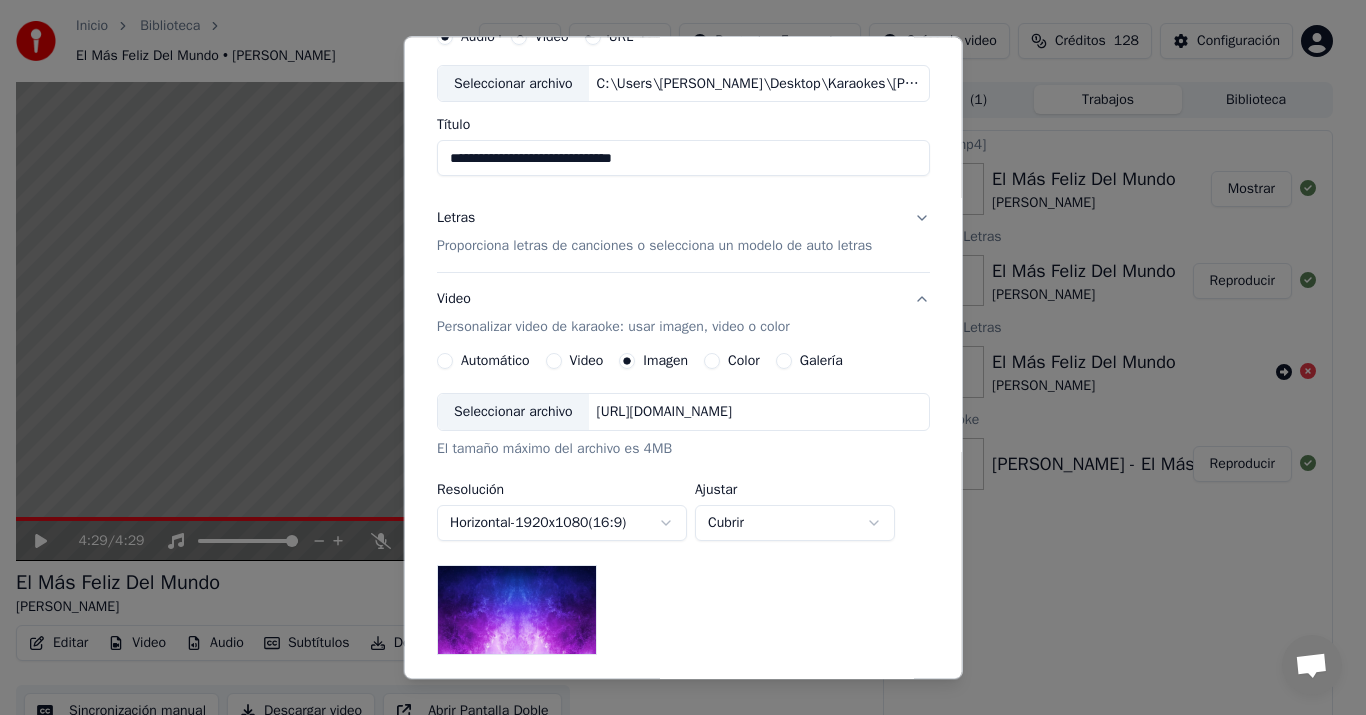 click on "Seleccionar archivo" at bounding box center [513, 413] 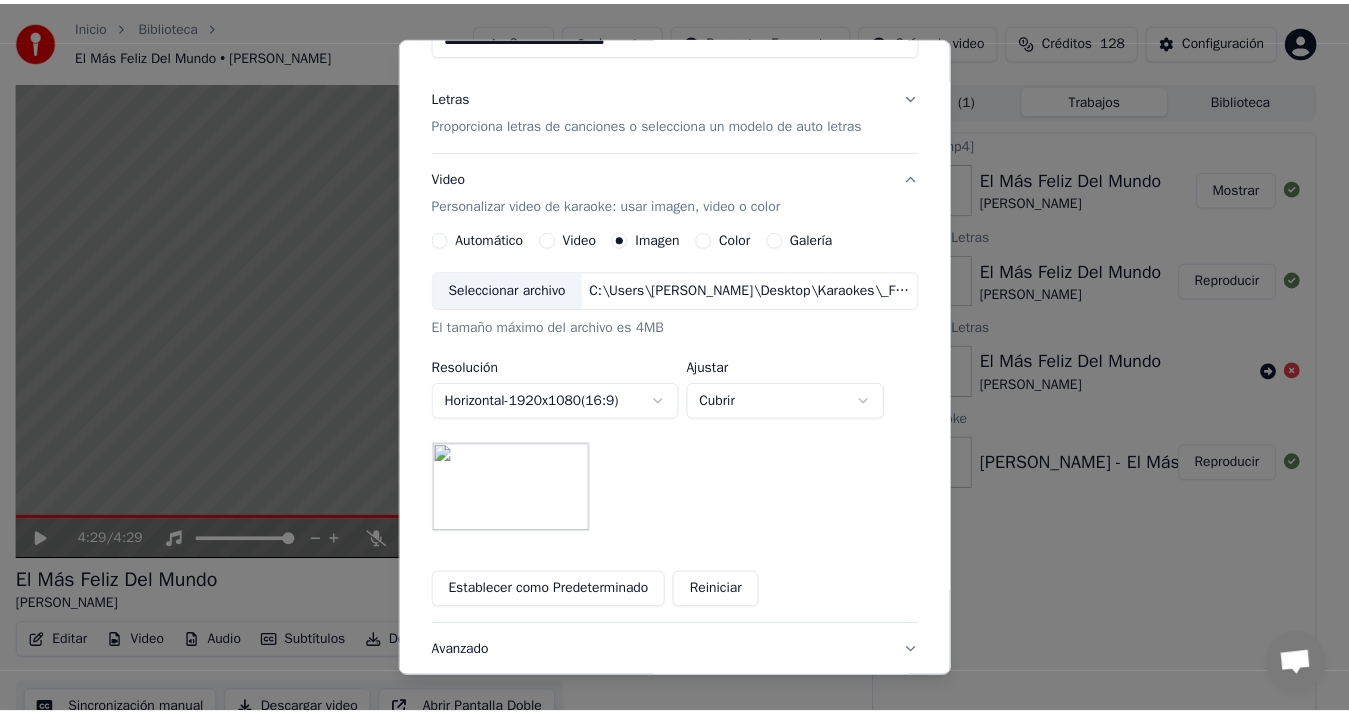 scroll, scrollTop: 356, scrollLeft: 0, axis: vertical 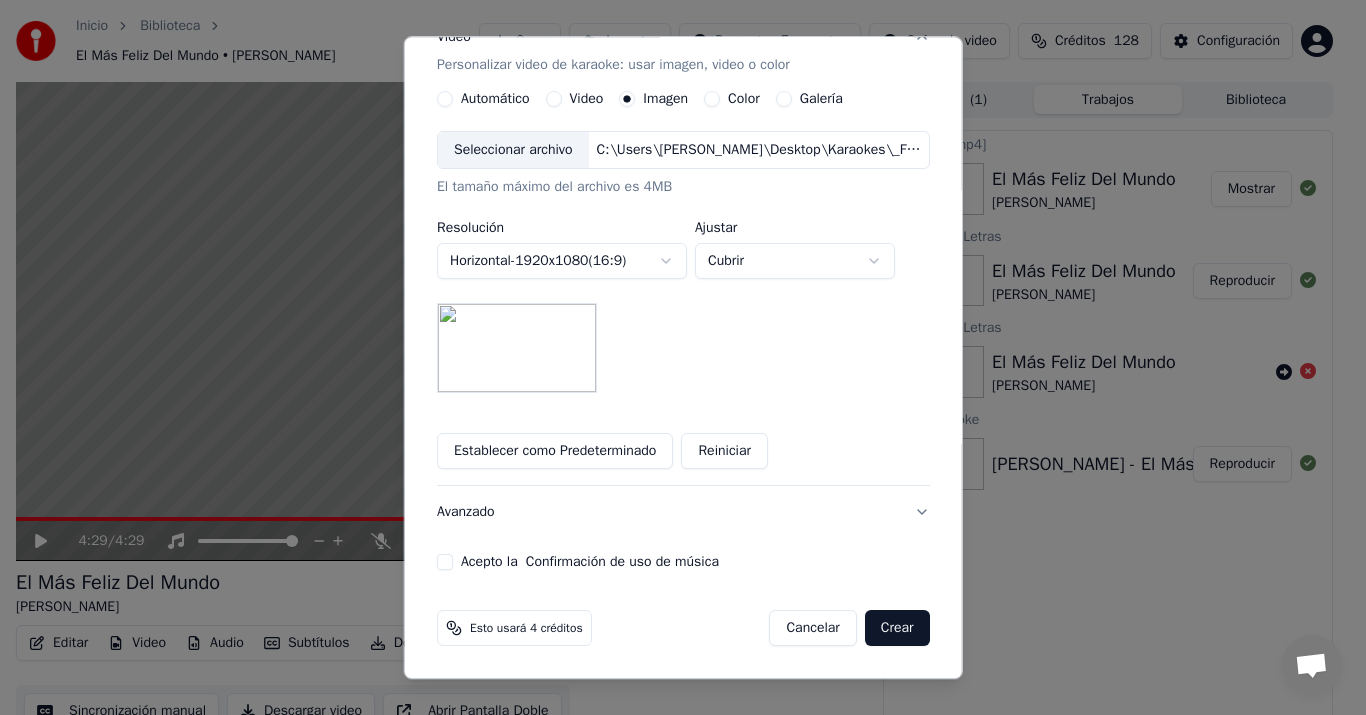 click on "**********" at bounding box center [683, 163] 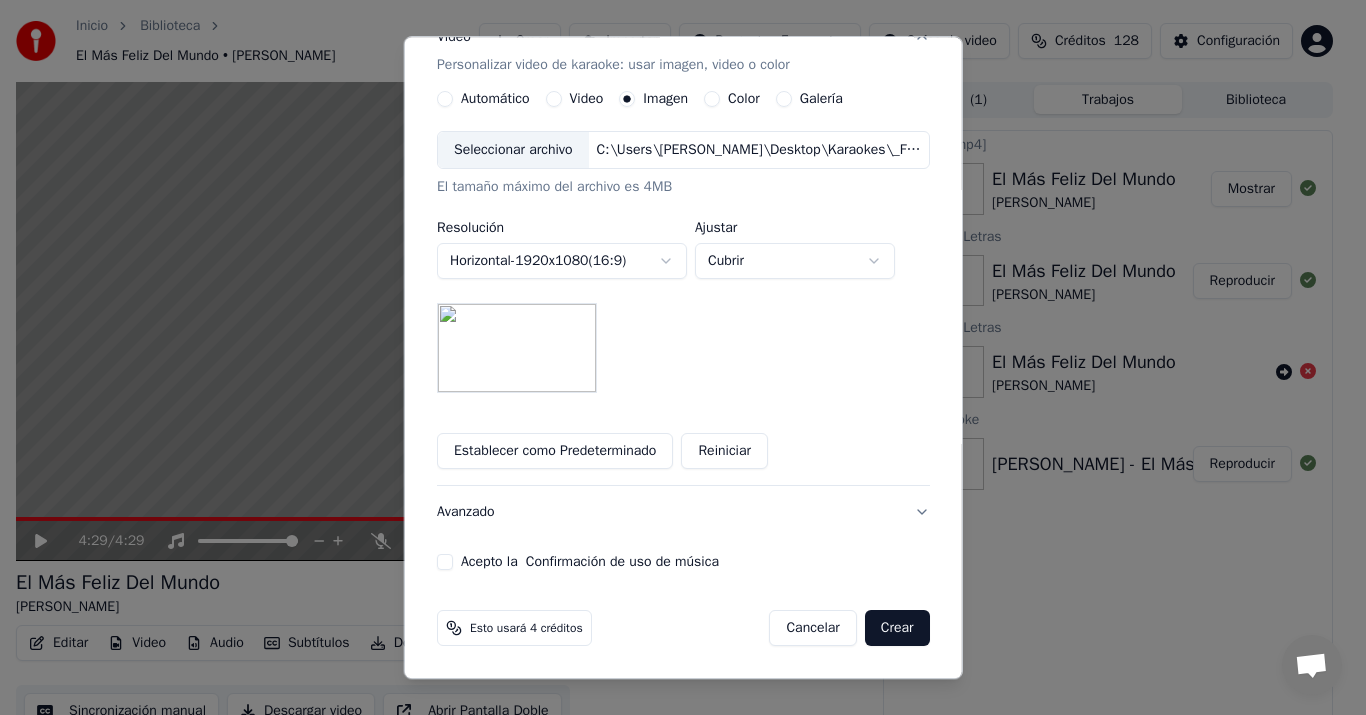 click on "Acepto la   Confirmación de uso de música" at bounding box center (445, 563) 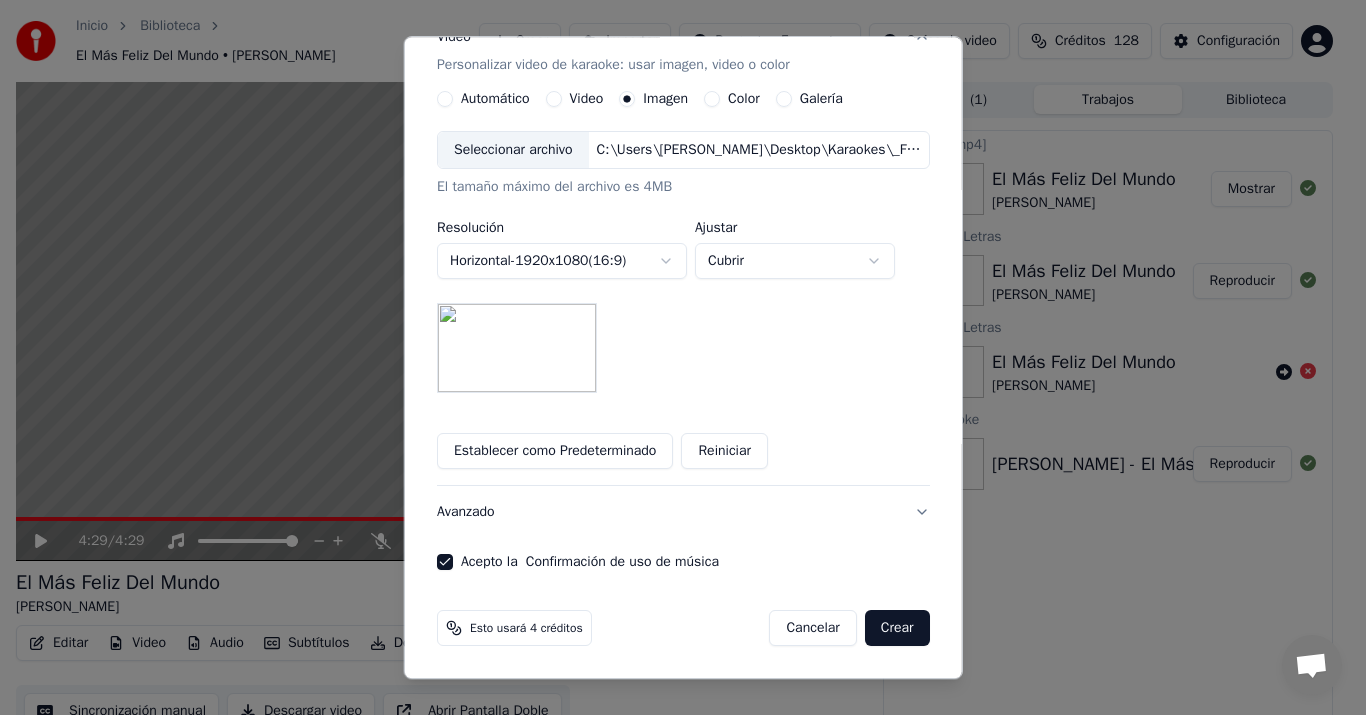 click on "Crear" at bounding box center (897, 629) 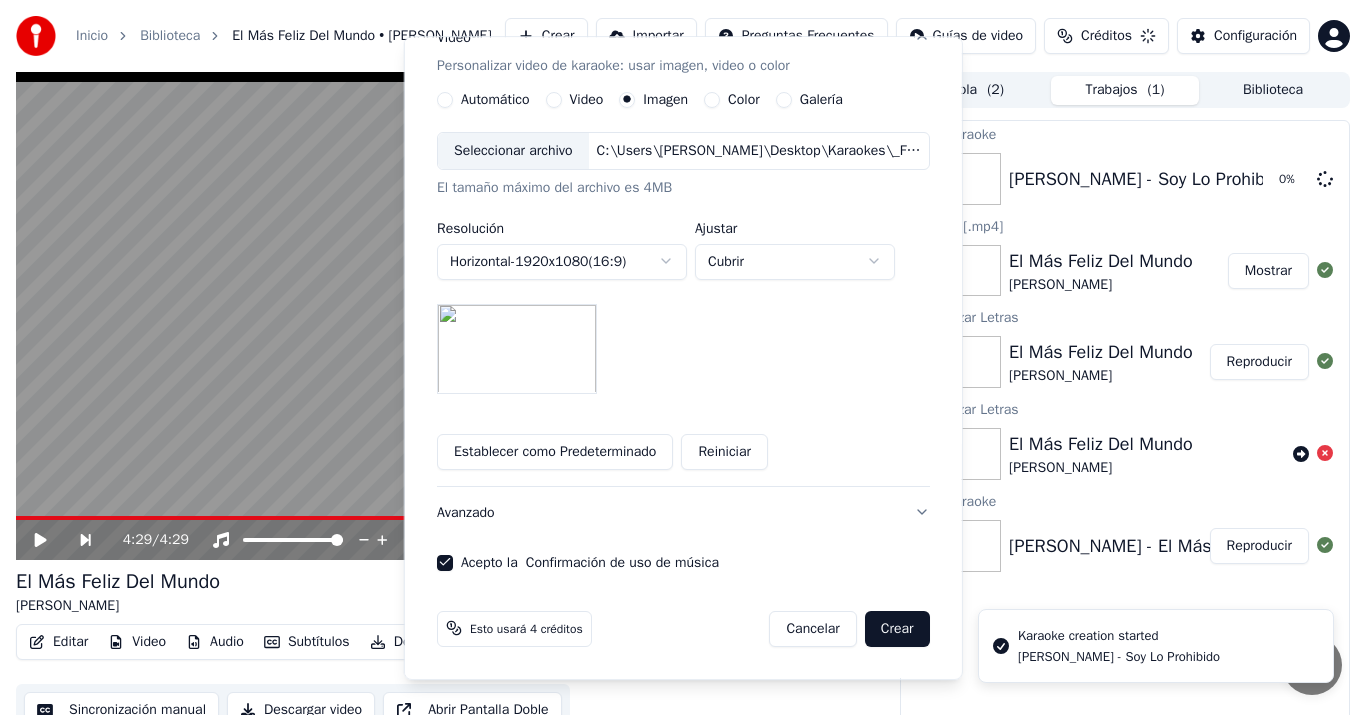 type 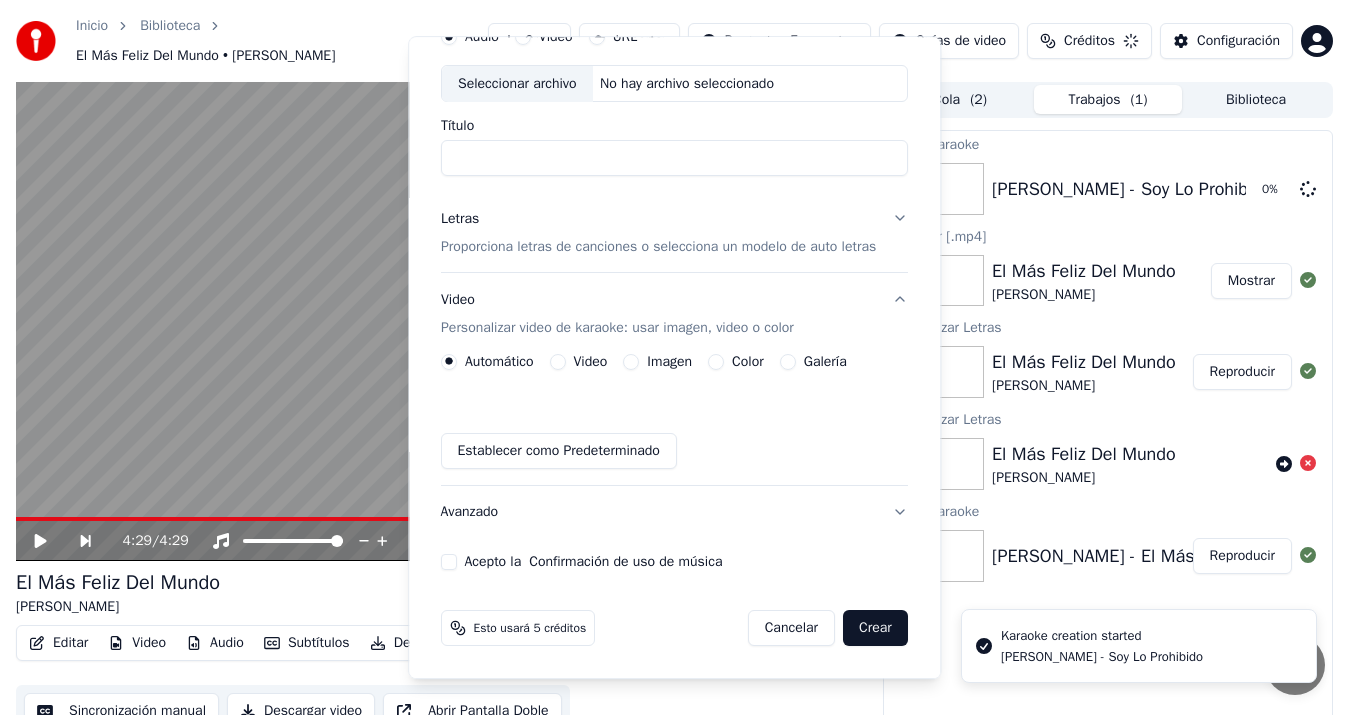 scroll, scrollTop: 94, scrollLeft: 0, axis: vertical 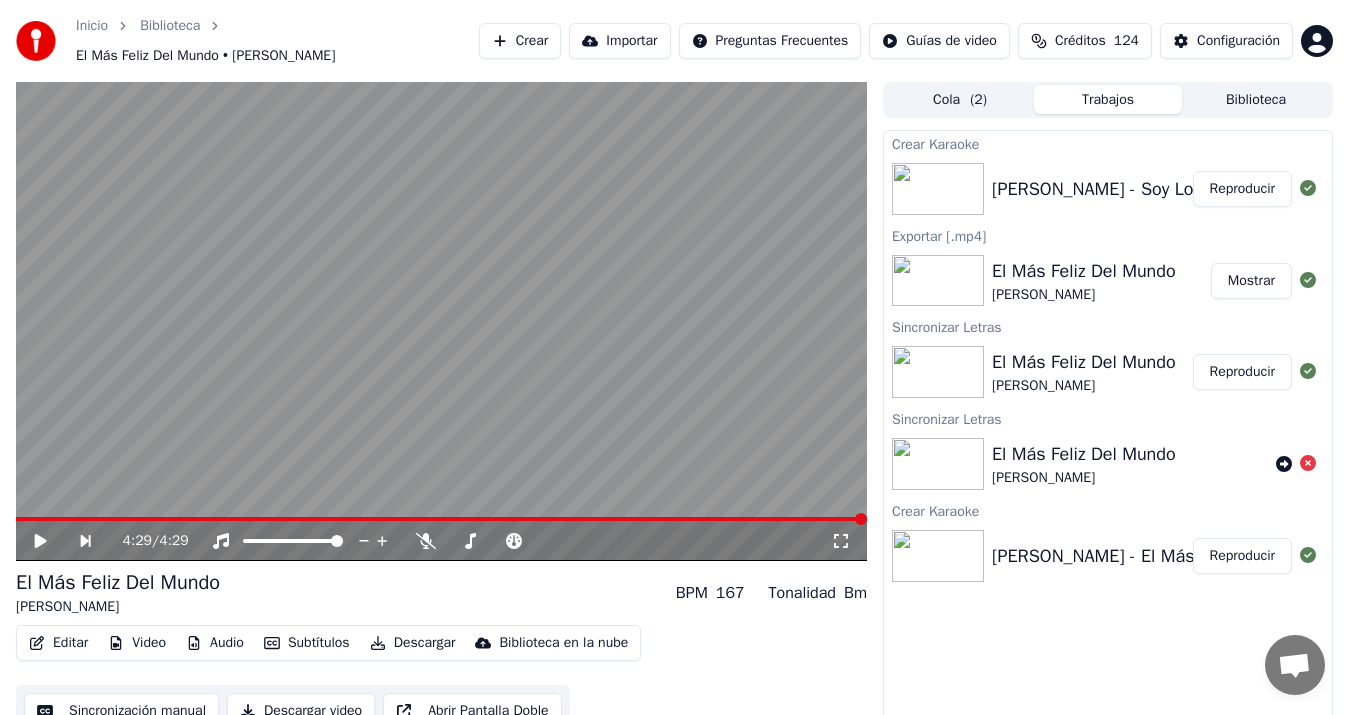 click on "Reproducir" at bounding box center [1242, 189] 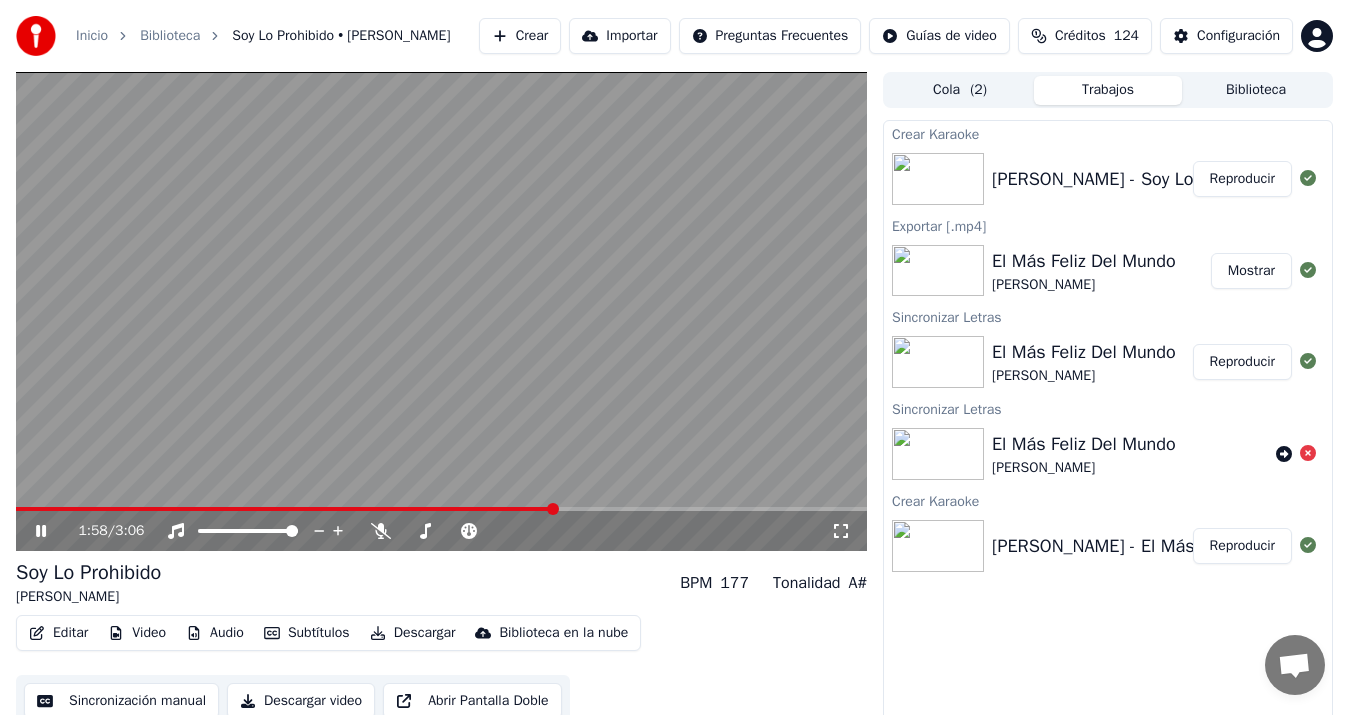 click on "Descargar" at bounding box center (413, 633) 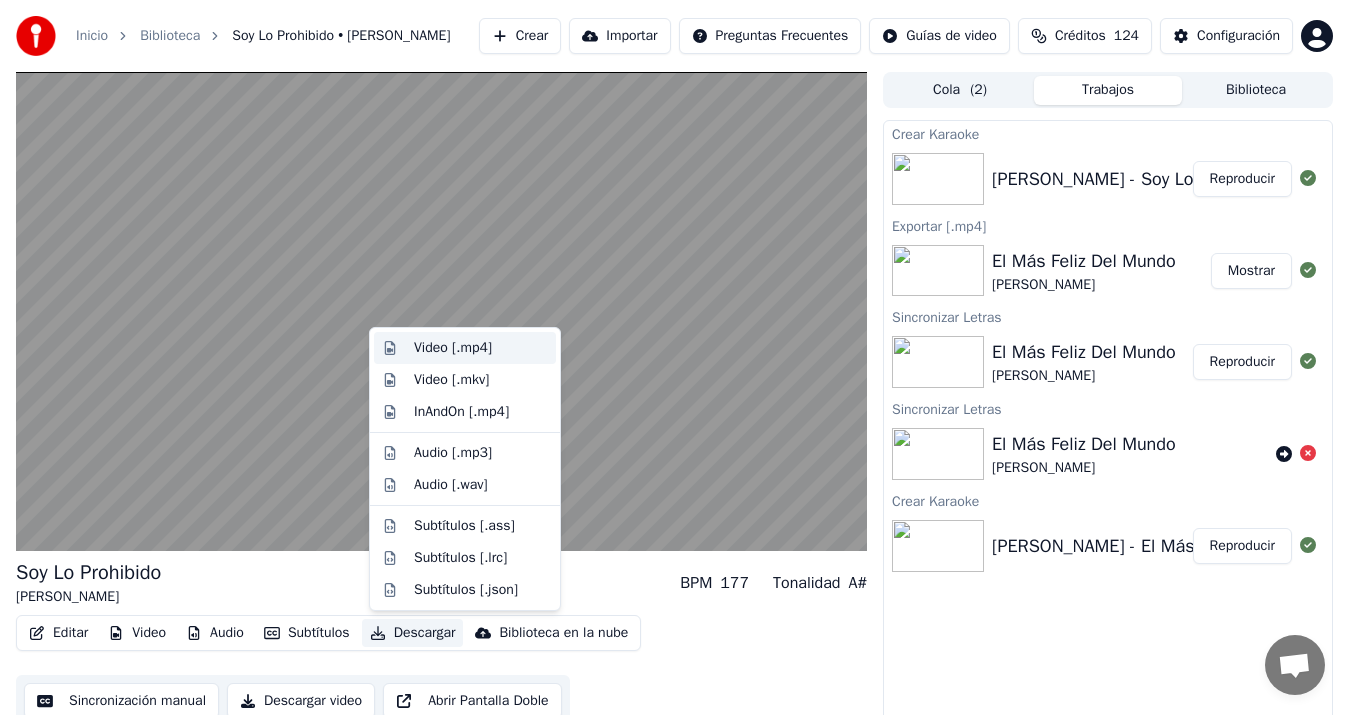 click on "Video [.mp4]" at bounding box center [465, 348] 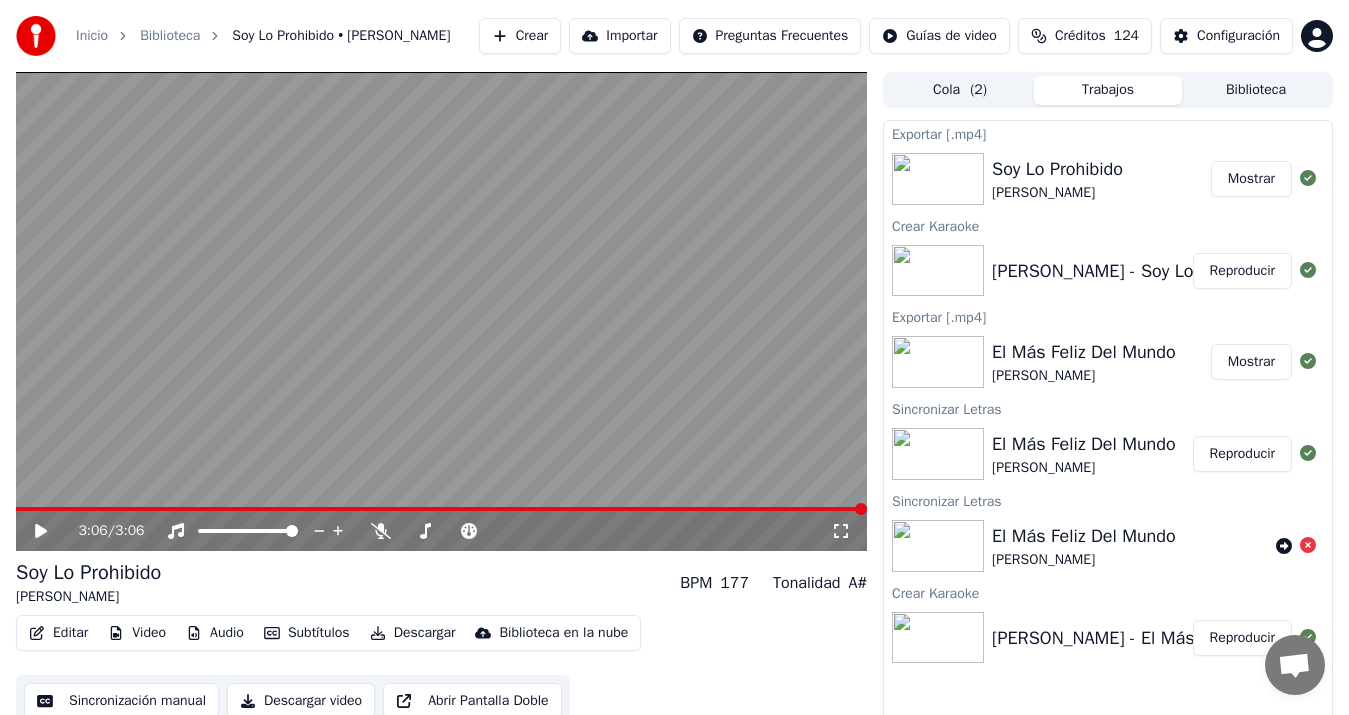 click at bounding box center [36, 36] 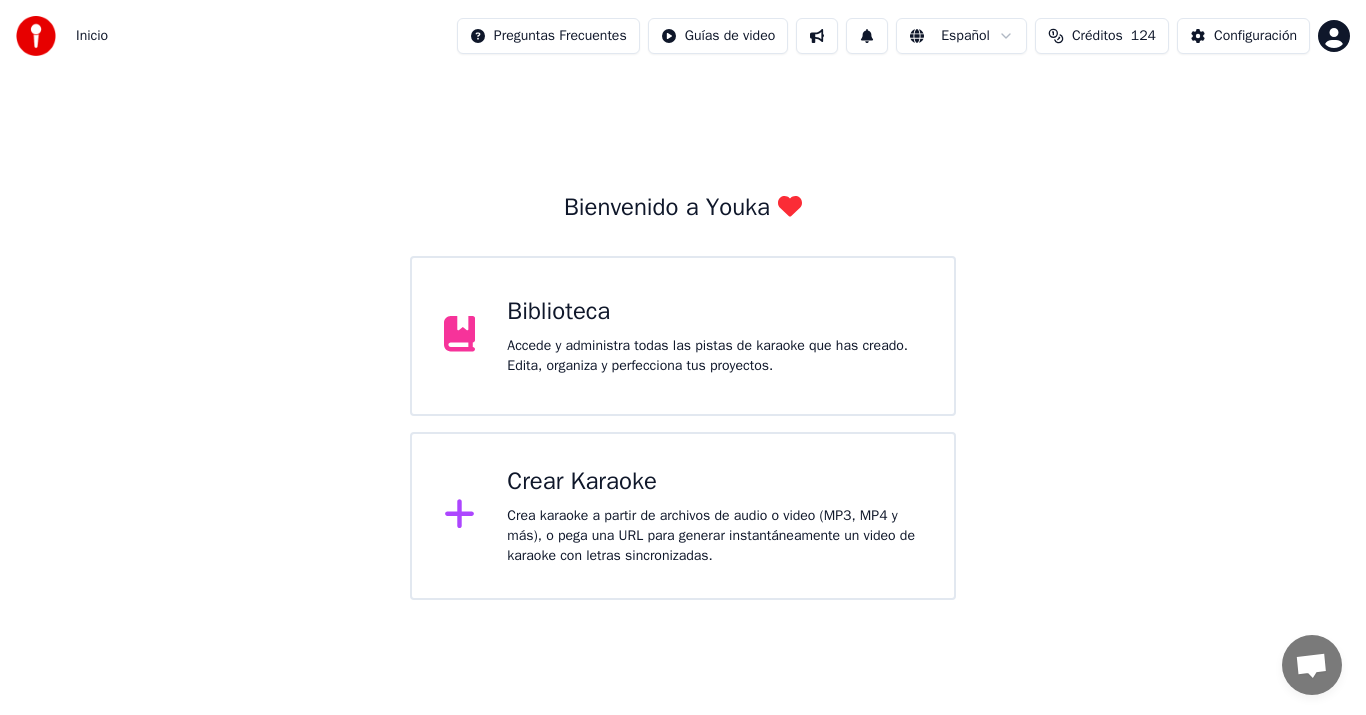 click on "Biblioteca" at bounding box center [714, 312] 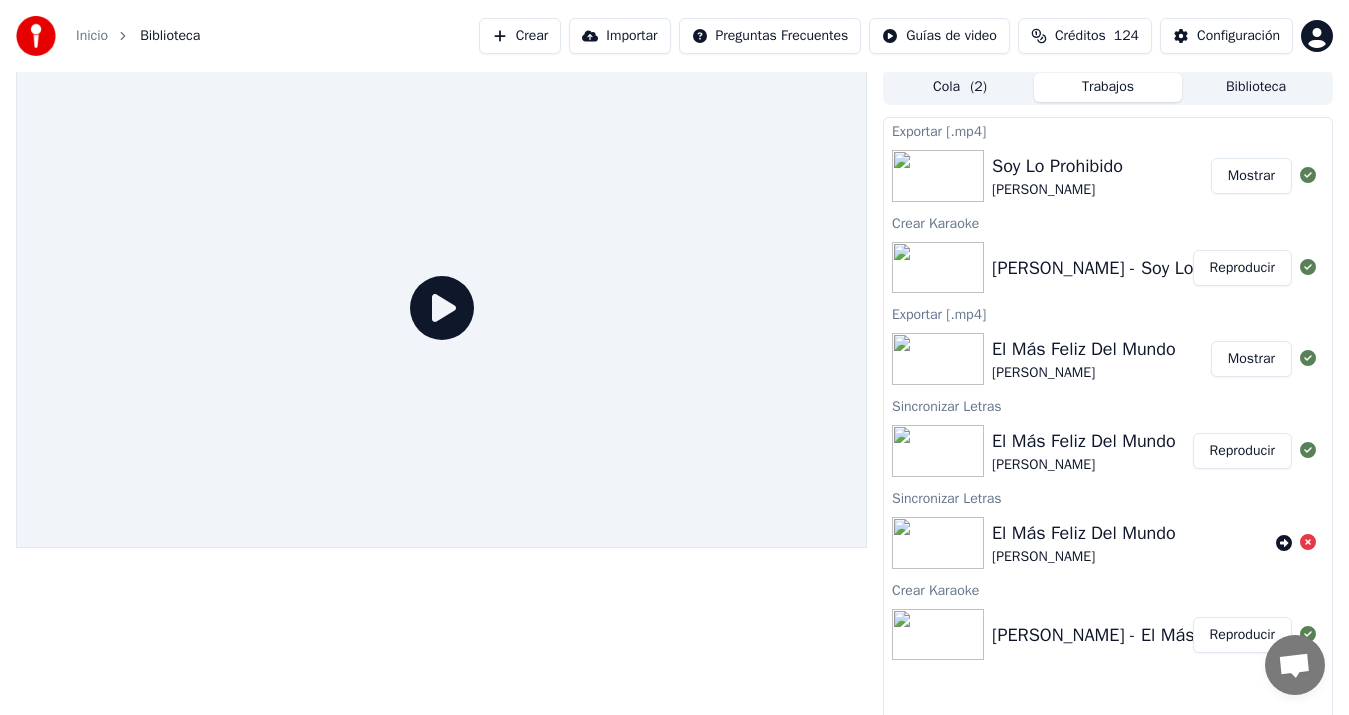 scroll, scrollTop: 0, scrollLeft: 0, axis: both 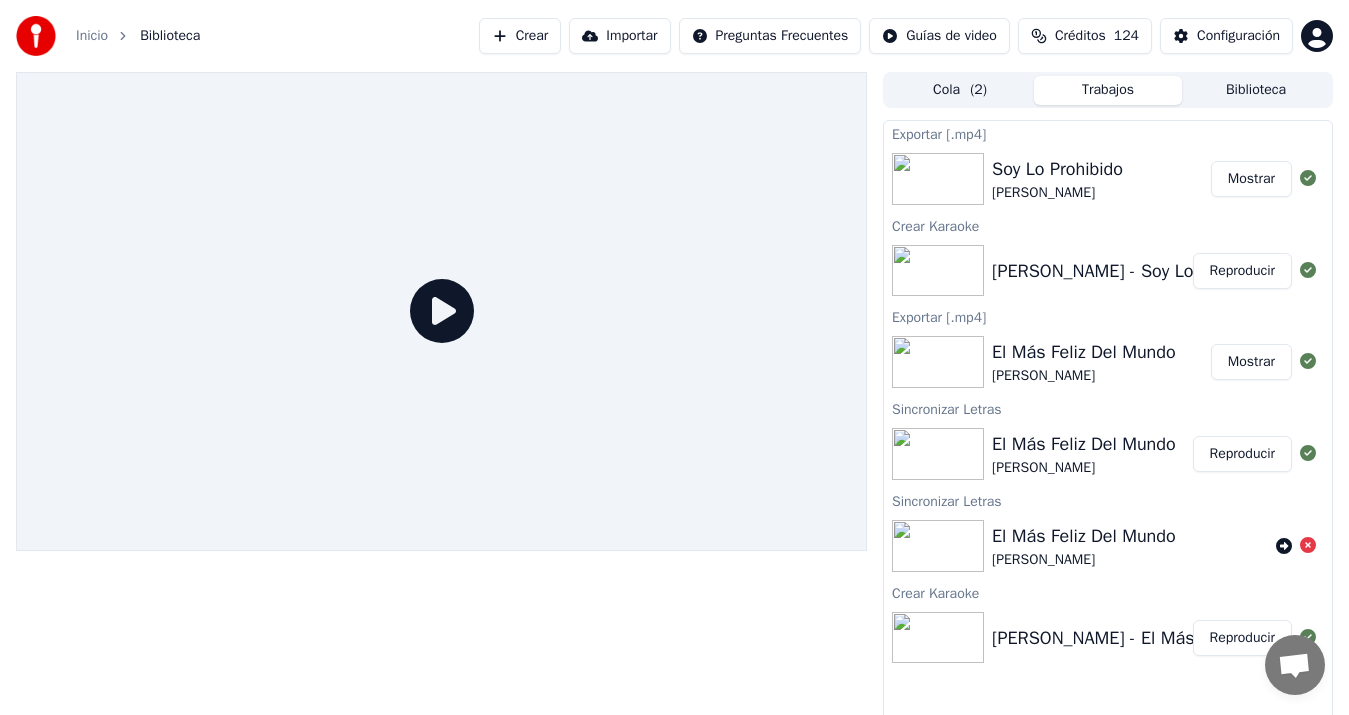 click on "Biblioteca" at bounding box center (1256, 90) 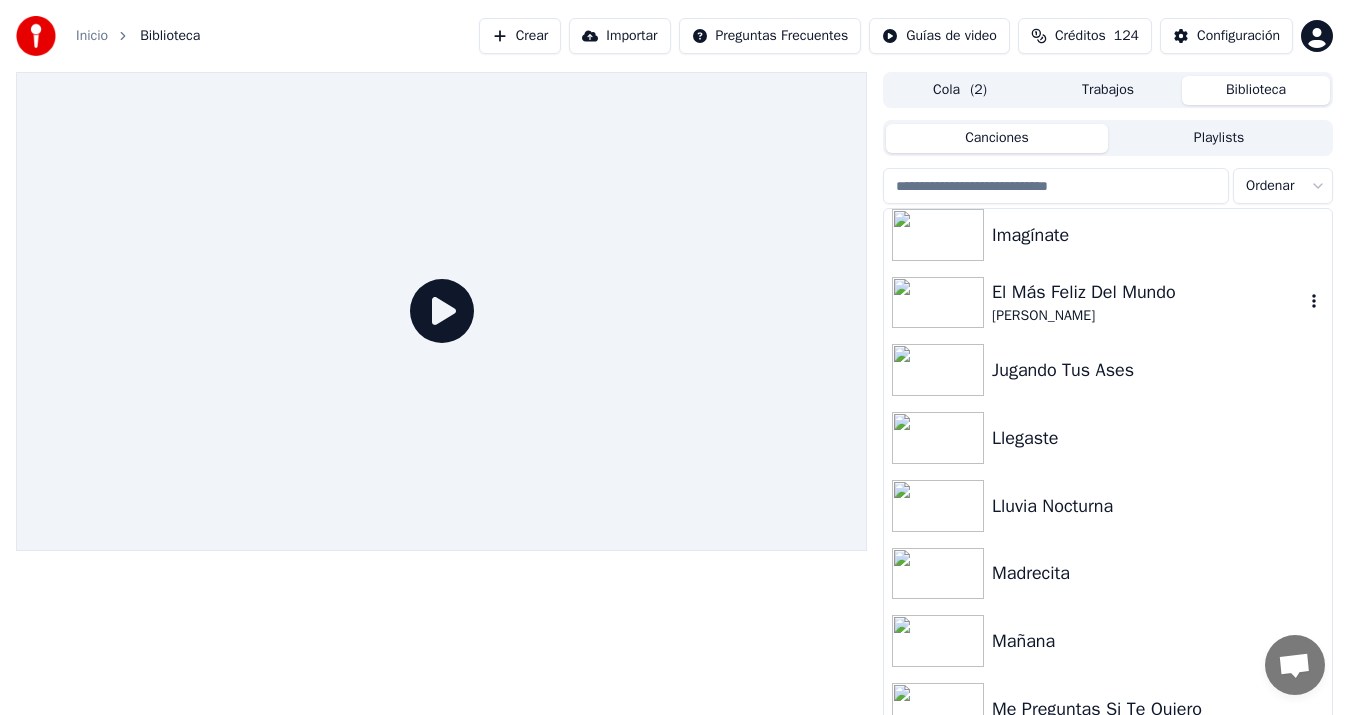 scroll, scrollTop: 1100, scrollLeft: 0, axis: vertical 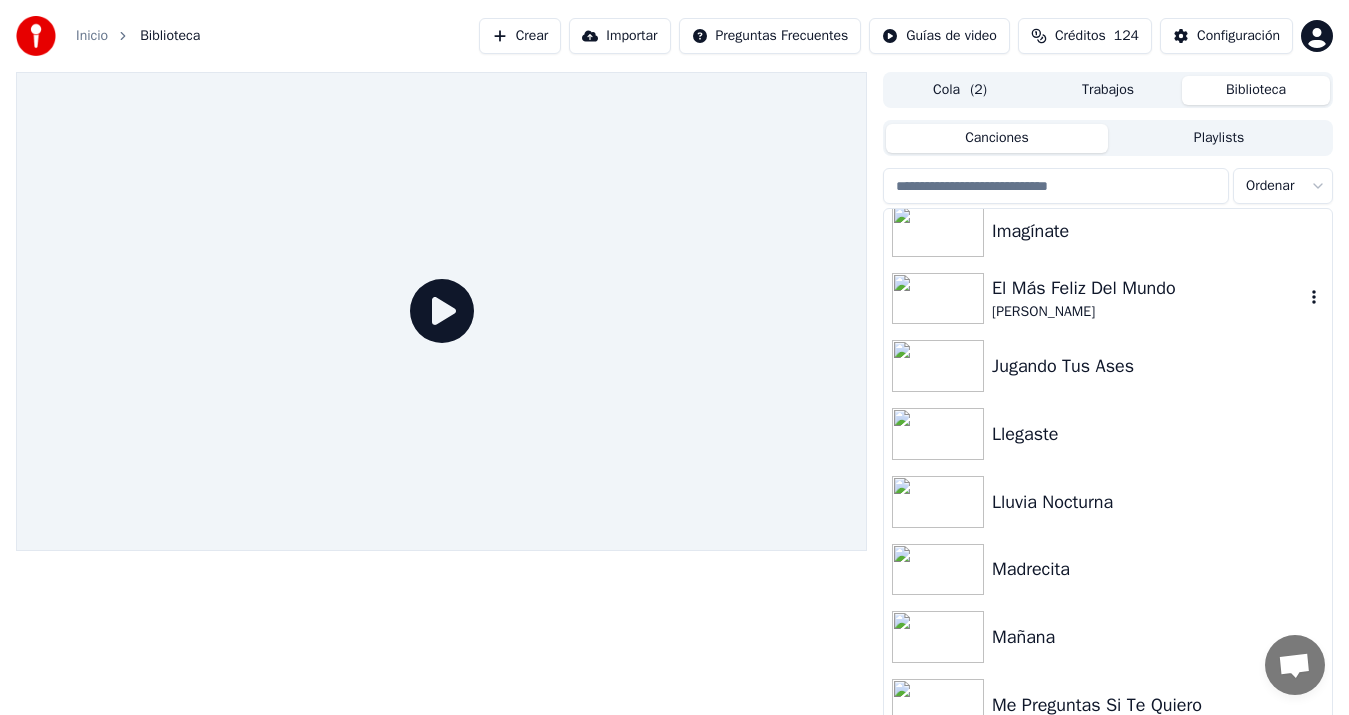 click 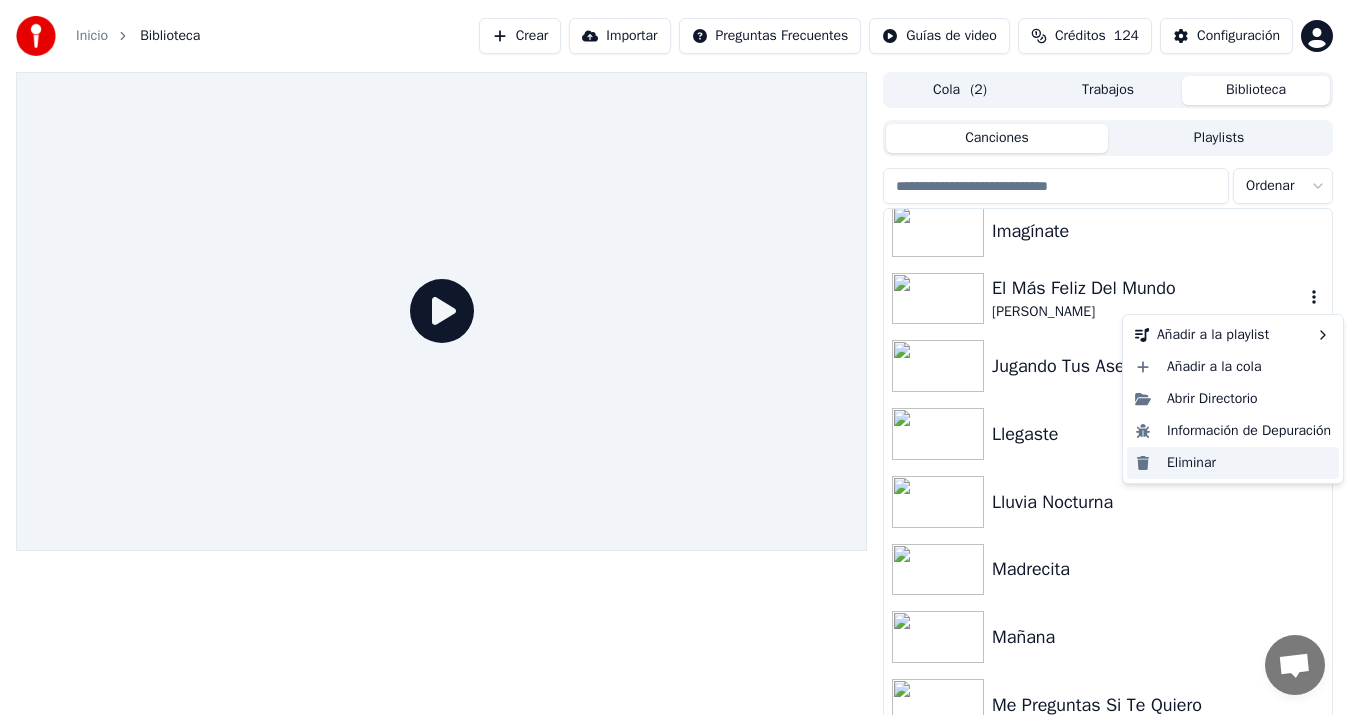 click on "Eliminar" at bounding box center [1233, 463] 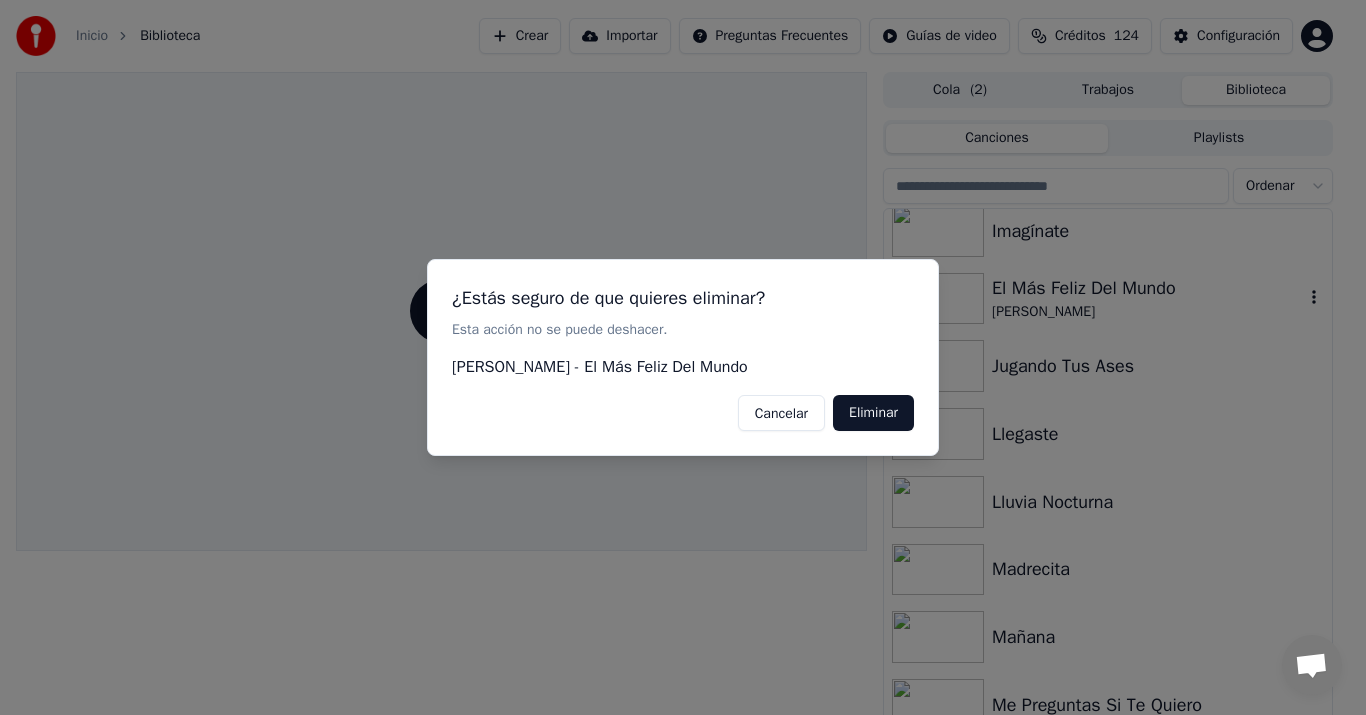 click on "Eliminar" at bounding box center (873, 413) 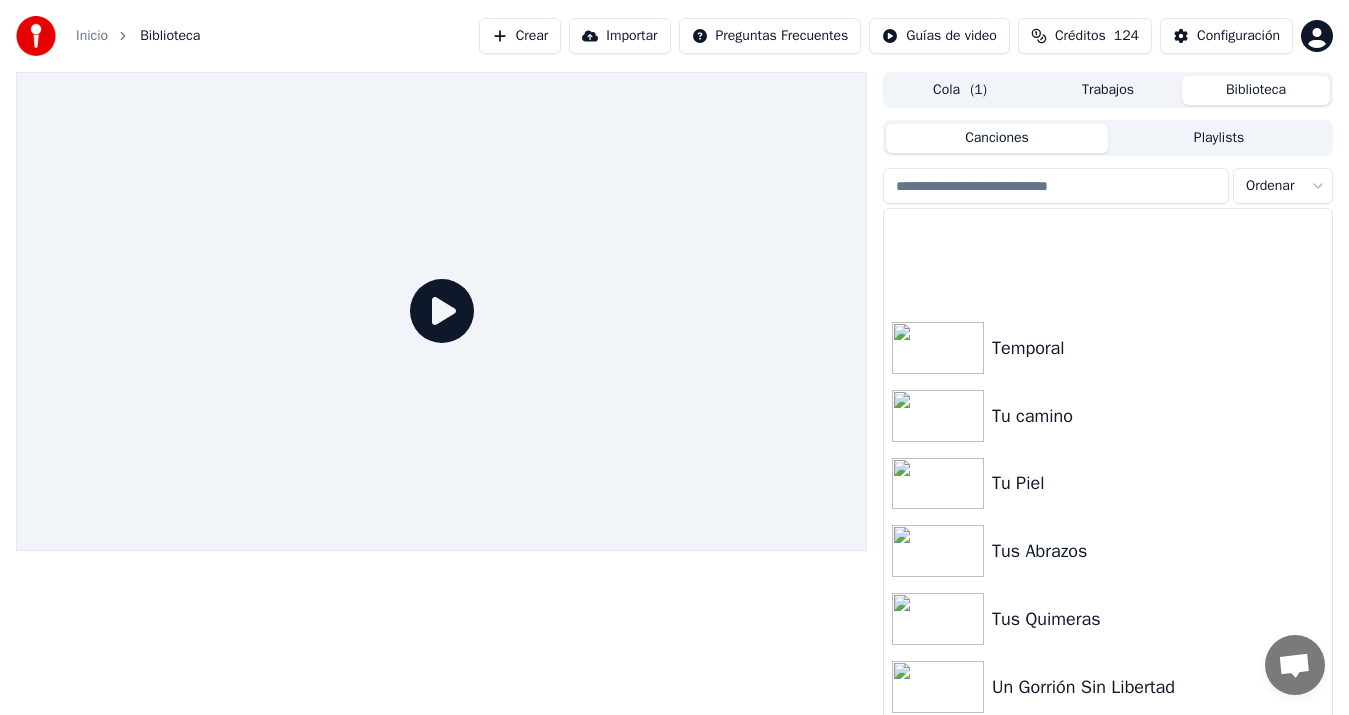 scroll, scrollTop: 2932, scrollLeft: 0, axis: vertical 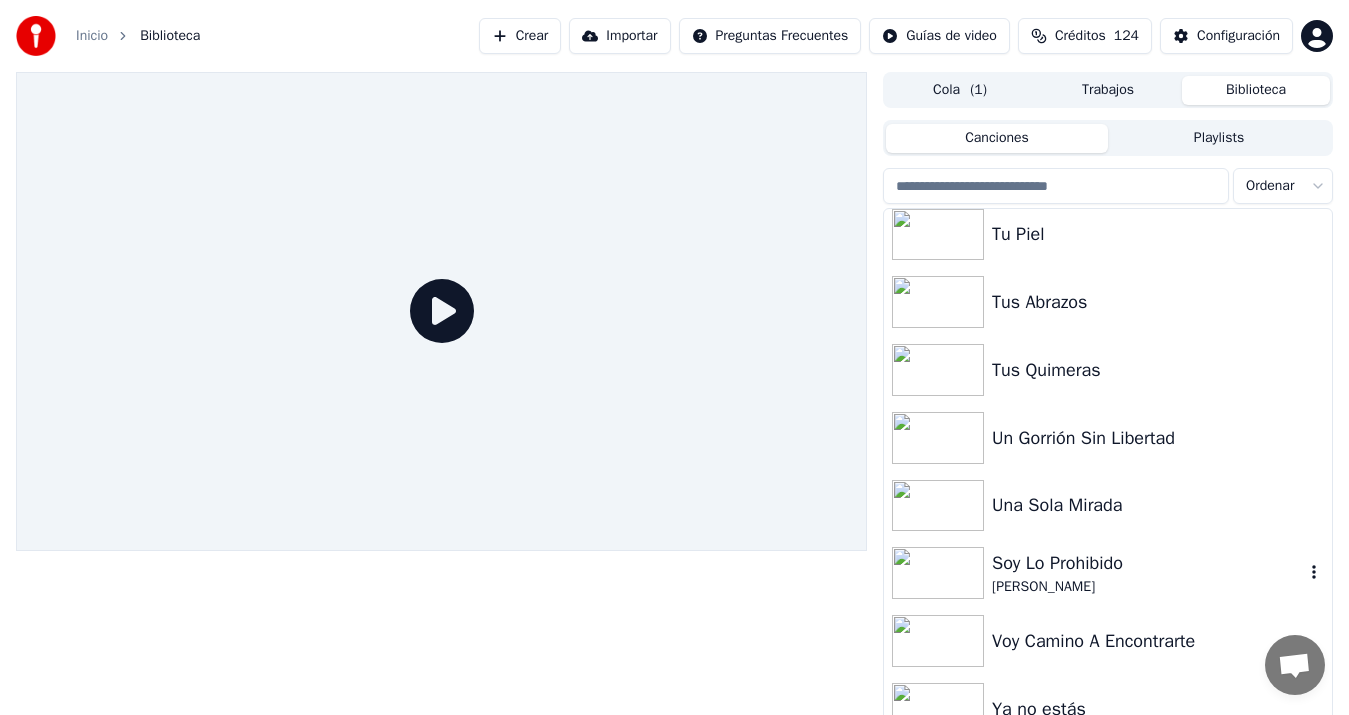 click 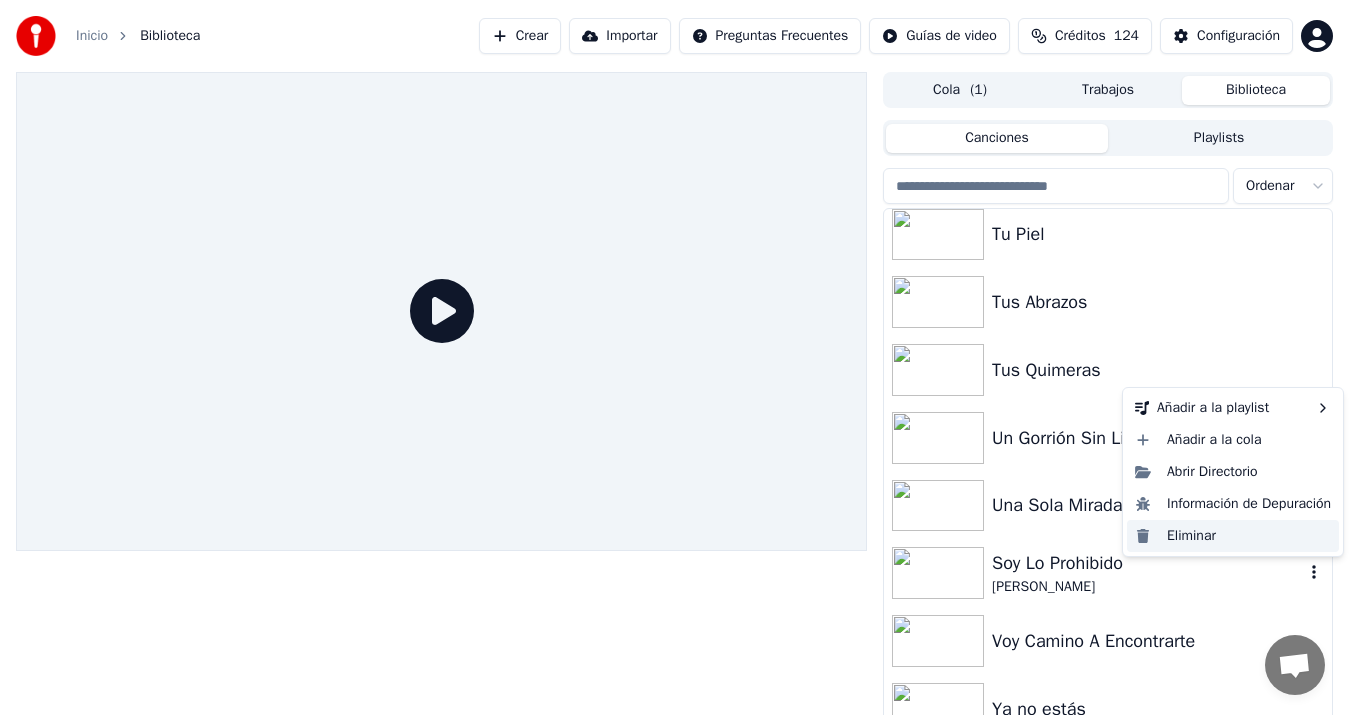 click on "Eliminar" at bounding box center (1233, 536) 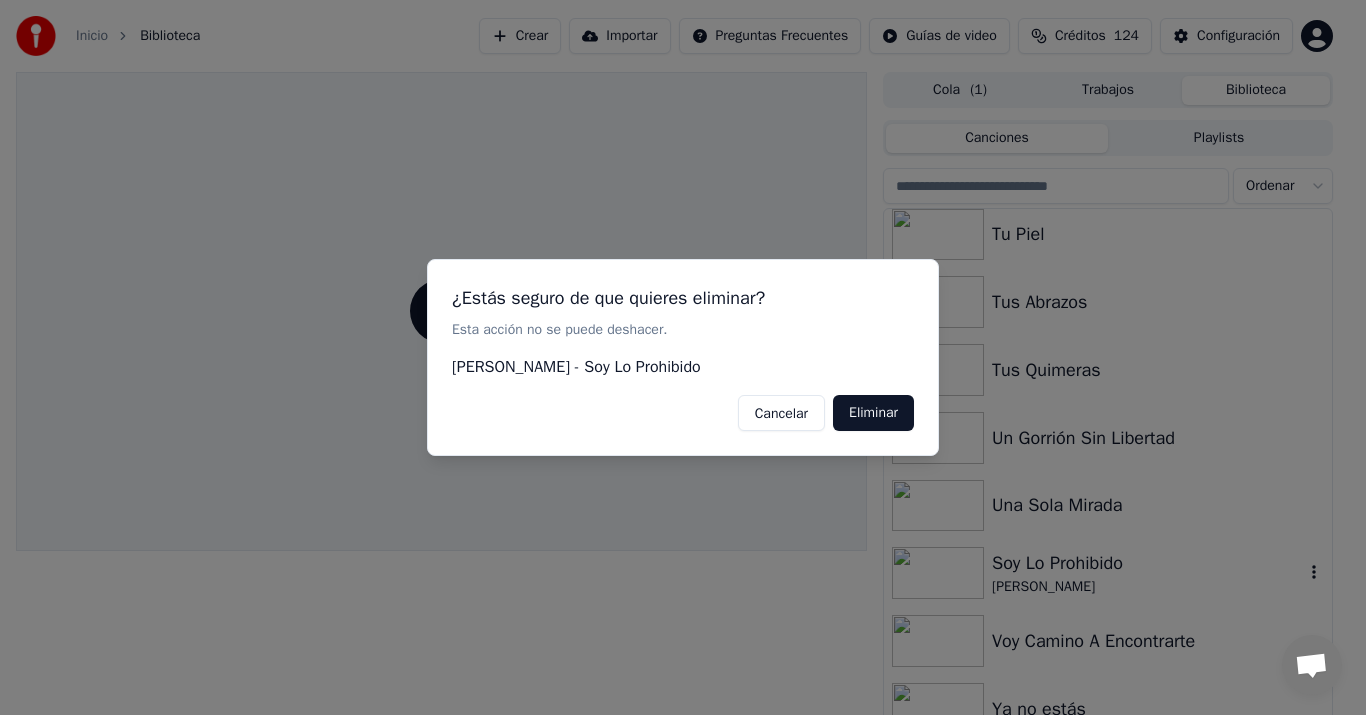click on "Eliminar" at bounding box center [873, 413] 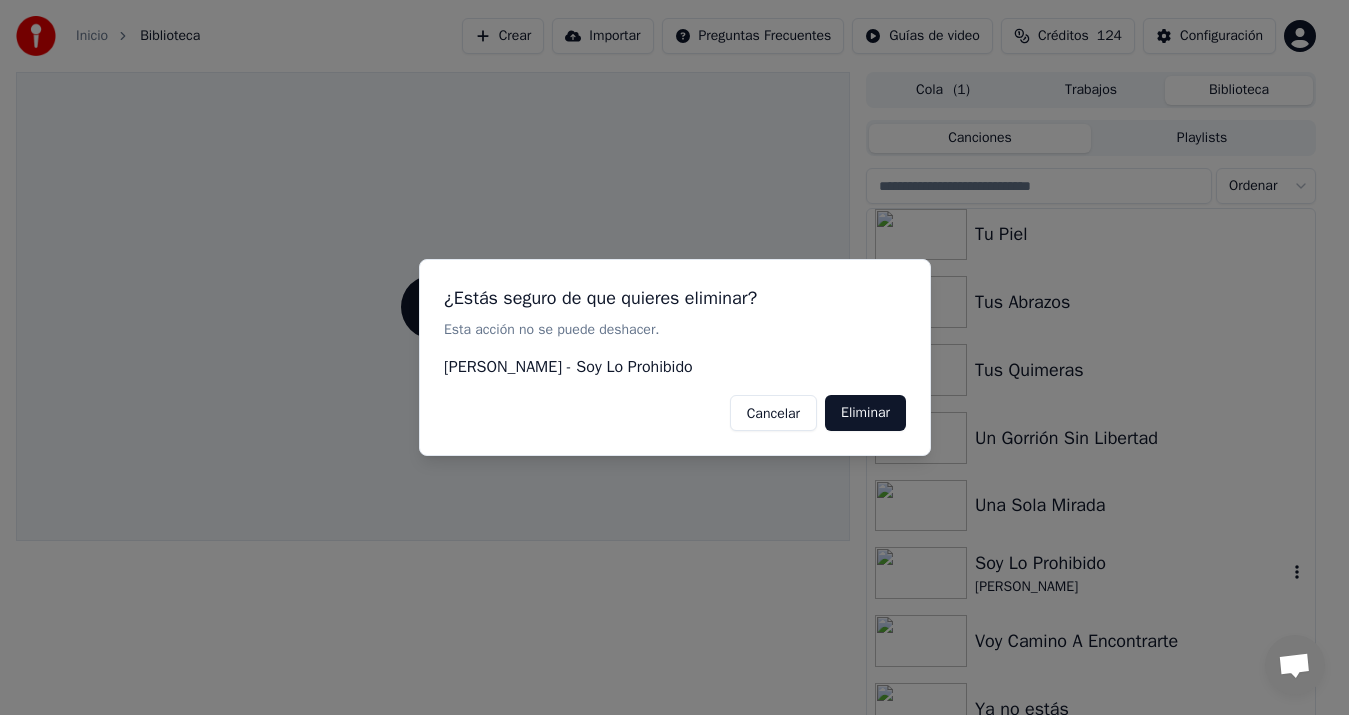 scroll, scrollTop: 2863, scrollLeft: 0, axis: vertical 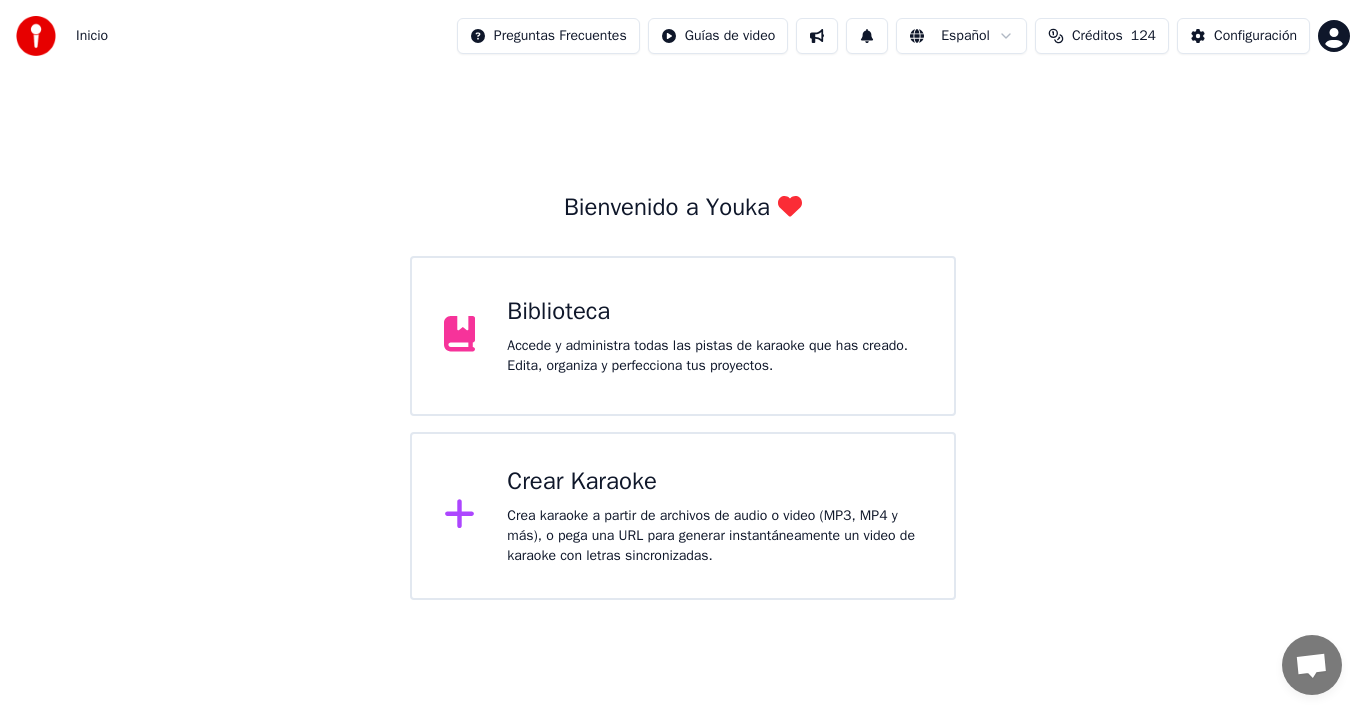 click on "Crear Karaoke" at bounding box center [714, 482] 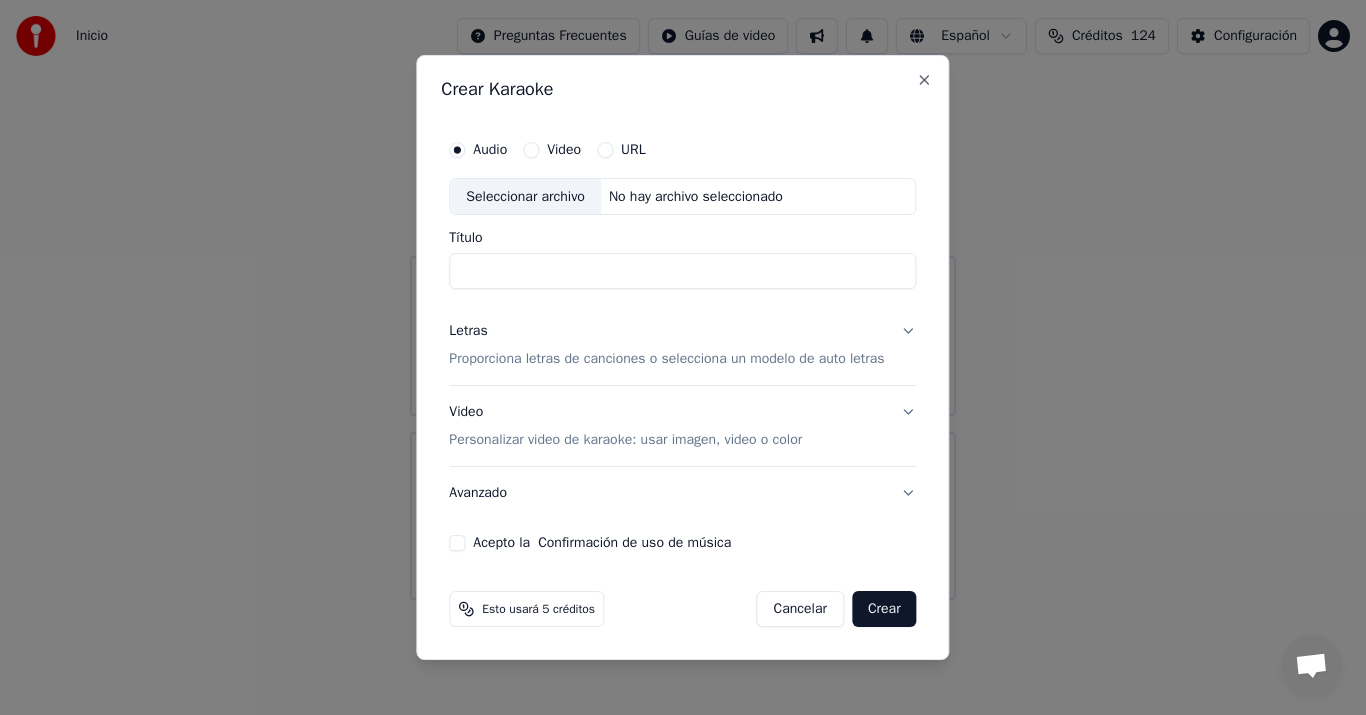 click on "Seleccionar archivo" at bounding box center (525, 197) 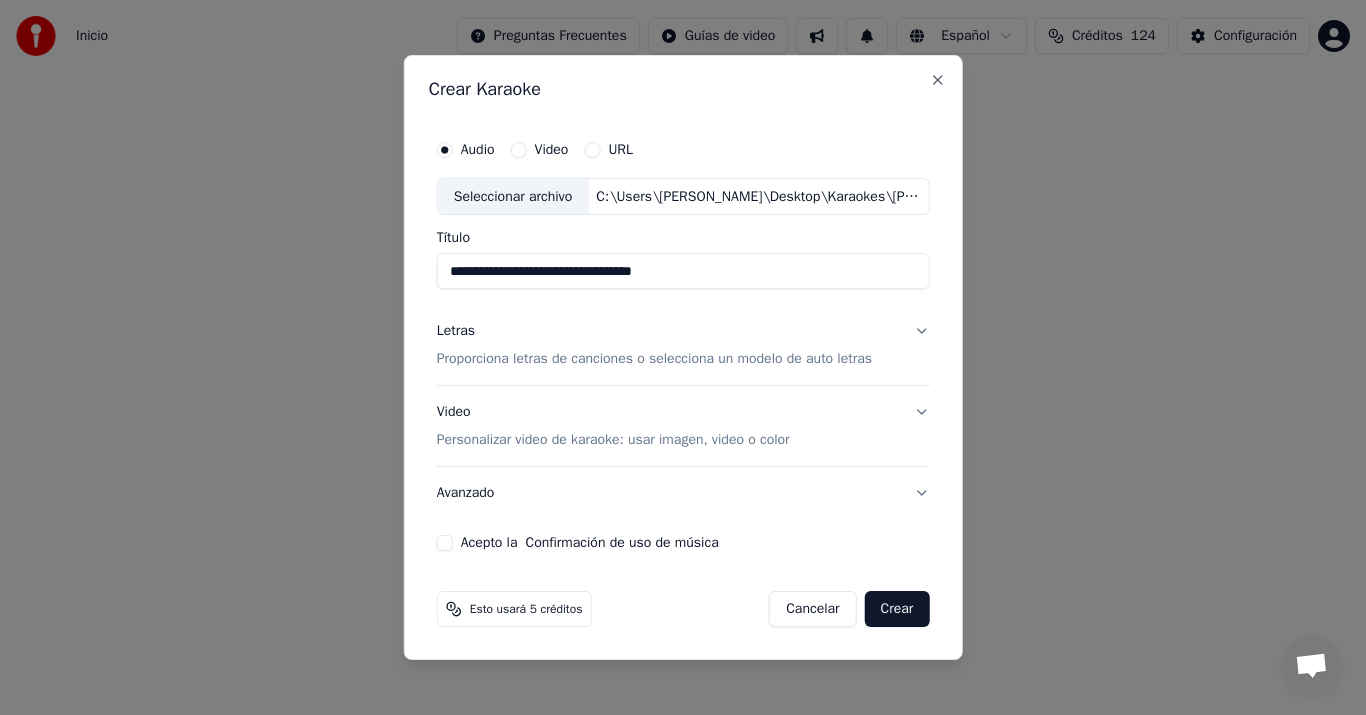 click on "Proporciona letras de canciones o selecciona un modelo de auto letras" at bounding box center (654, 360) 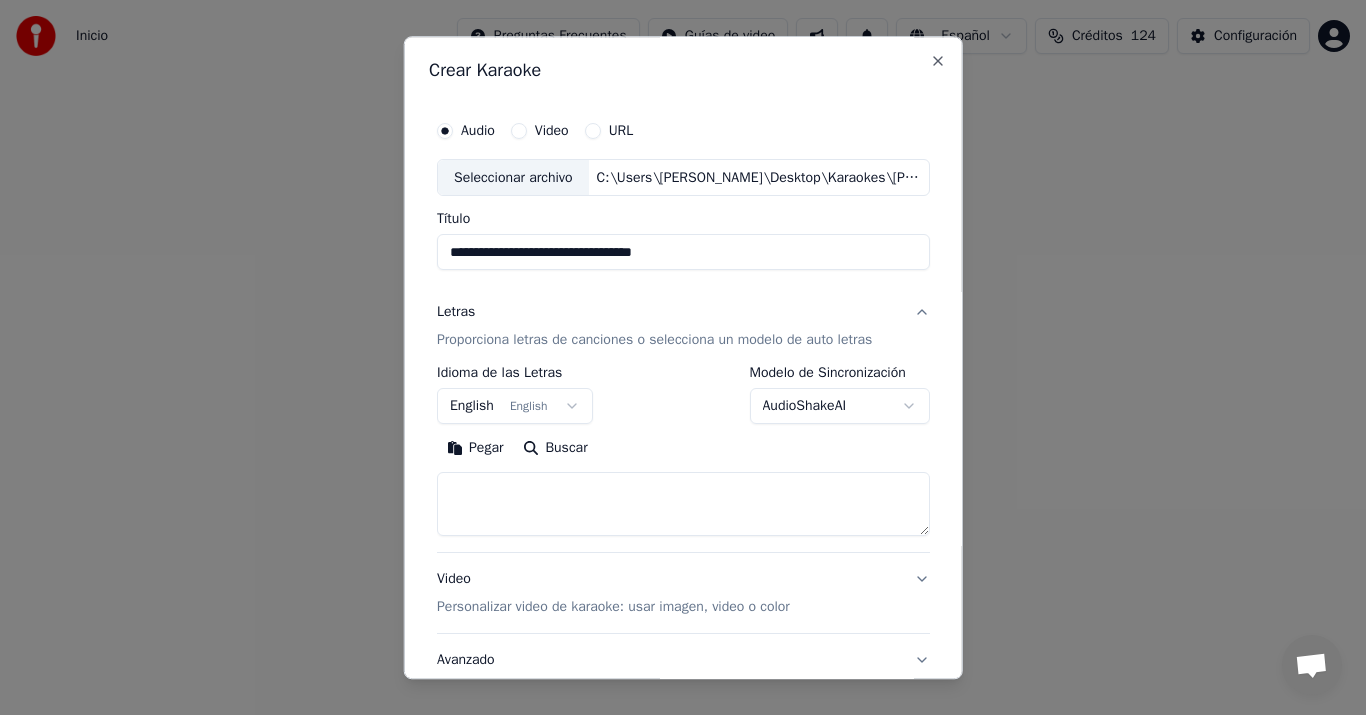click on "Pegar" at bounding box center [475, 449] 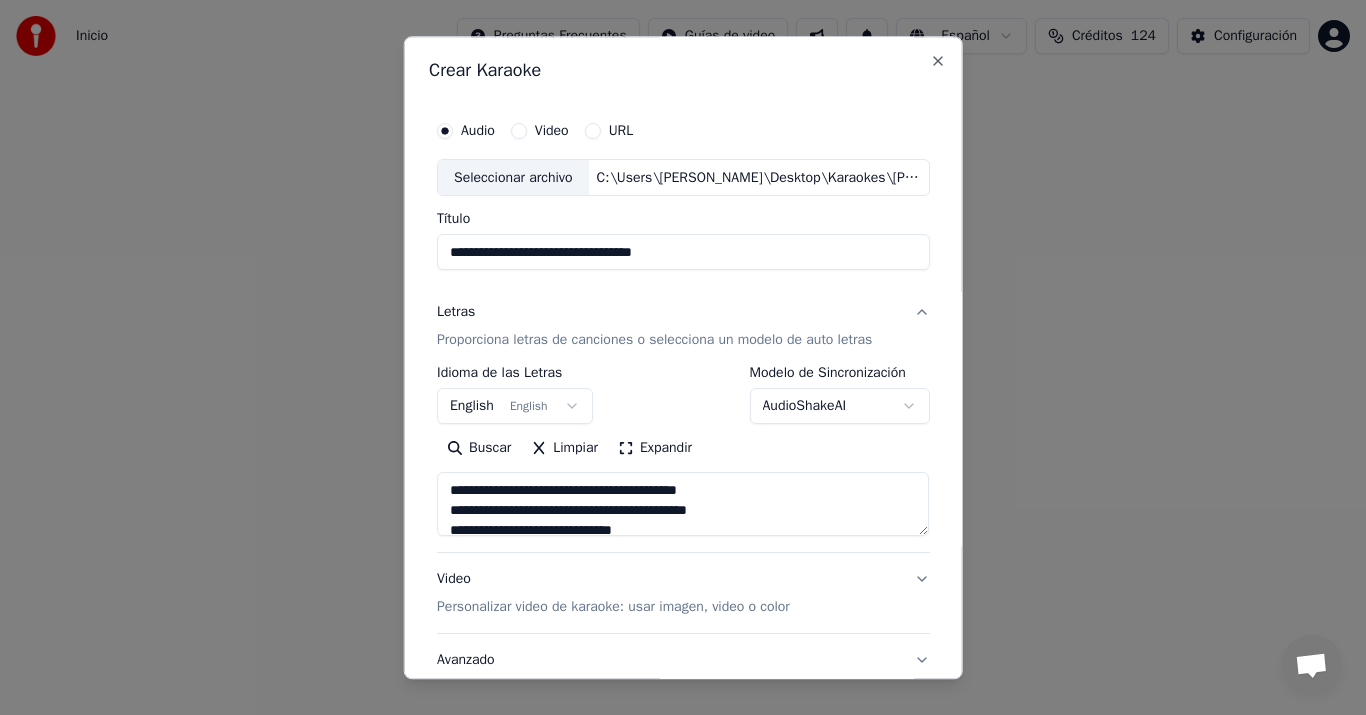 type on "**********" 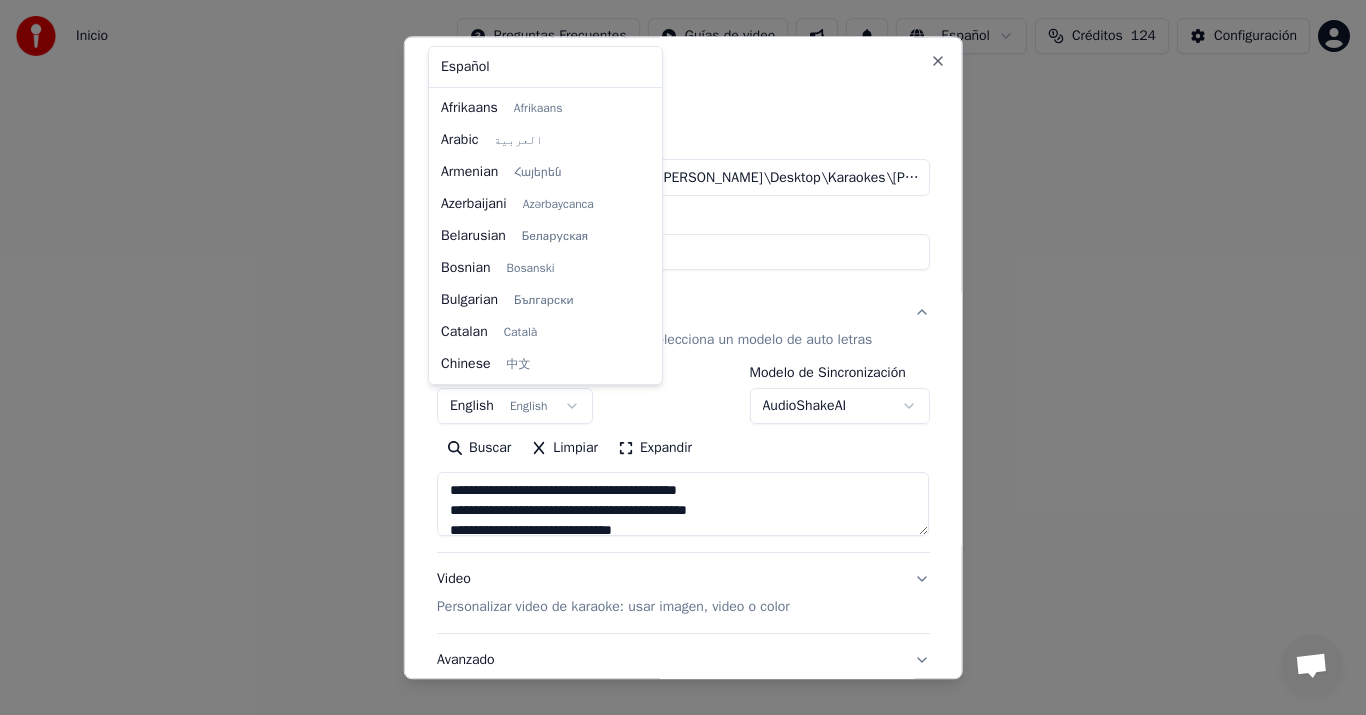 scroll, scrollTop: 160, scrollLeft: 0, axis: vertical 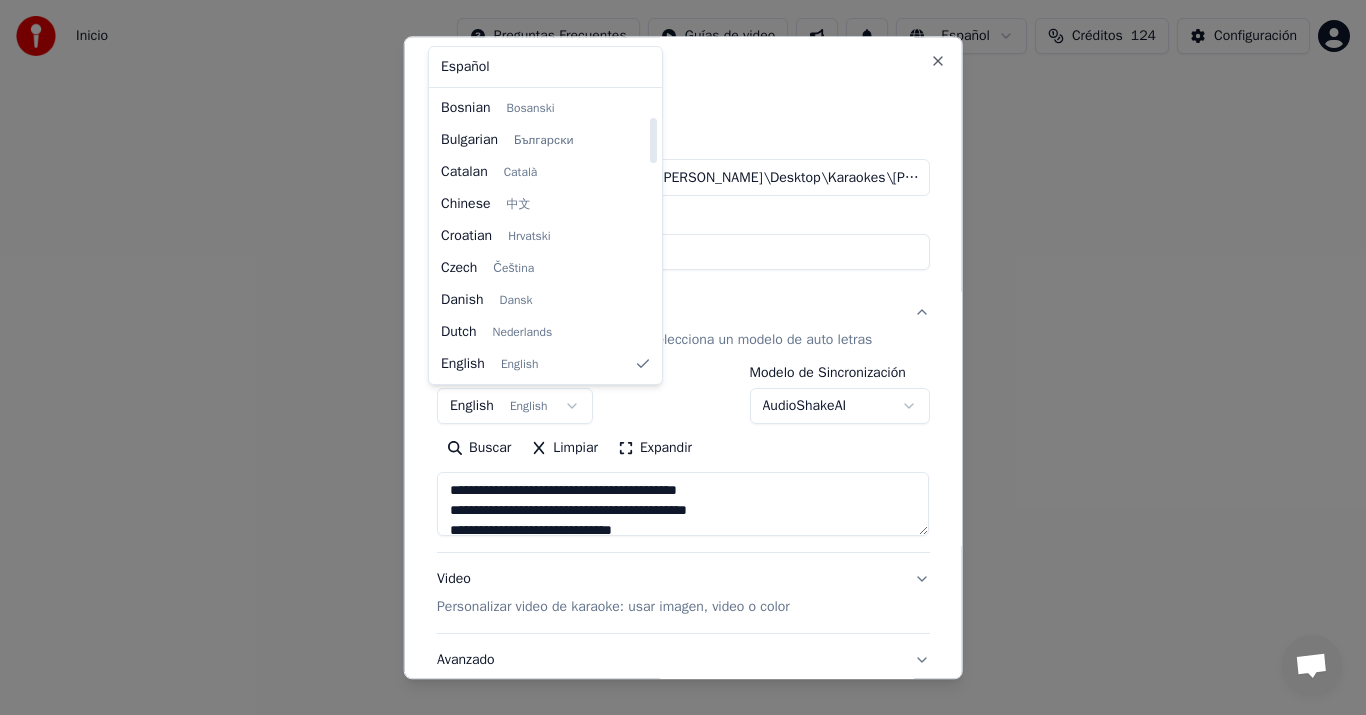 select on "**" 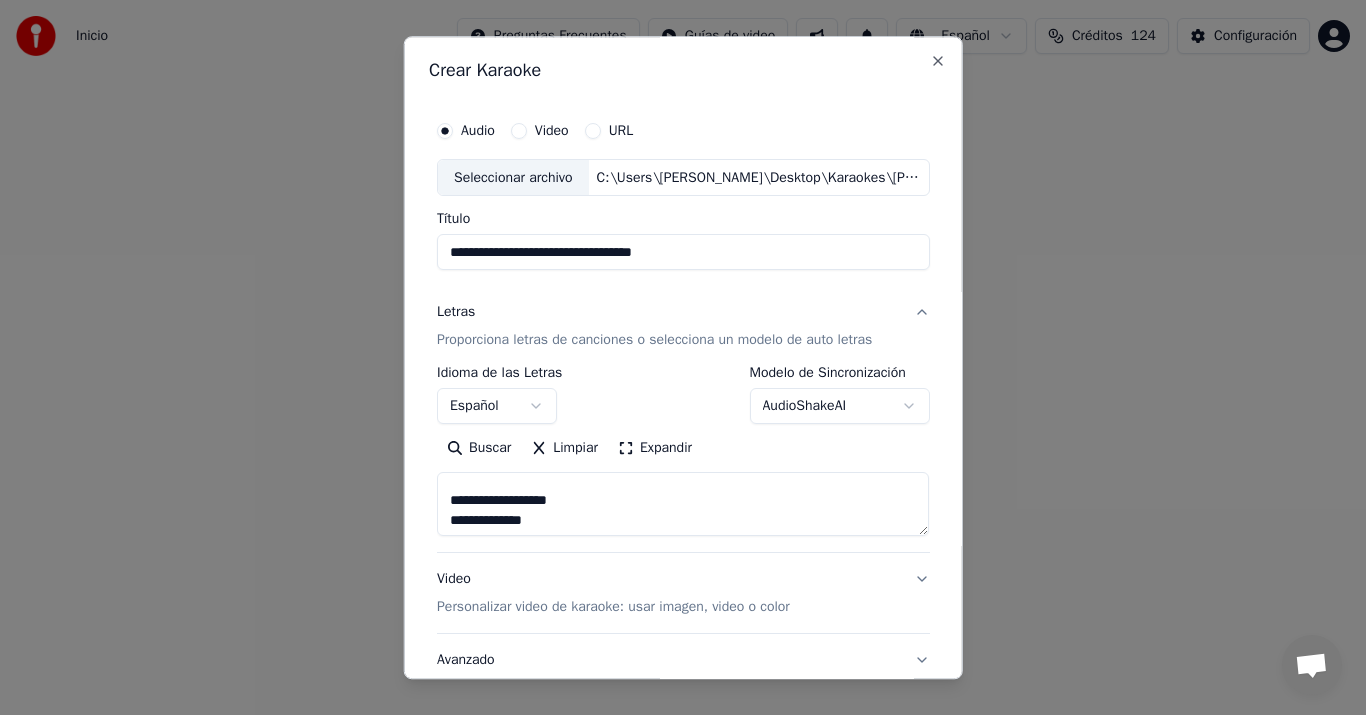 scroll, scrollTop: 600, scrollLeft: 0, axis: vertical 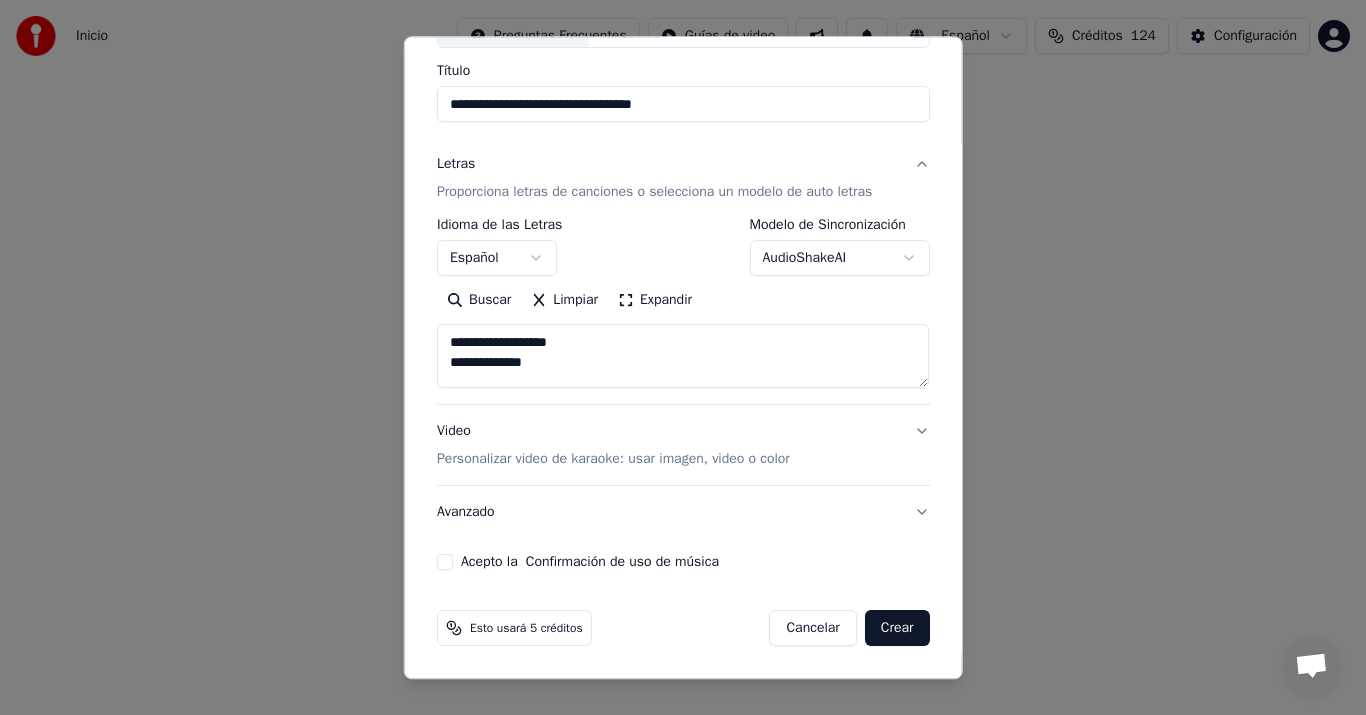 click on "Personalizar video de karaoke: usar imagen, video o color" at bounding box center (613, 460) 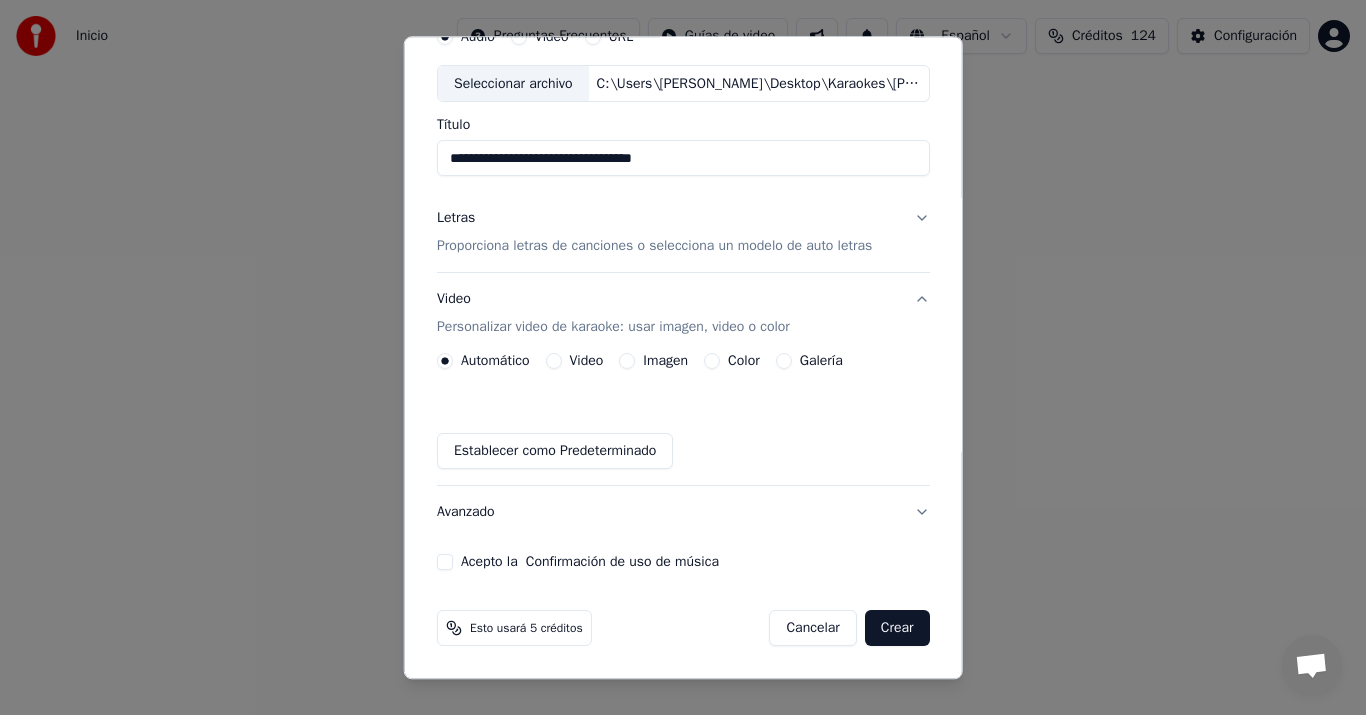 scroll, scrollTop: 94, scrollLeft: 0, axis: vertical 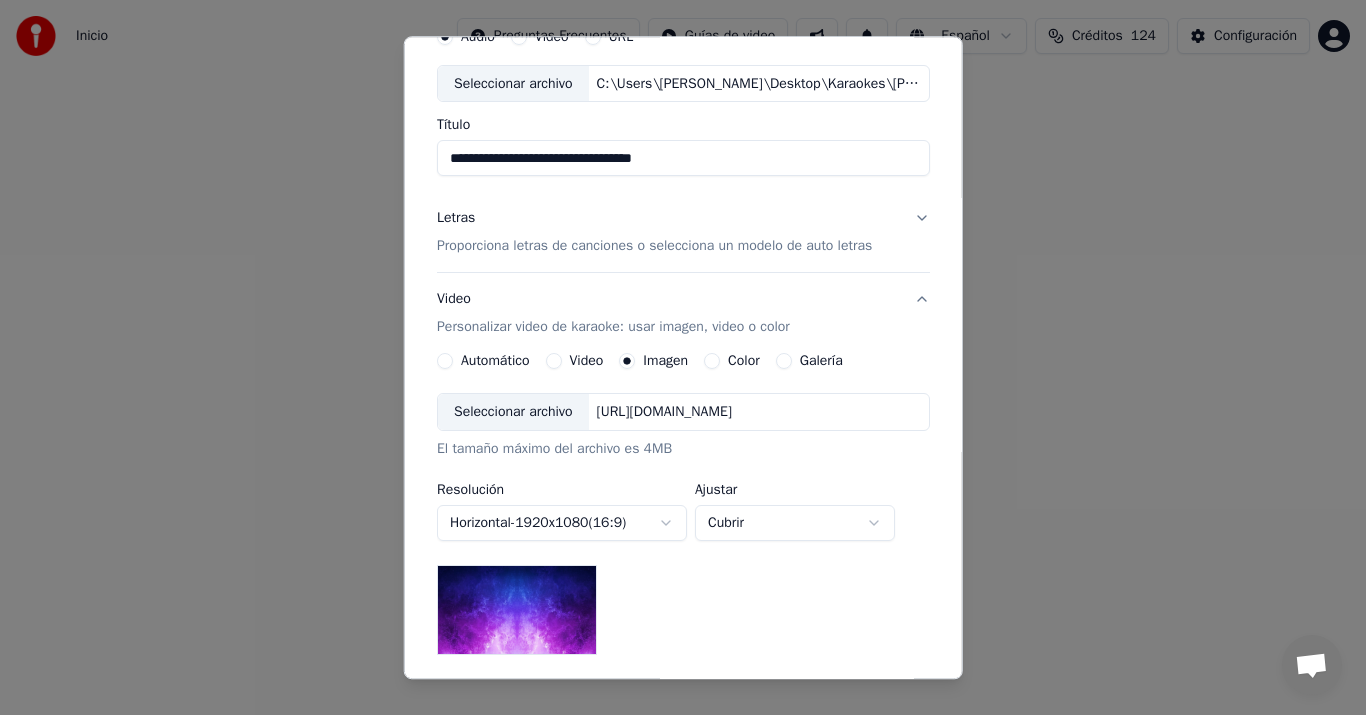 click on "Seleccionar archivo" at bounding box center (513, 413) 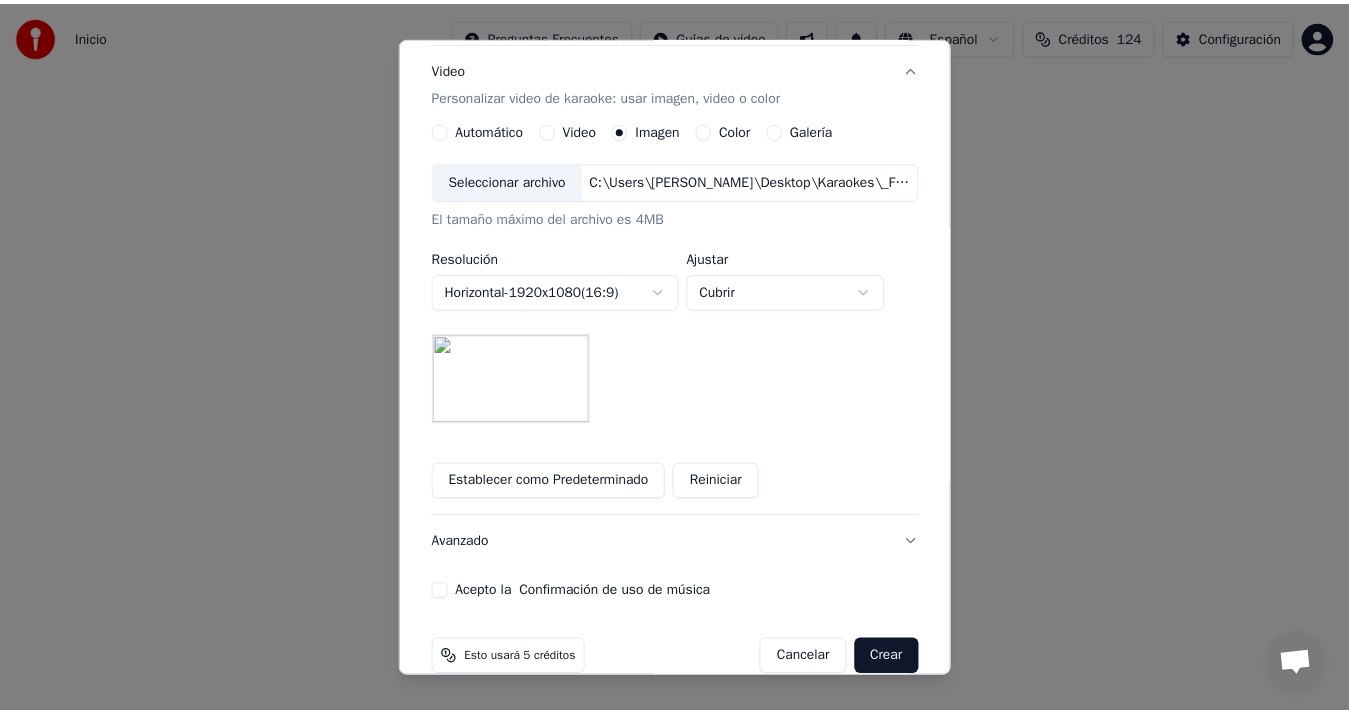 scroll, scrollTop: 356, scrollLeft: 0, axis: vertical 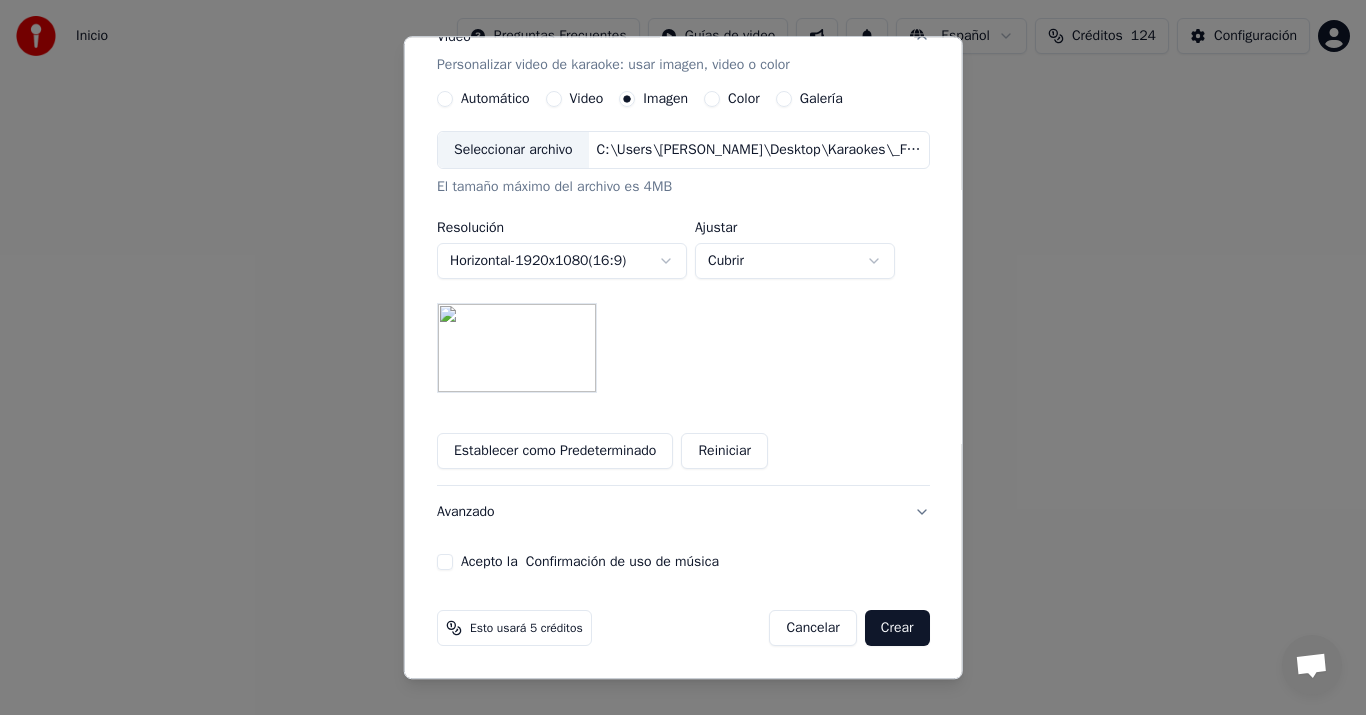 click on "Acepto la   Confirmación de uso de música" at bounding box center [445, 563] 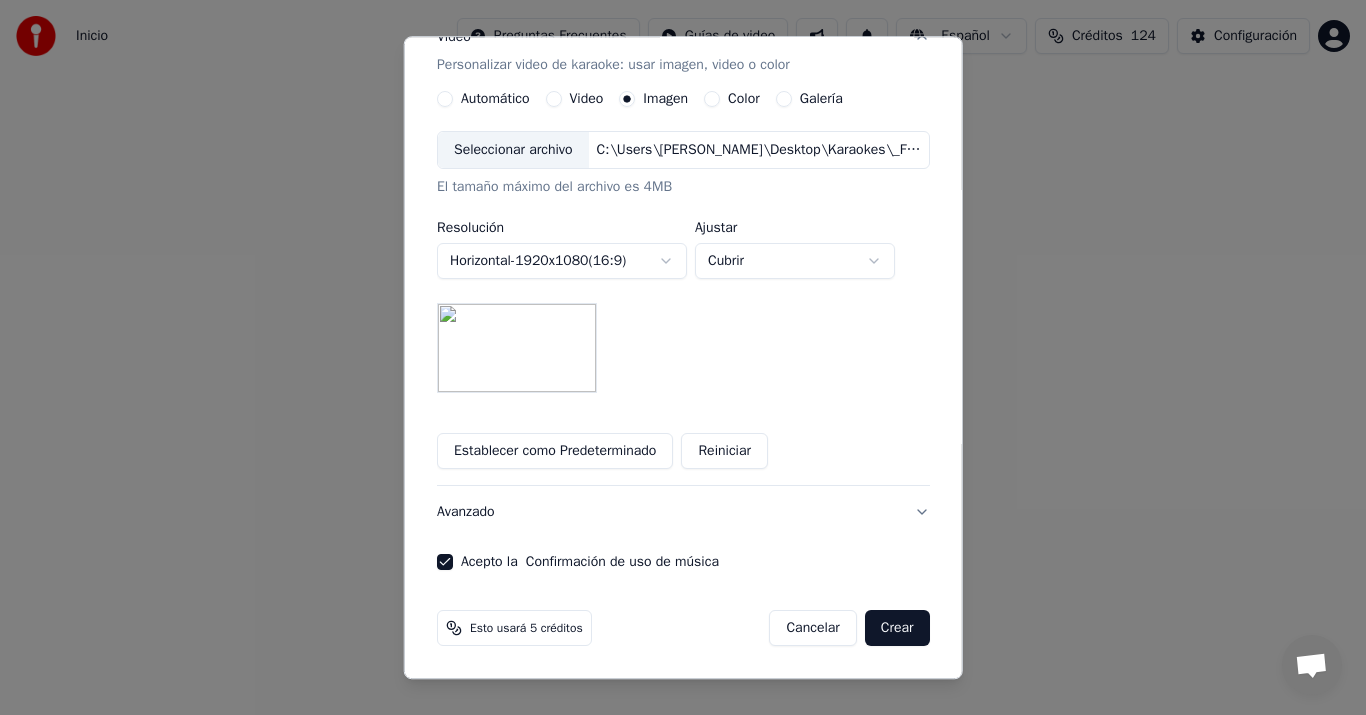 click on "Crear" at bounding box center [897, 629] 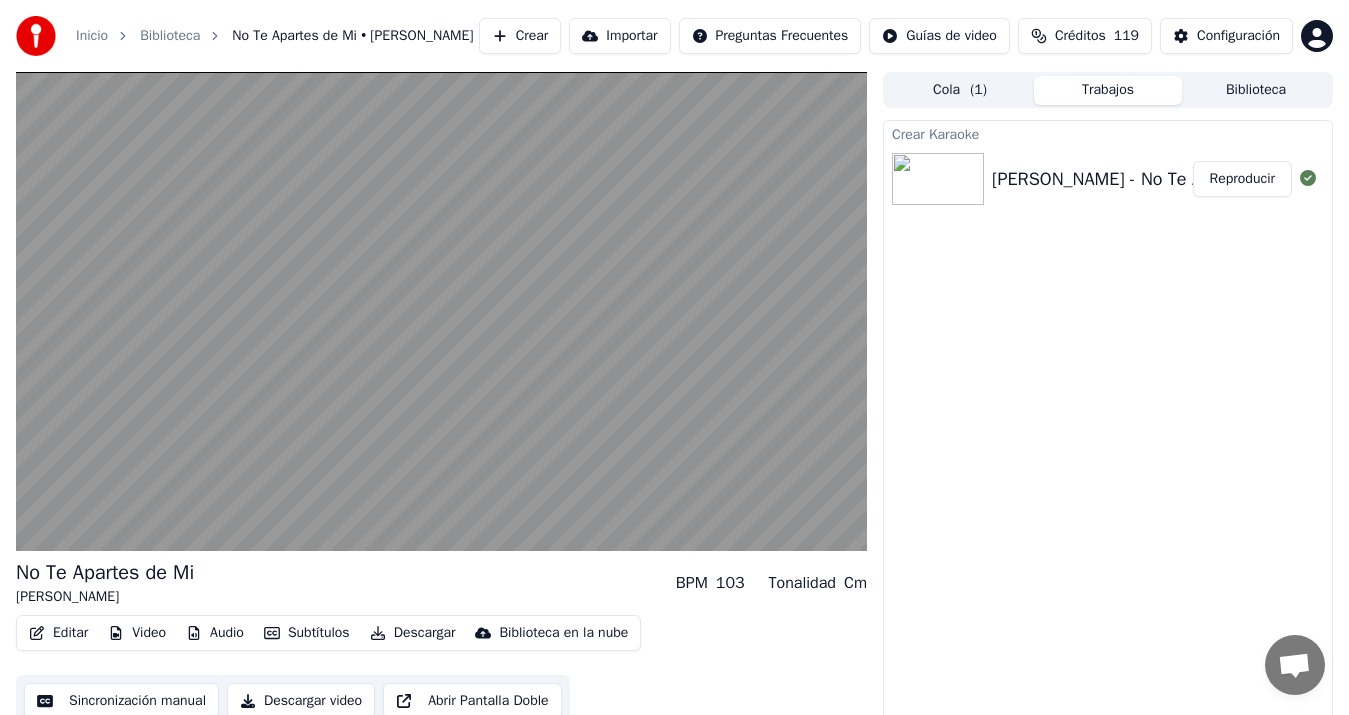 scroll, scrollTop: 23, scrollLeft: 0, axis: vertical 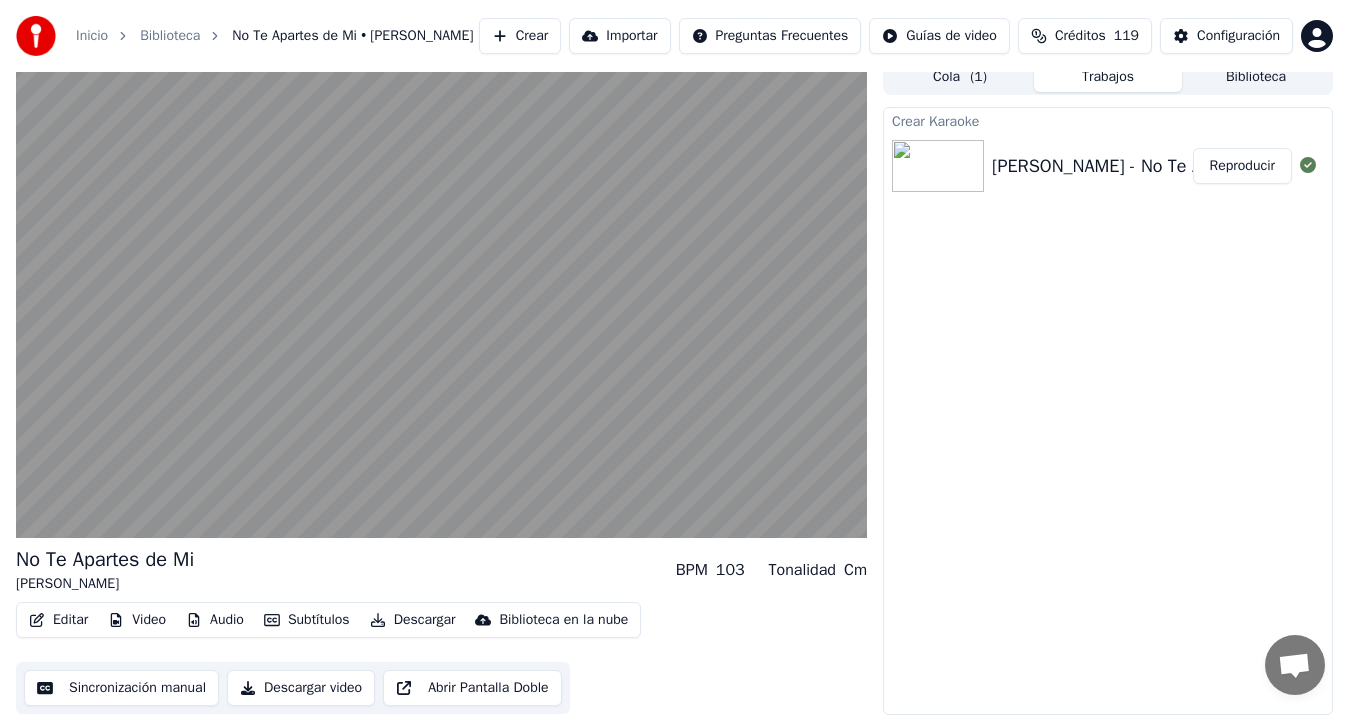 click on "Sincronización manual" at bounding box center [121, 688] 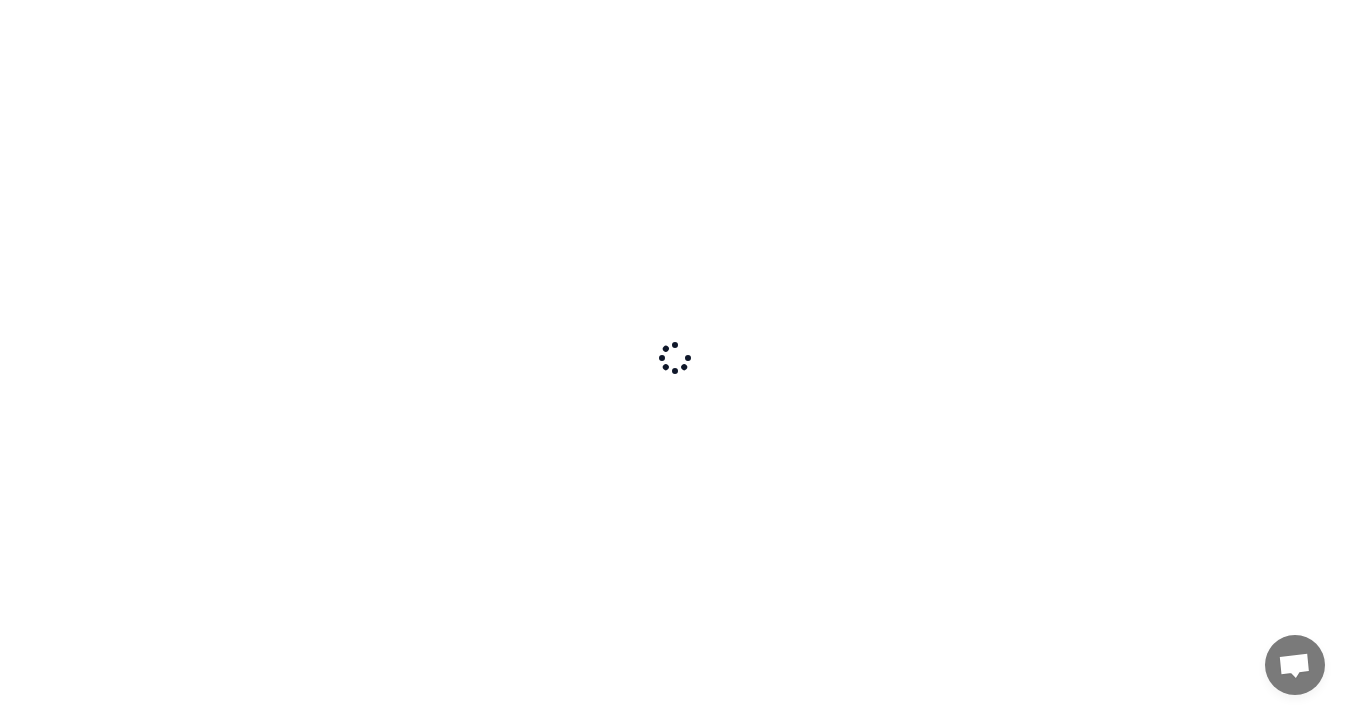 scroll, scrollTop: 0, scrollLeft: 0, axis: both 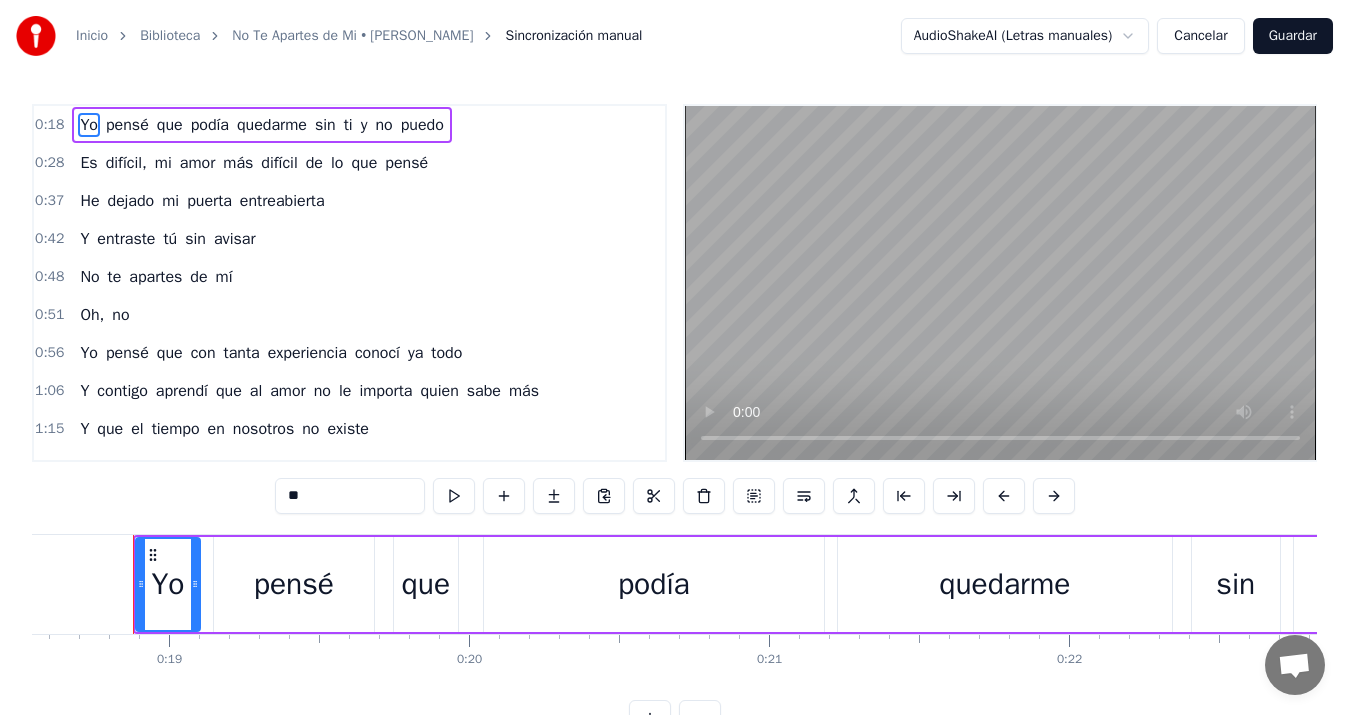type 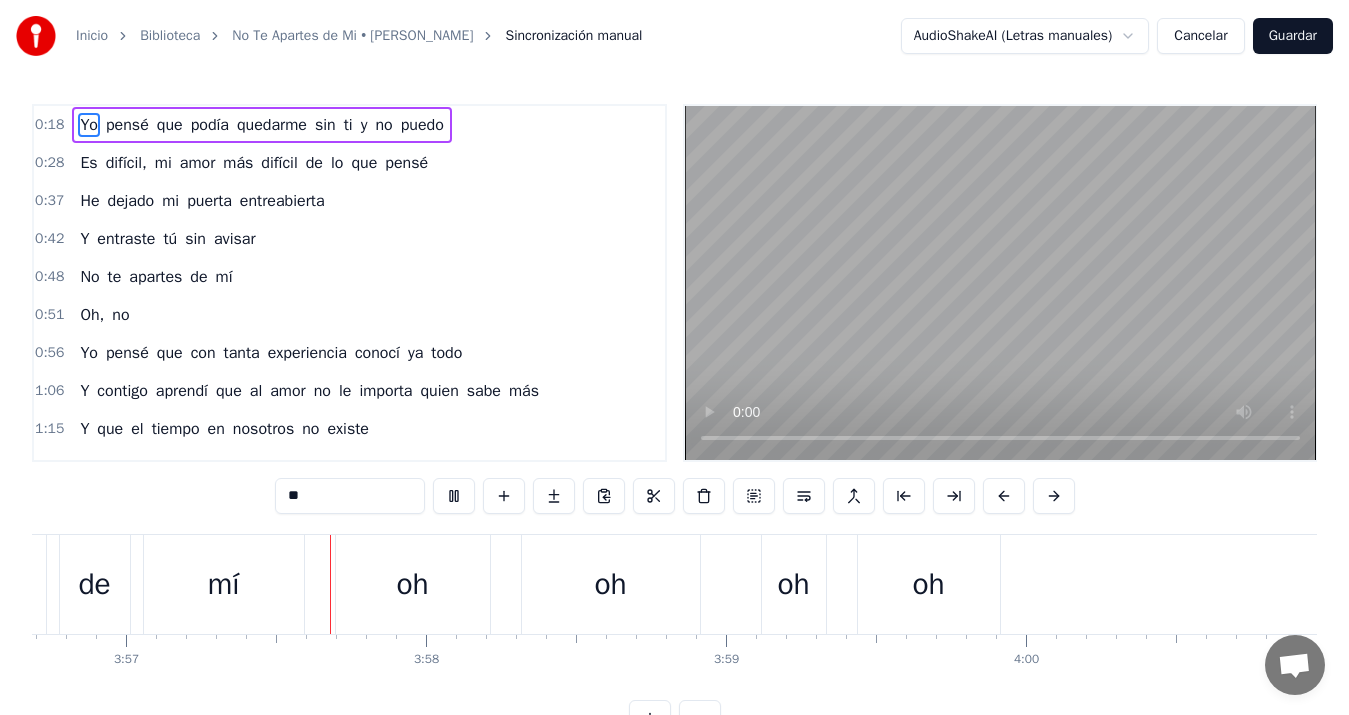 scroll, scrollTop: 0, scrollLeft: 71060, axis: horizontal 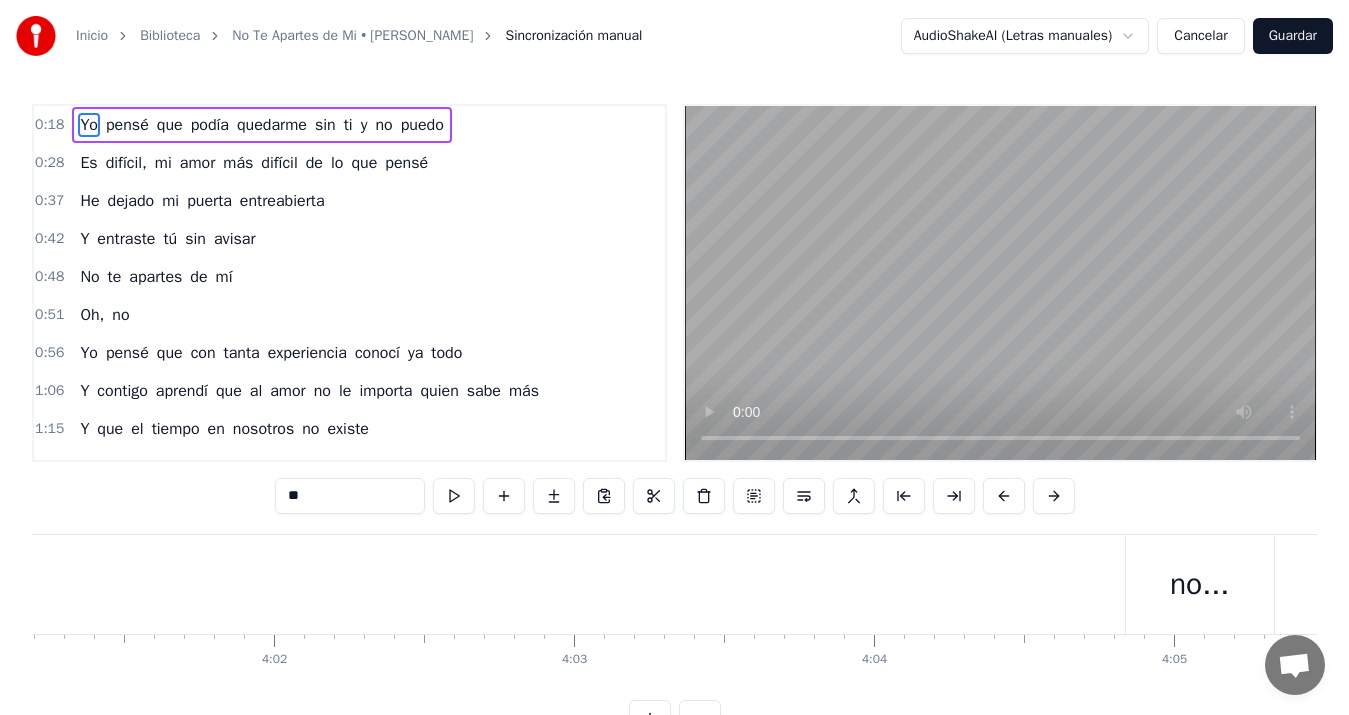 click on "no..." at bounding box center (1199, 584) 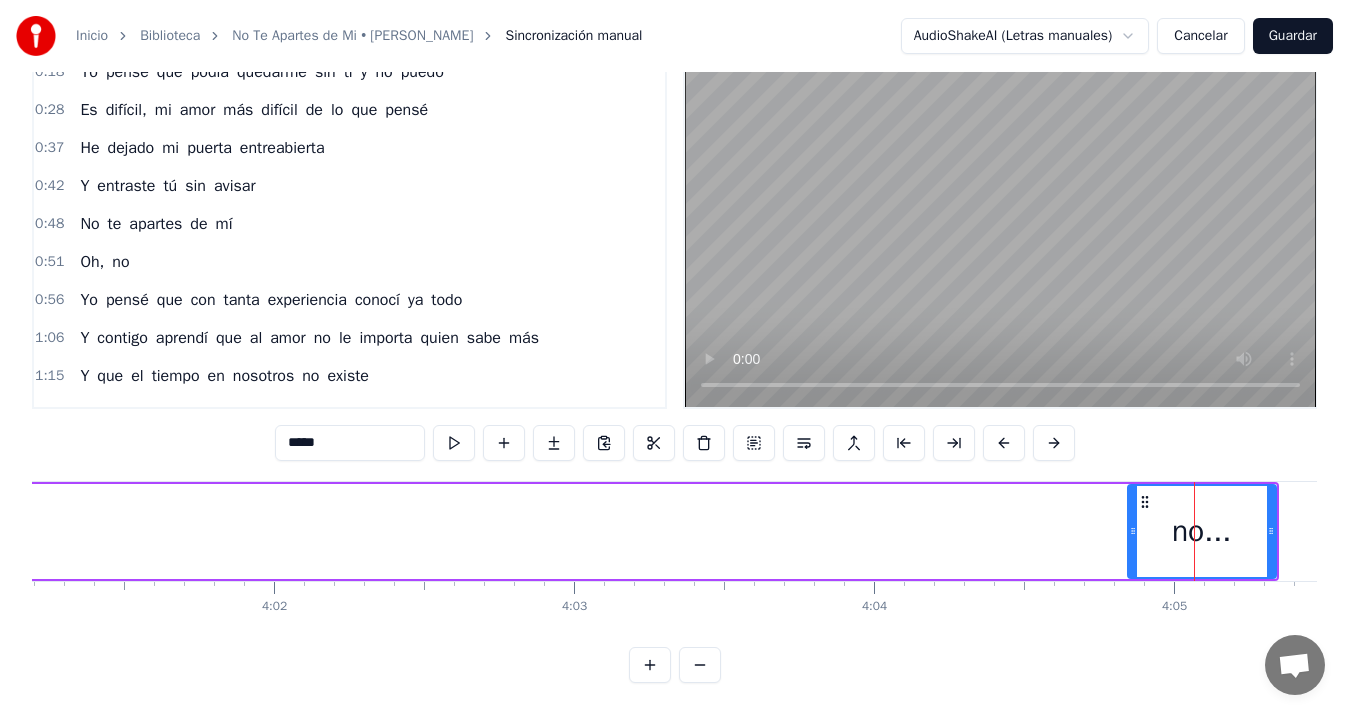 scroll, scrollTop: 70, scrollLeft: 0, axis: vertical 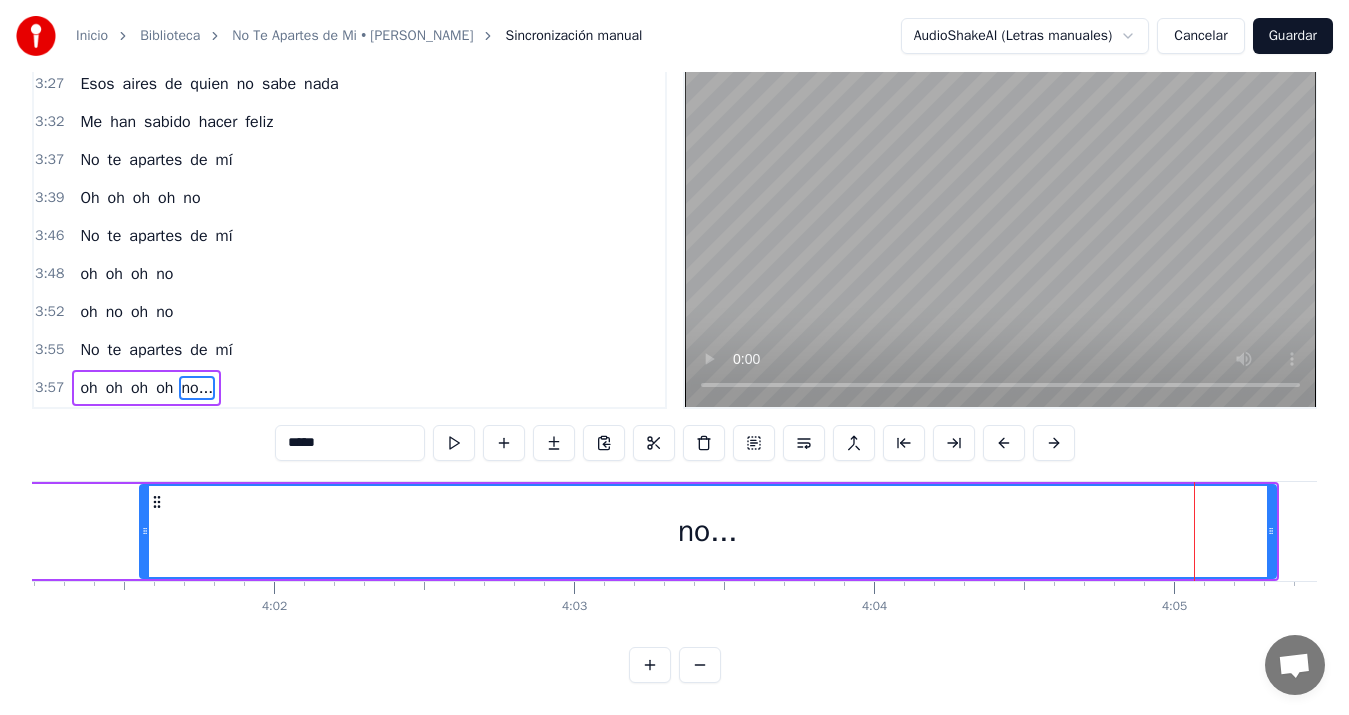 drag, startPoint x: 1129, startPoint y: 517, endPoint x: 141, endPoint y: 506, distance: 988.0612 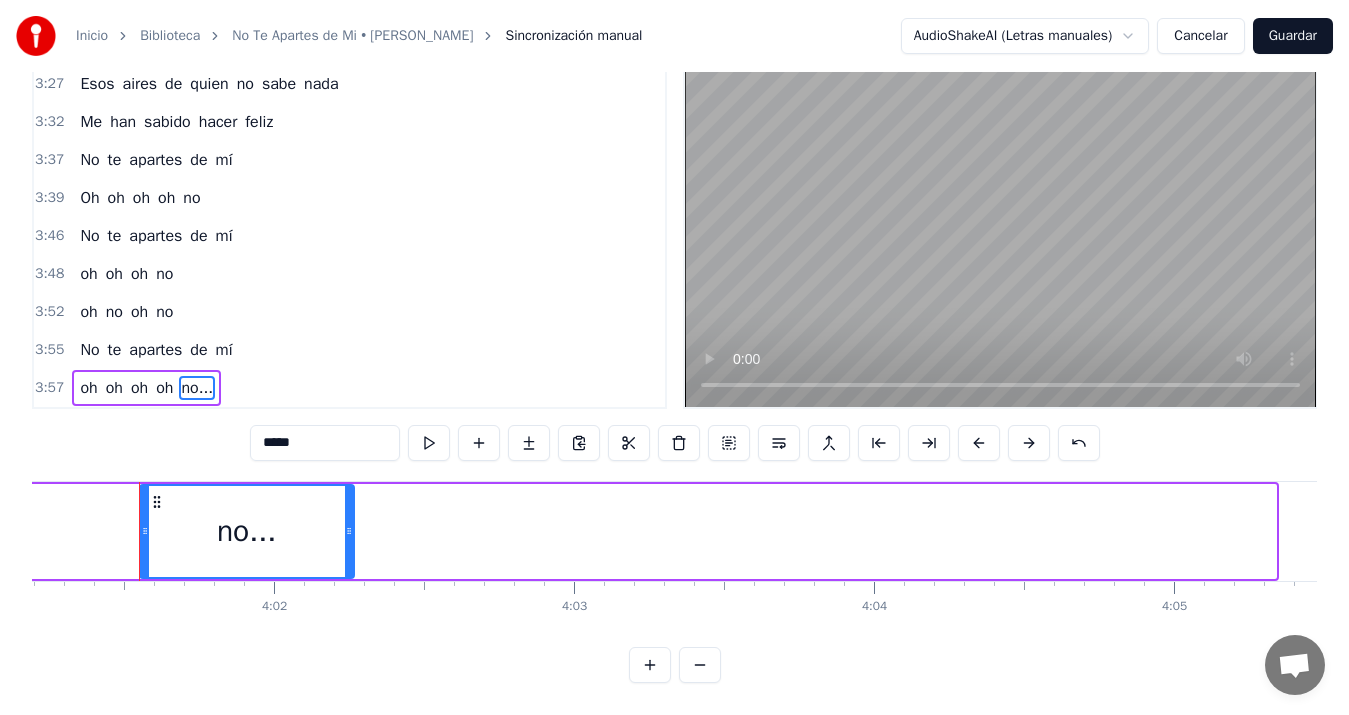 drag, startPoint x: 1274, startPoint y: 516, endPoint x: 350, endPoint y: 512, distance: 924.00867 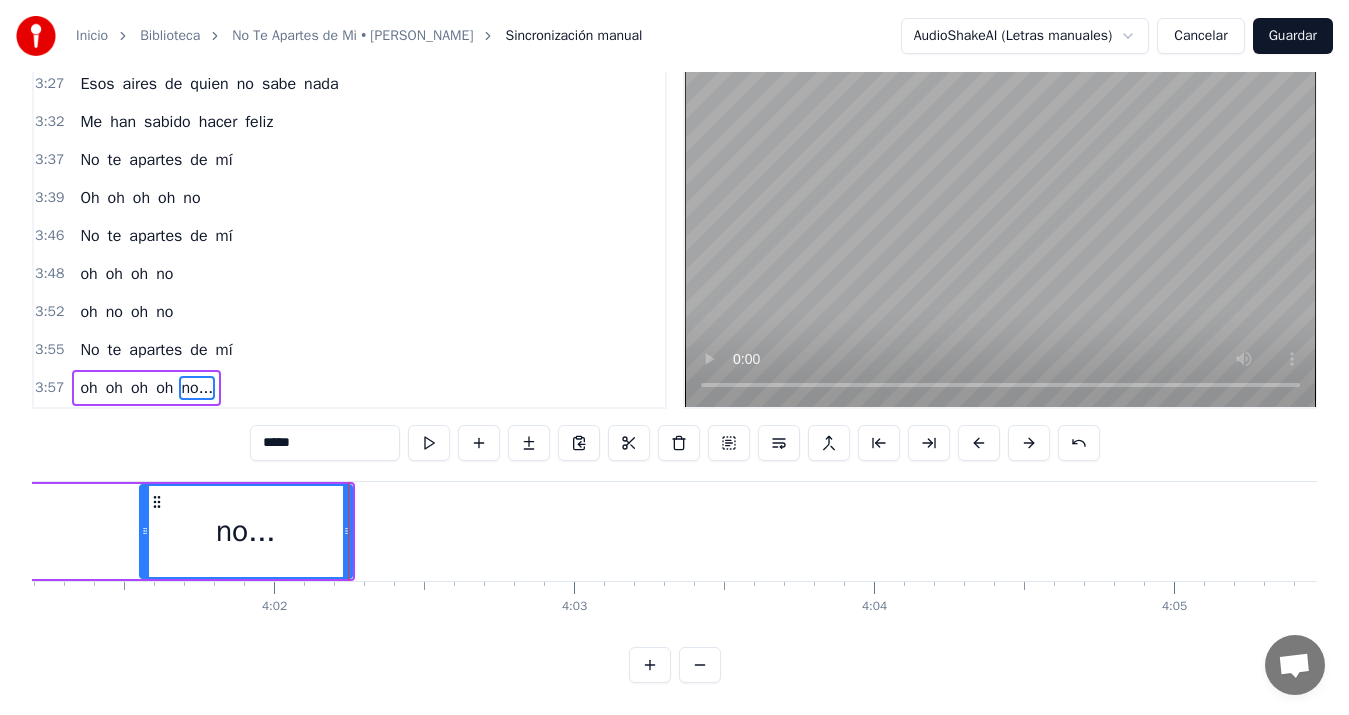 scroll, scrollTop: 0, scrollLeft: 71234, axis: horizontal 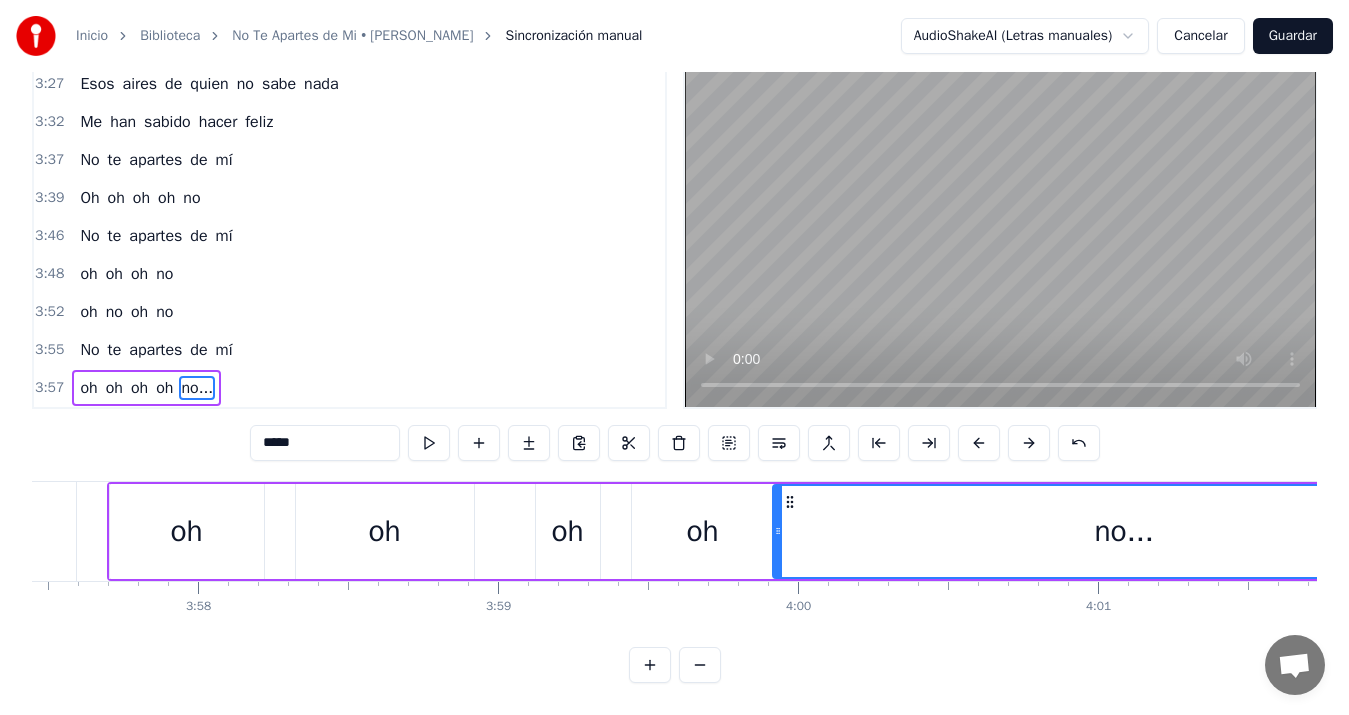 drag, startPoint x: 1264, startPoint y: 519, endPoint x: 773, endPoint y: 507, distance: 491.1466 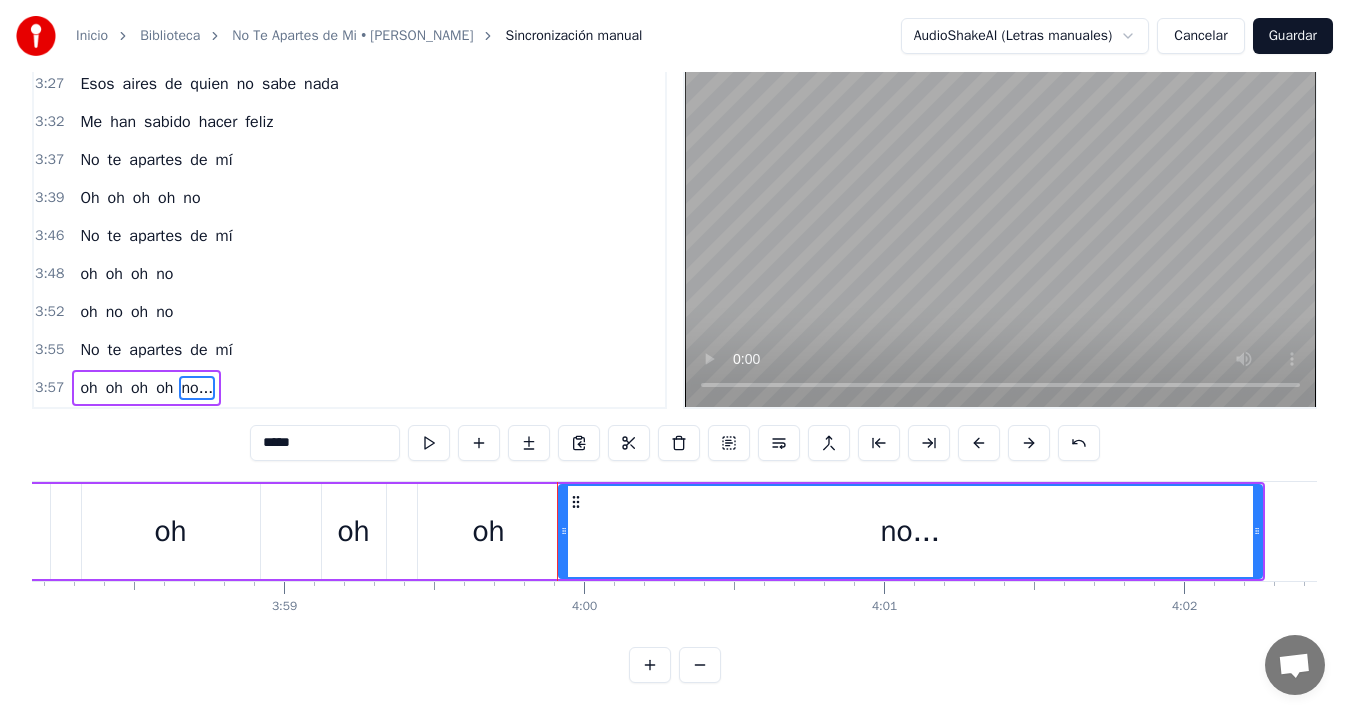 scroll, scrollTop: 0, scrollLeft: 71509, axis: horizontal 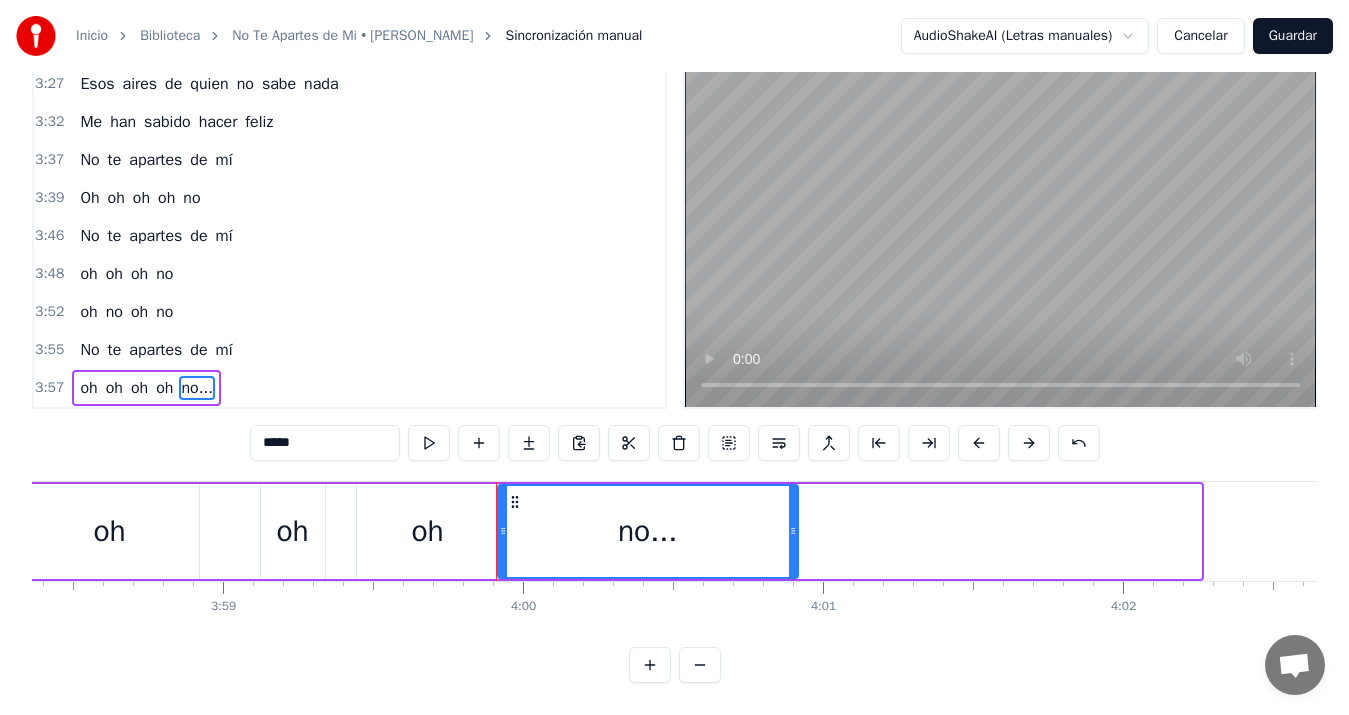 drag, startPoint x: 1199, startPoint y: 519, endPoint x: 796, endPoint y: 521, distance: 403.00497 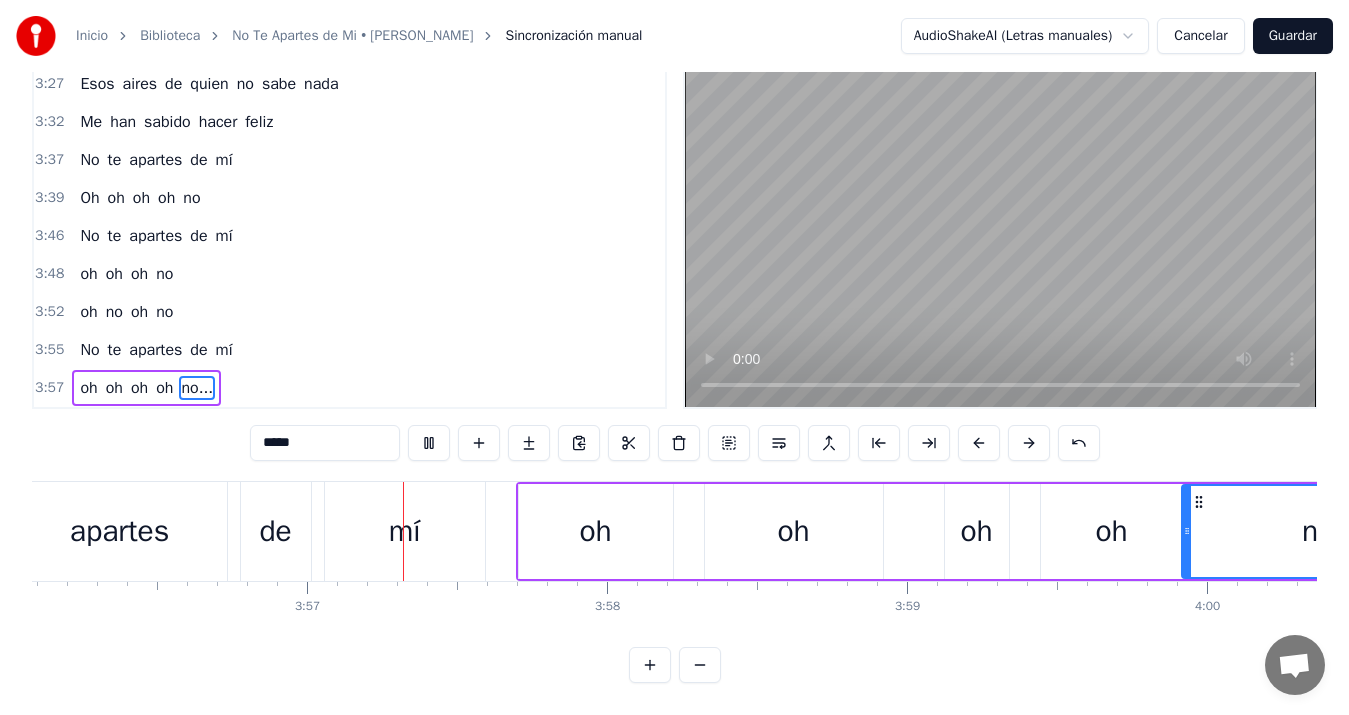 scroll, scrollTop: 0, scrollLeft: 70929, axis: horizontal 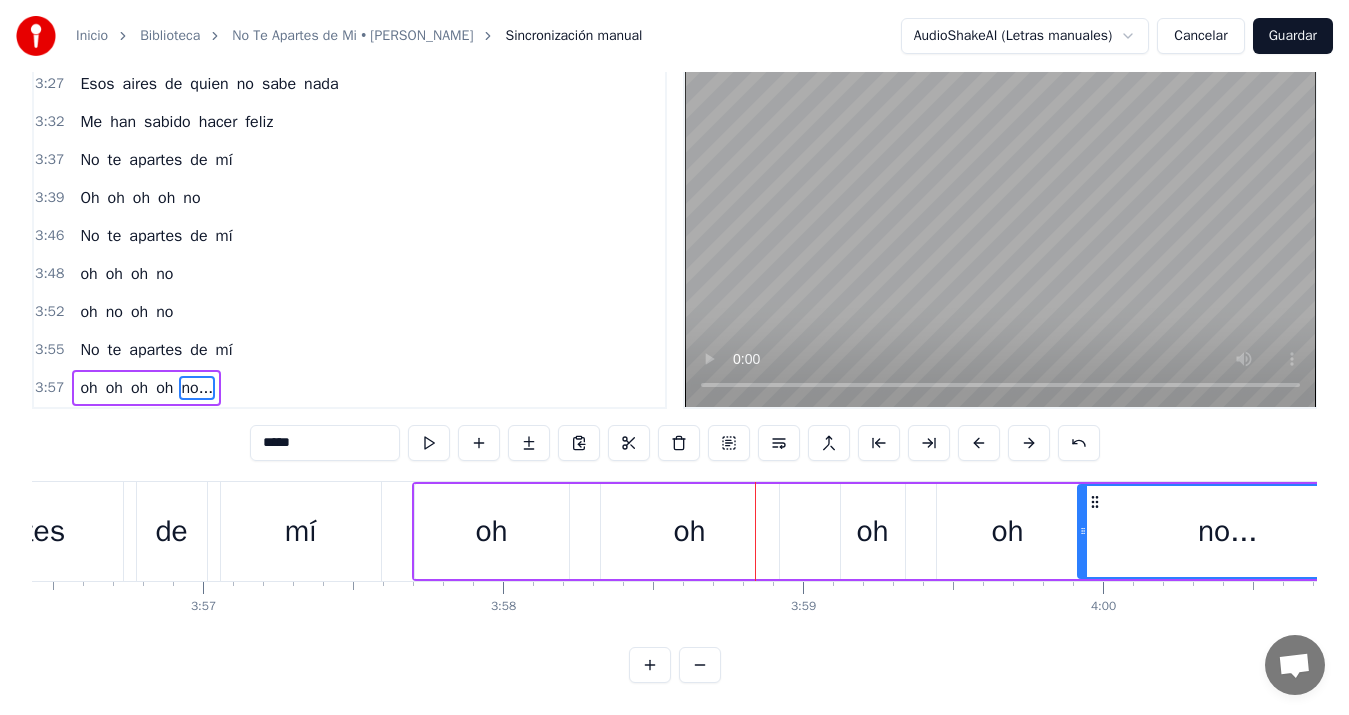 click on "oh" at bounding box center [689, 531] 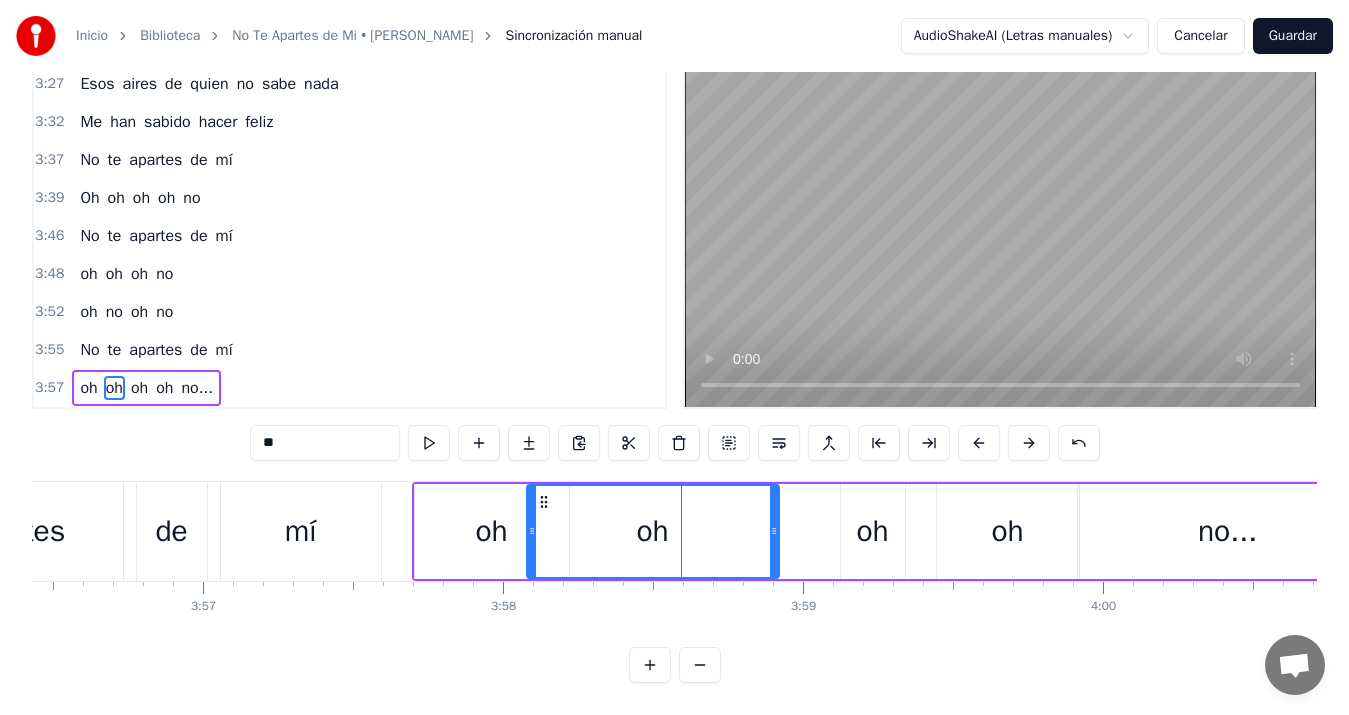 drag, startPoint x: 604, startPoint y: 510, endPoint x: 530, endPoint y: 513, distance: 74.06078 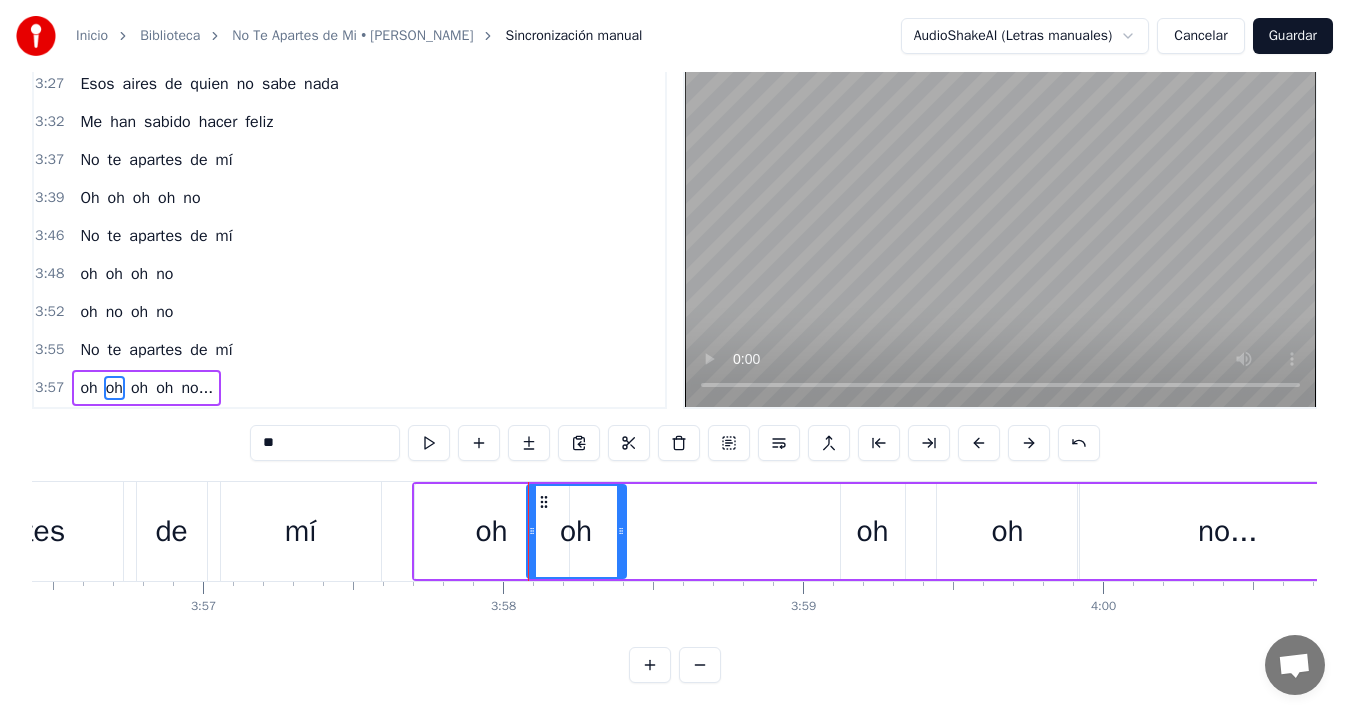 drag, startPoint x: 775, startPoint y: 515, endPoint x: 622, endPoint y: 515, distance: 153 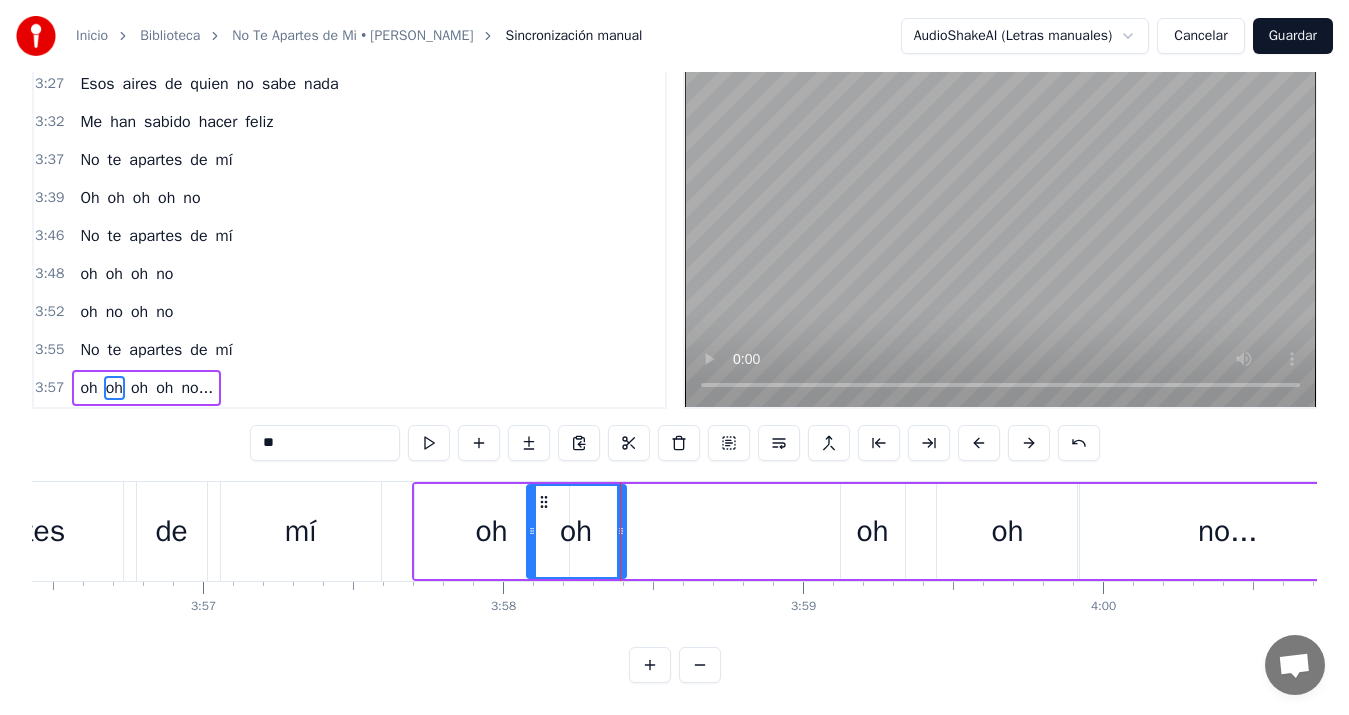 click on "oh" at bounding box center [872, 531] 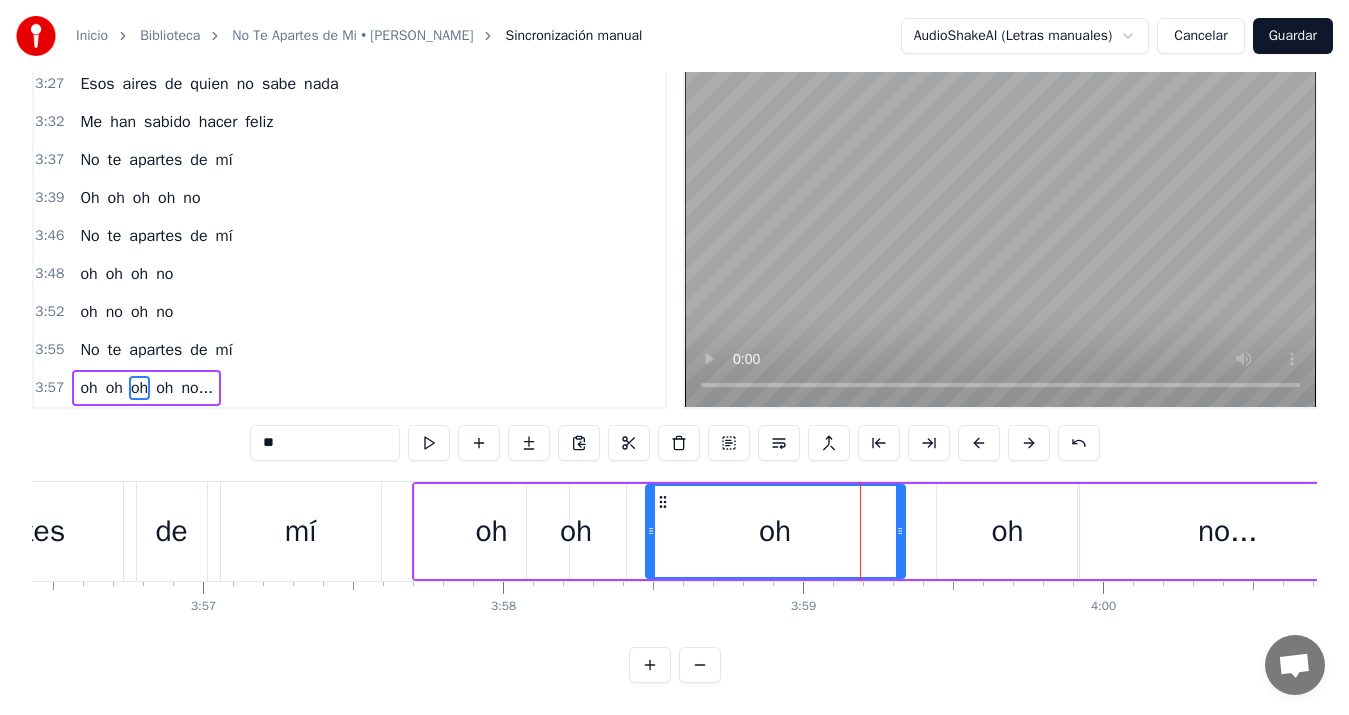 drag, startPoint x: 845, startPoint y: 515, endPoint x: 650, endPoint y: 515, distance: 195 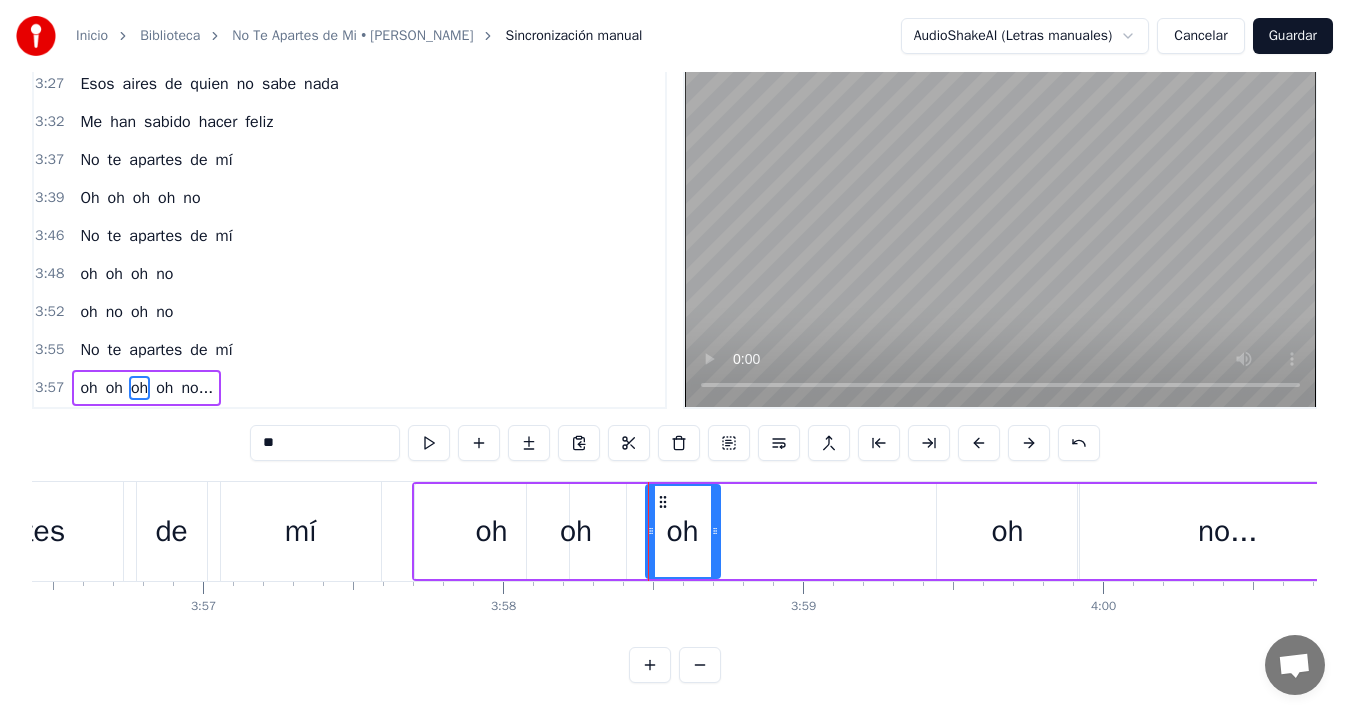 drag, startPoint x: 898, startPoint y: 512, endPoint x: 713, endPoint y: 514, distance: 185.0108 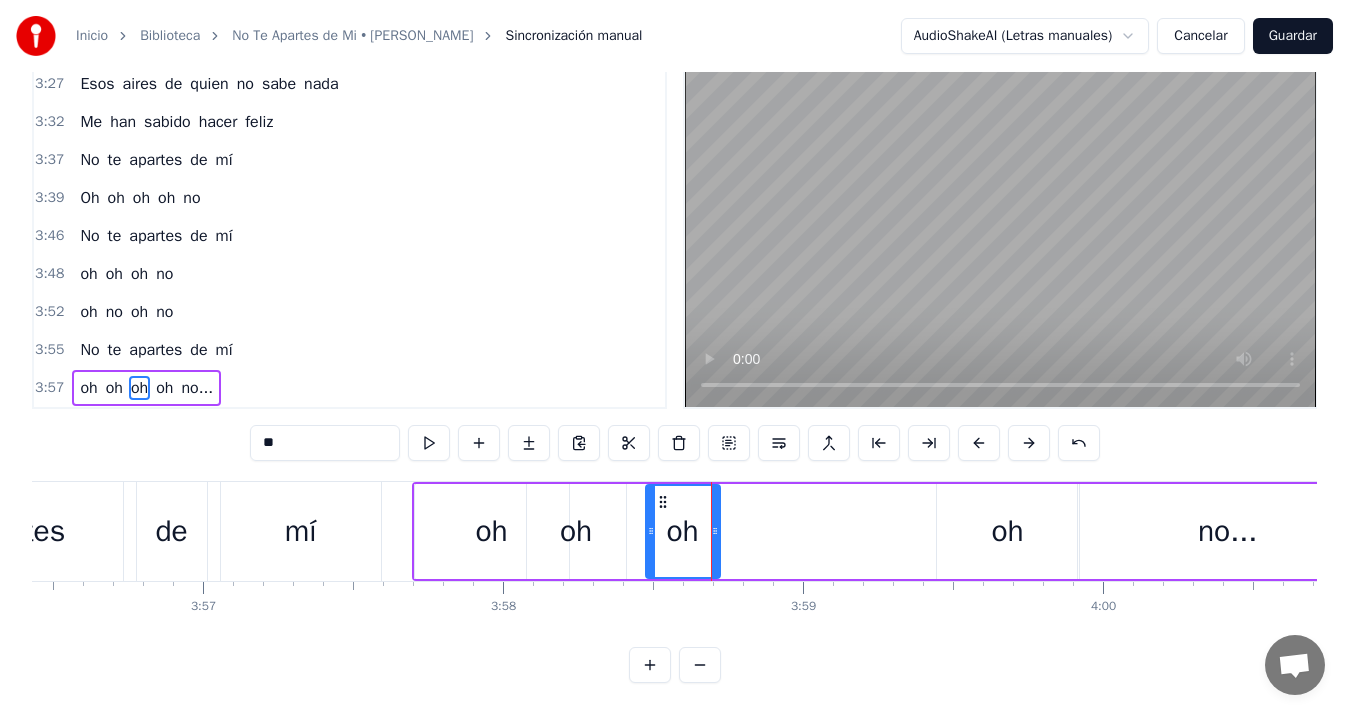 click on "oh" at bounding box center (1007, 531) 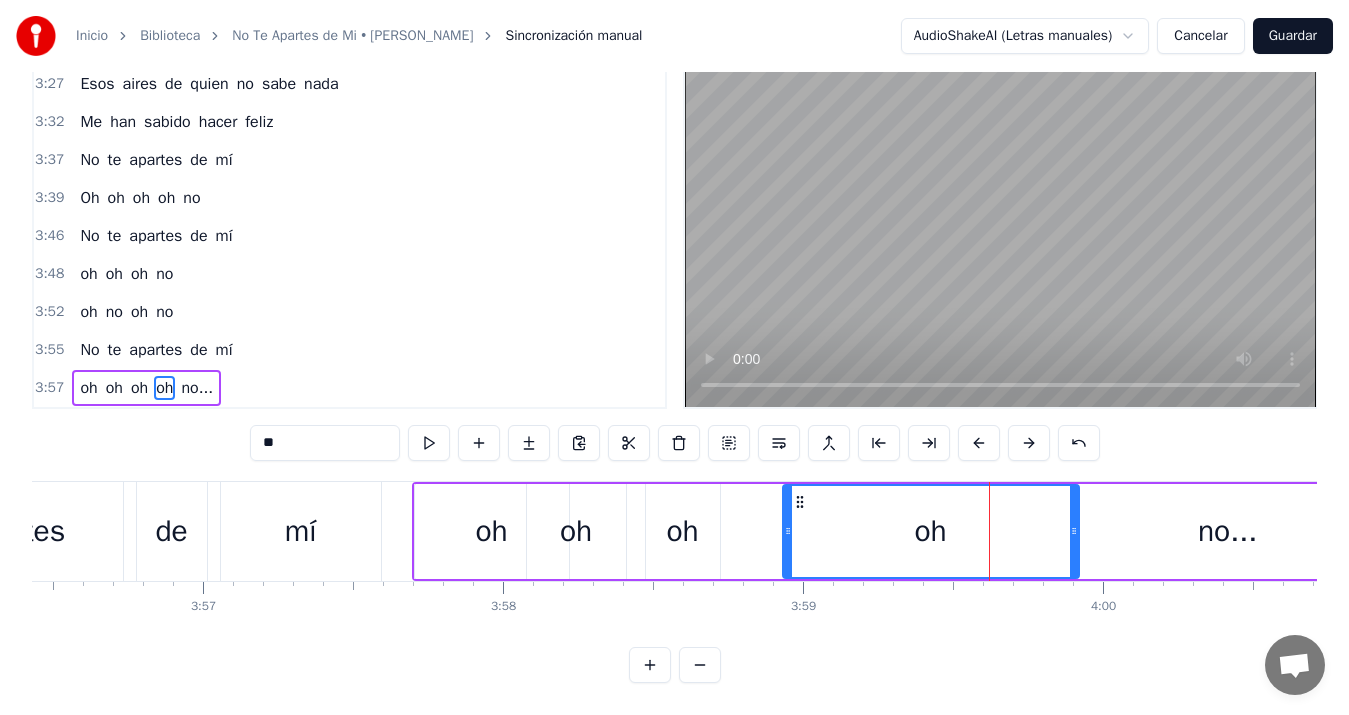 drag, startPoint x: 942, startPoint y: 514, endPoint x: 788, endPoint y: 519, distance: 154.08115 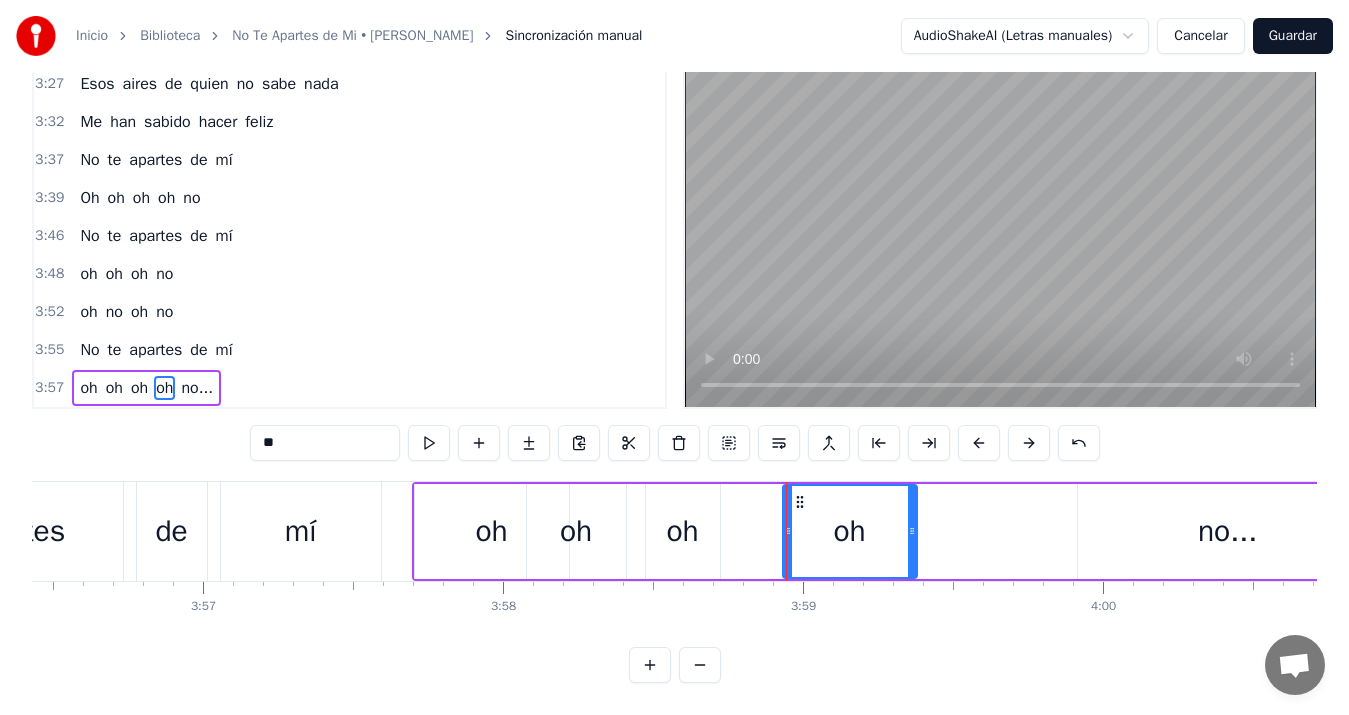 drag, startPoint x: 1071, startPoint y: 519, endPoint x: 909, endPoint y: 519, distance: 162 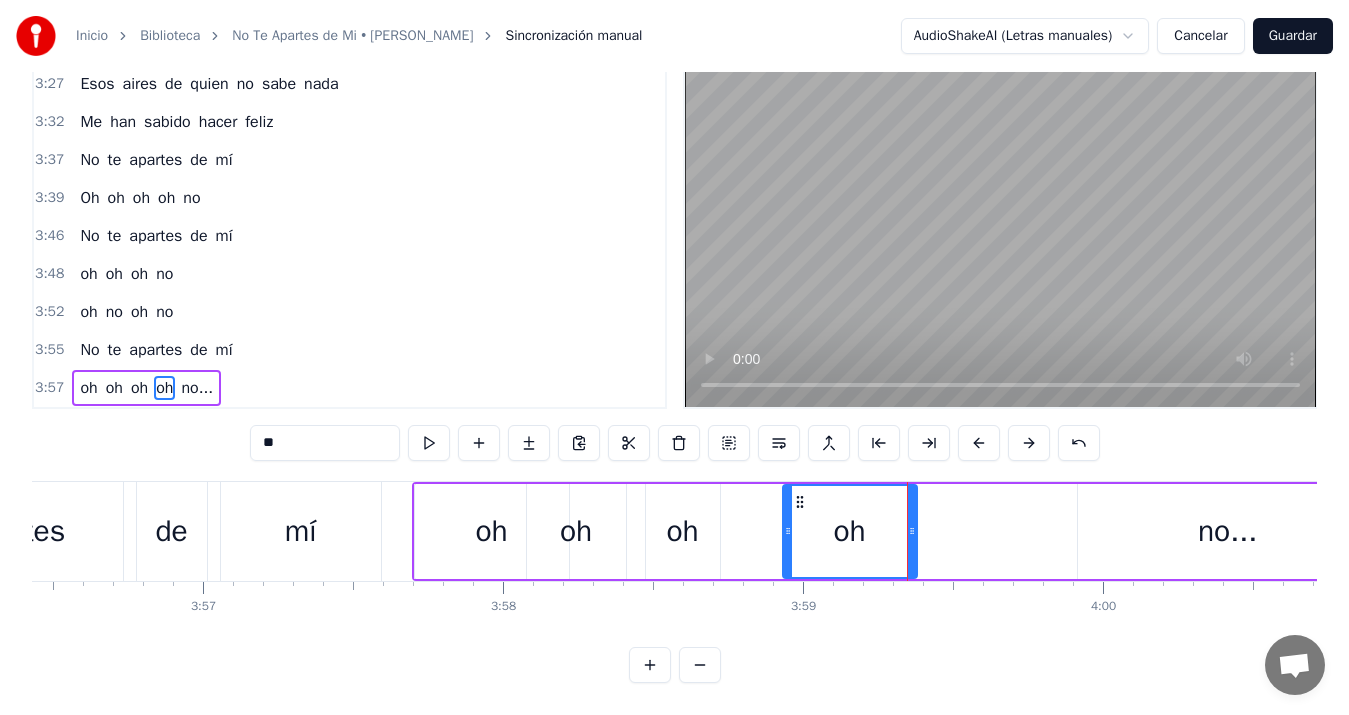 click on "no..." at bounding box center [1228, 531] 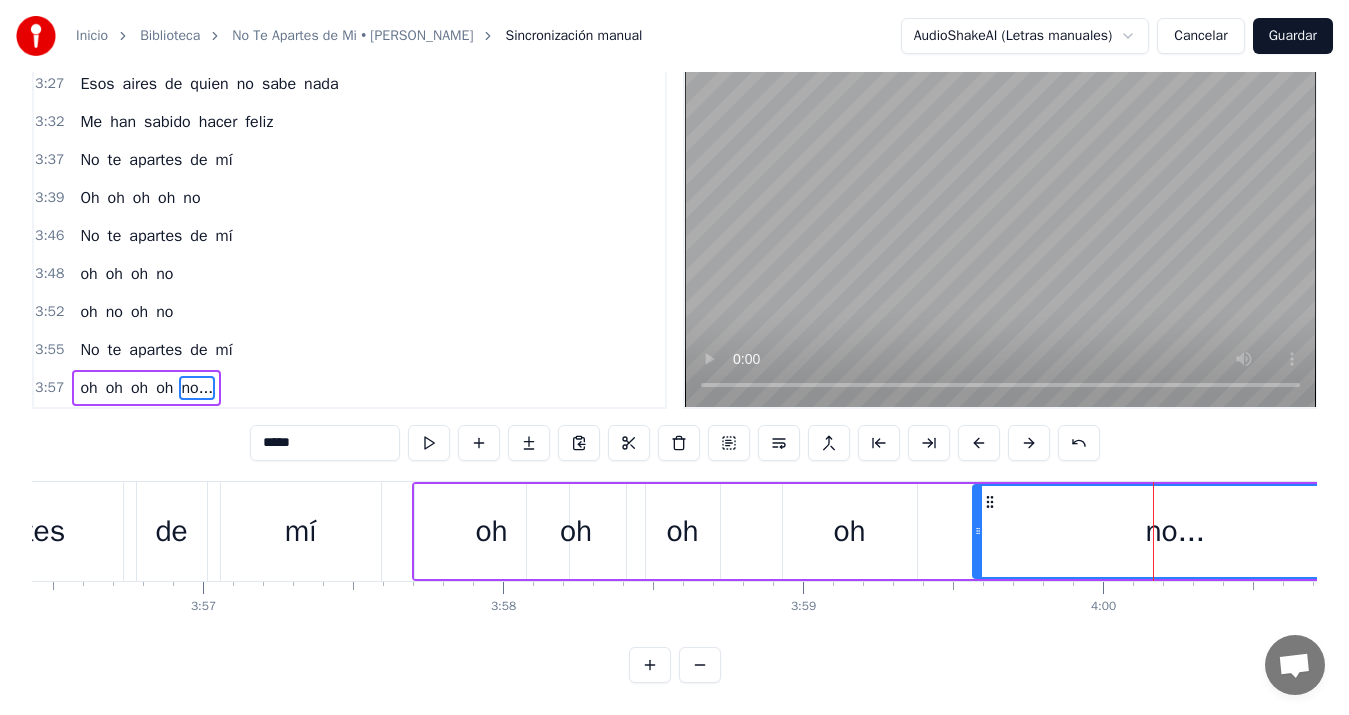 drag, startPoint x: 1083, startPoint y: 509, endPoint x: 938, endPoint y: 515, distance: 145.12408 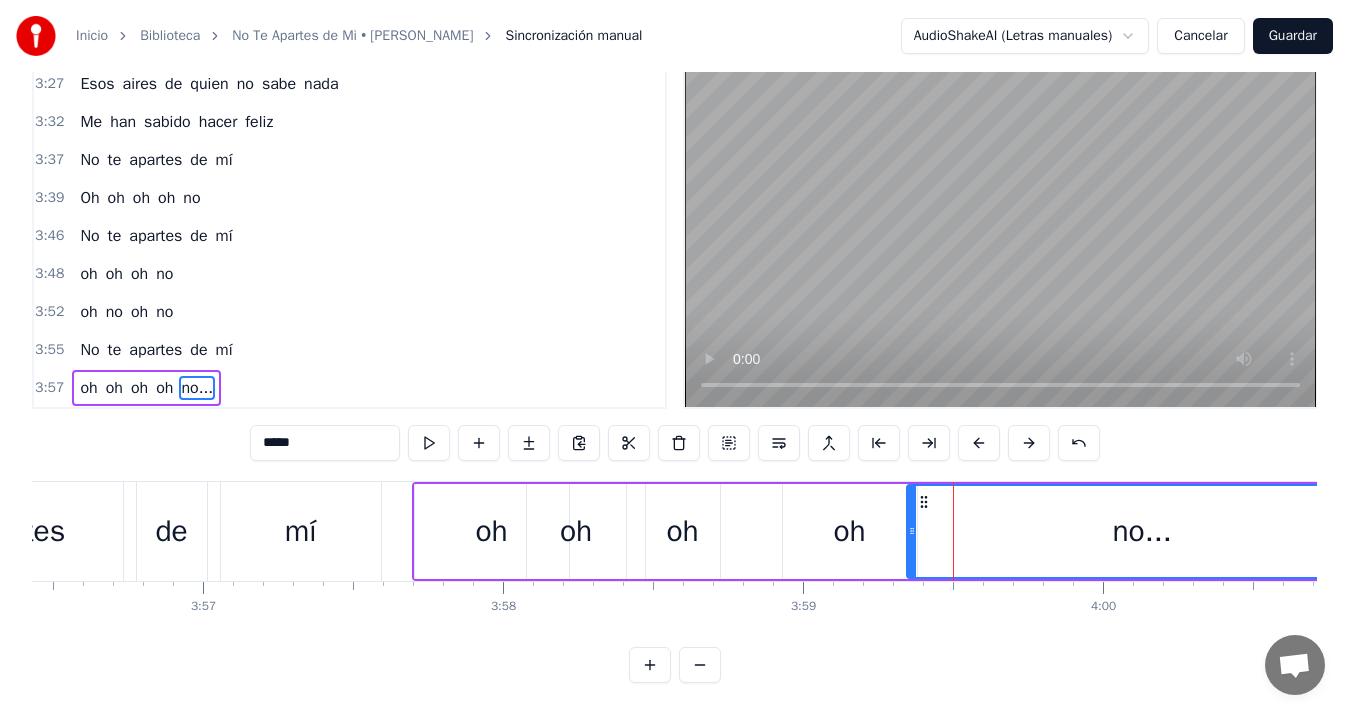 drag, startPoint x: 956, startPoint y: 513, endPoint x: 912, endPoint y: 513, distance: 44 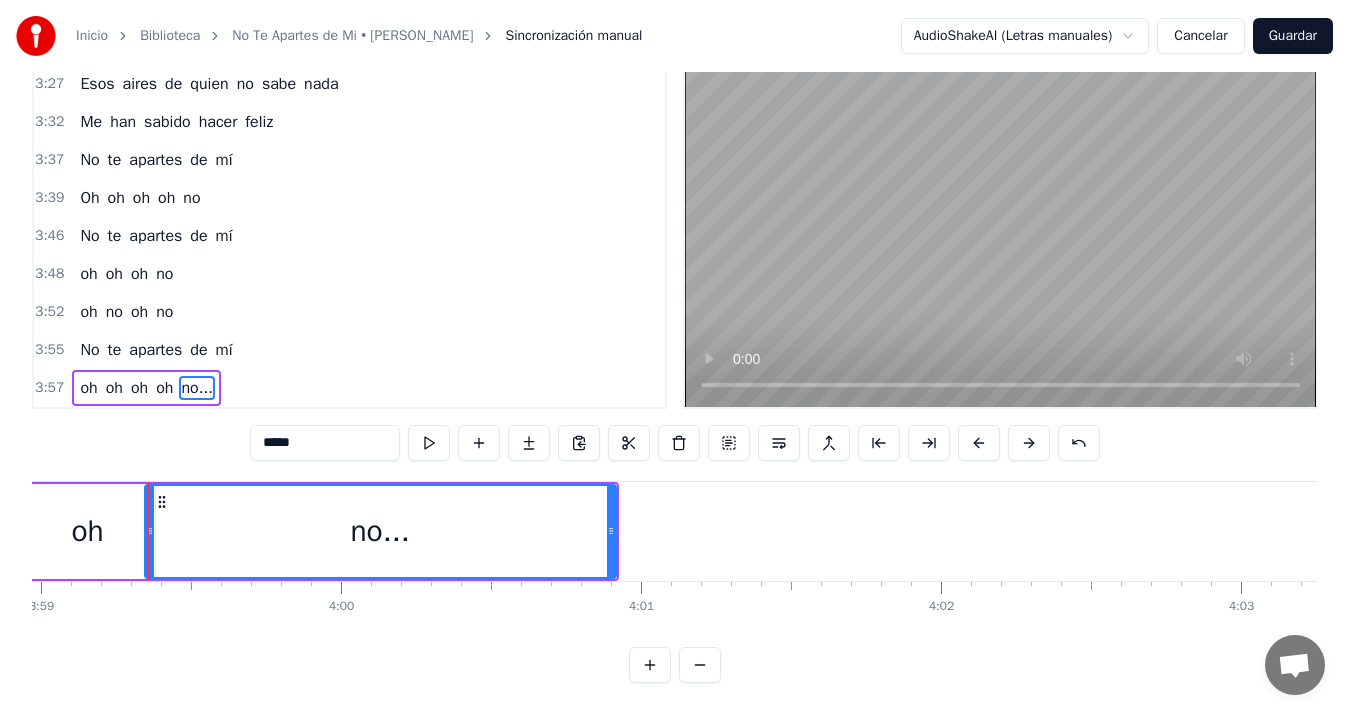 scroll, scrollTop: 0, scrollLeft: 71085, axis: horizontal 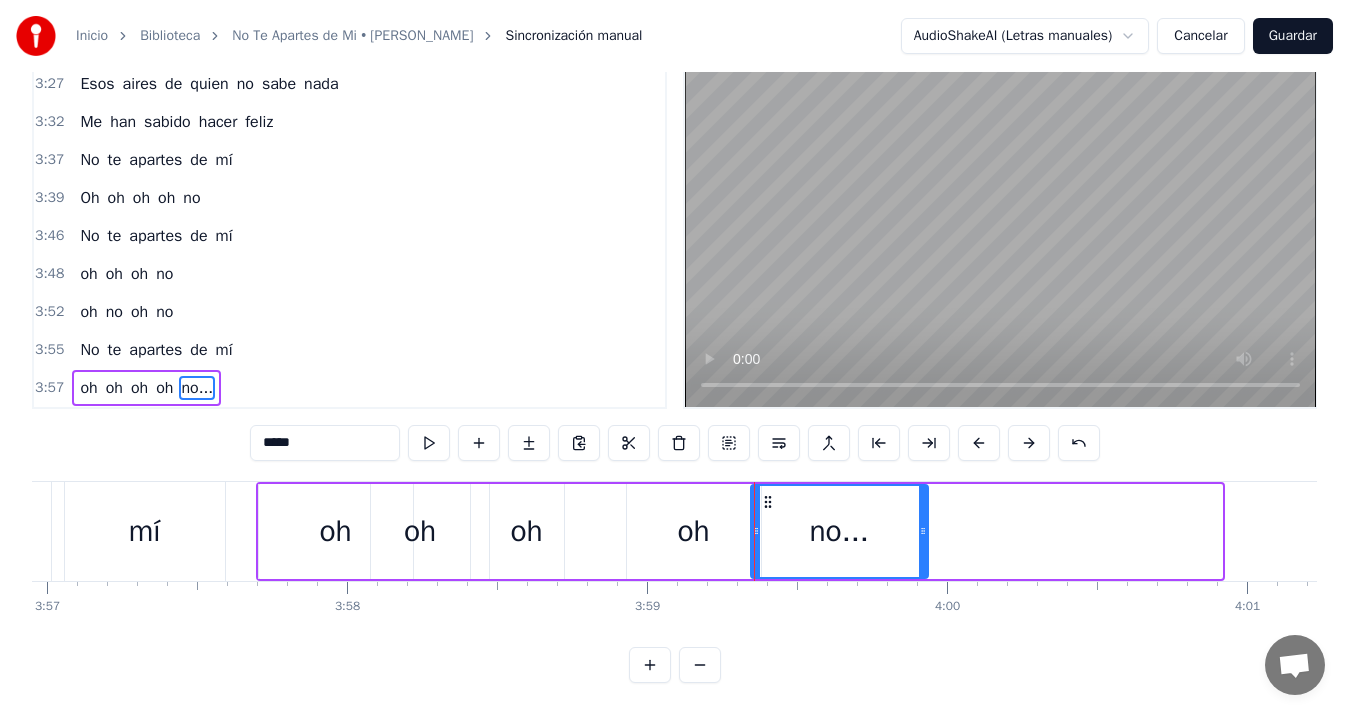 drag, startPoint x: 1217, startPoint y: 516, endPoint x: 923, endPoint y: 509, distance: 294.0833 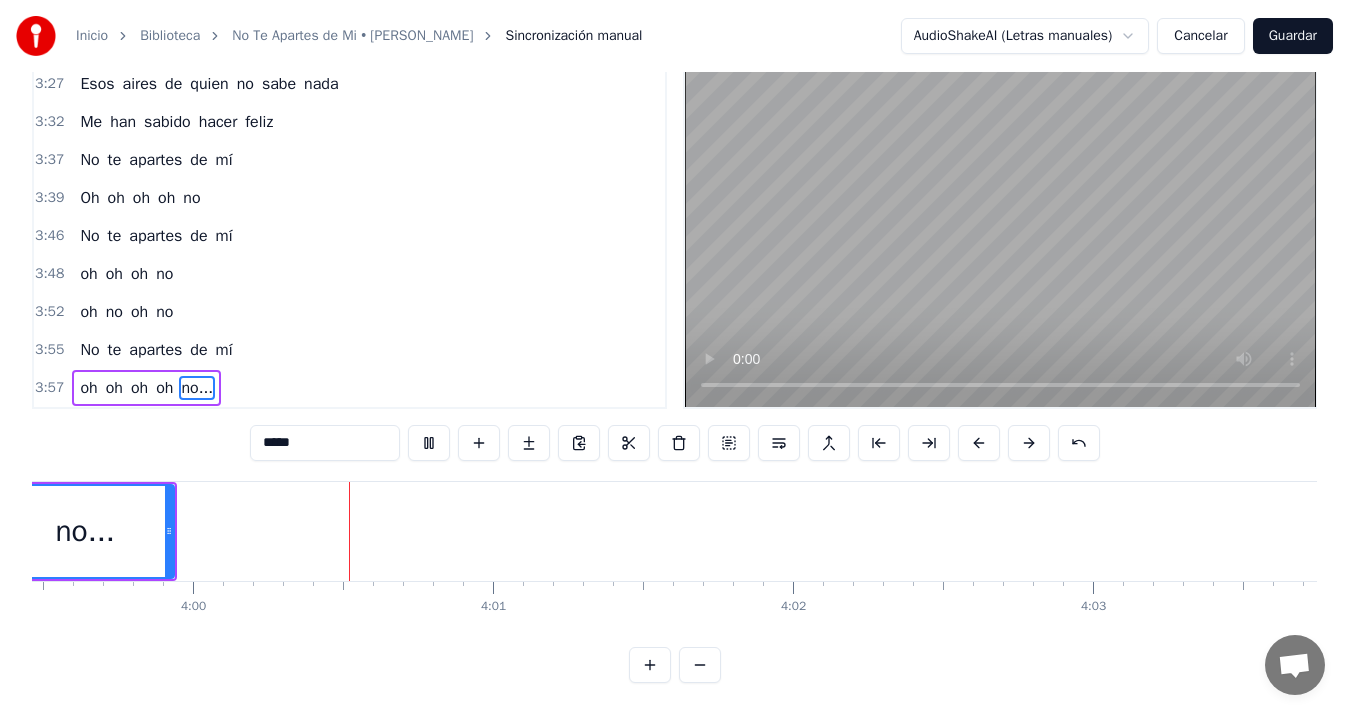 scroll, scrollTop: 0, scrollLeft: 71922, axis: horizontal 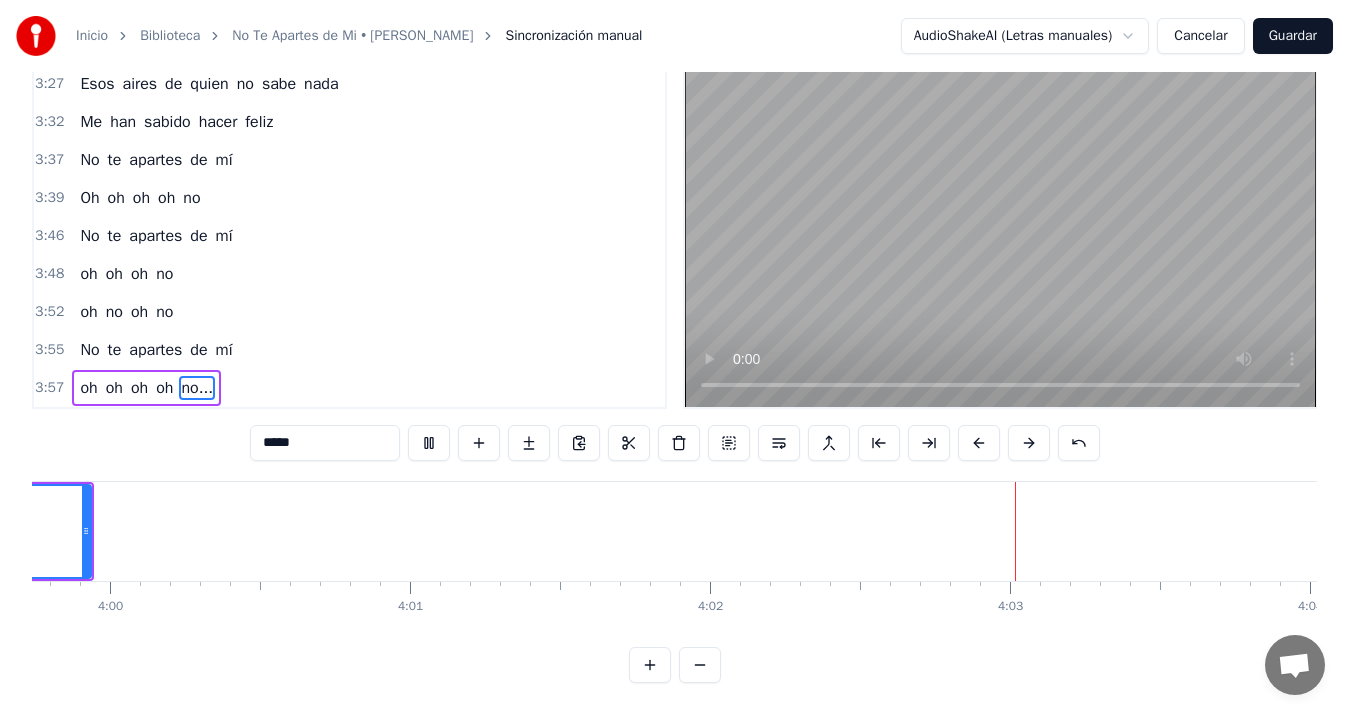 click on "Guardar" at bounding box center [1293, 36] 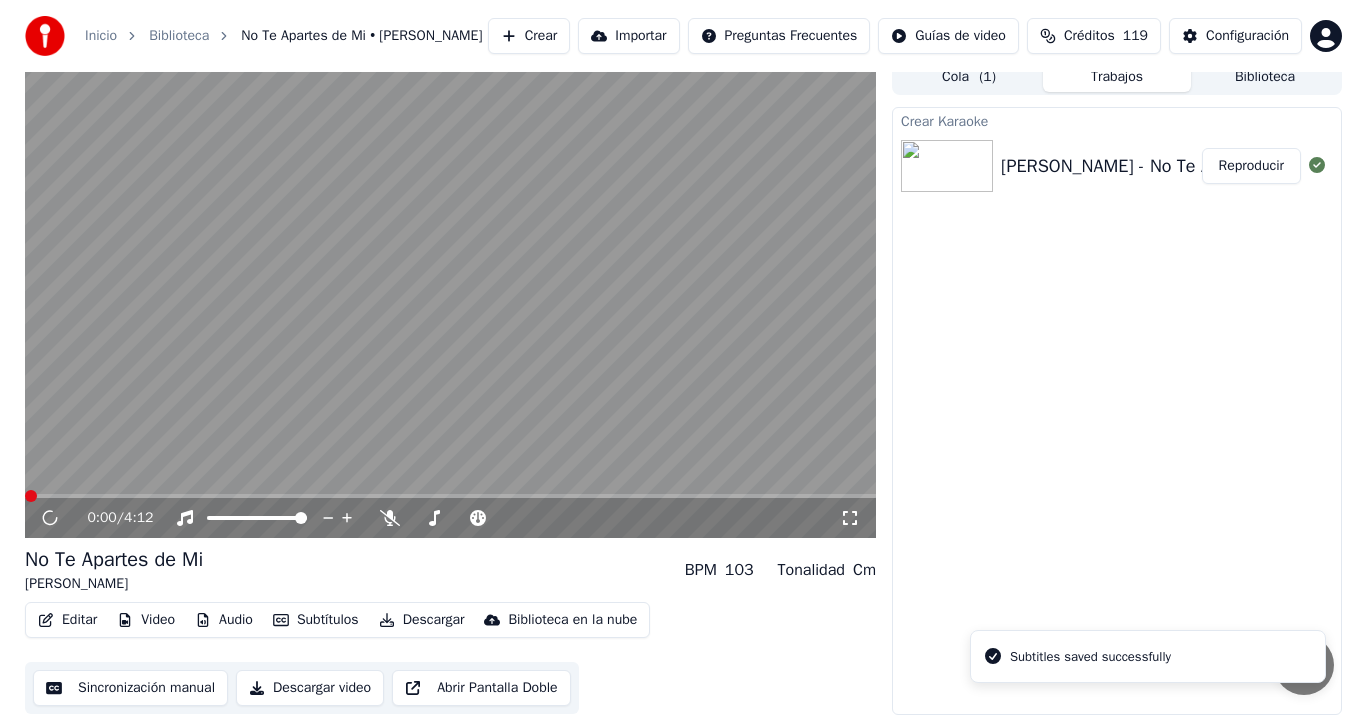 scroll, scrollTop: 23, scrollLeft: 0, axis: vertical 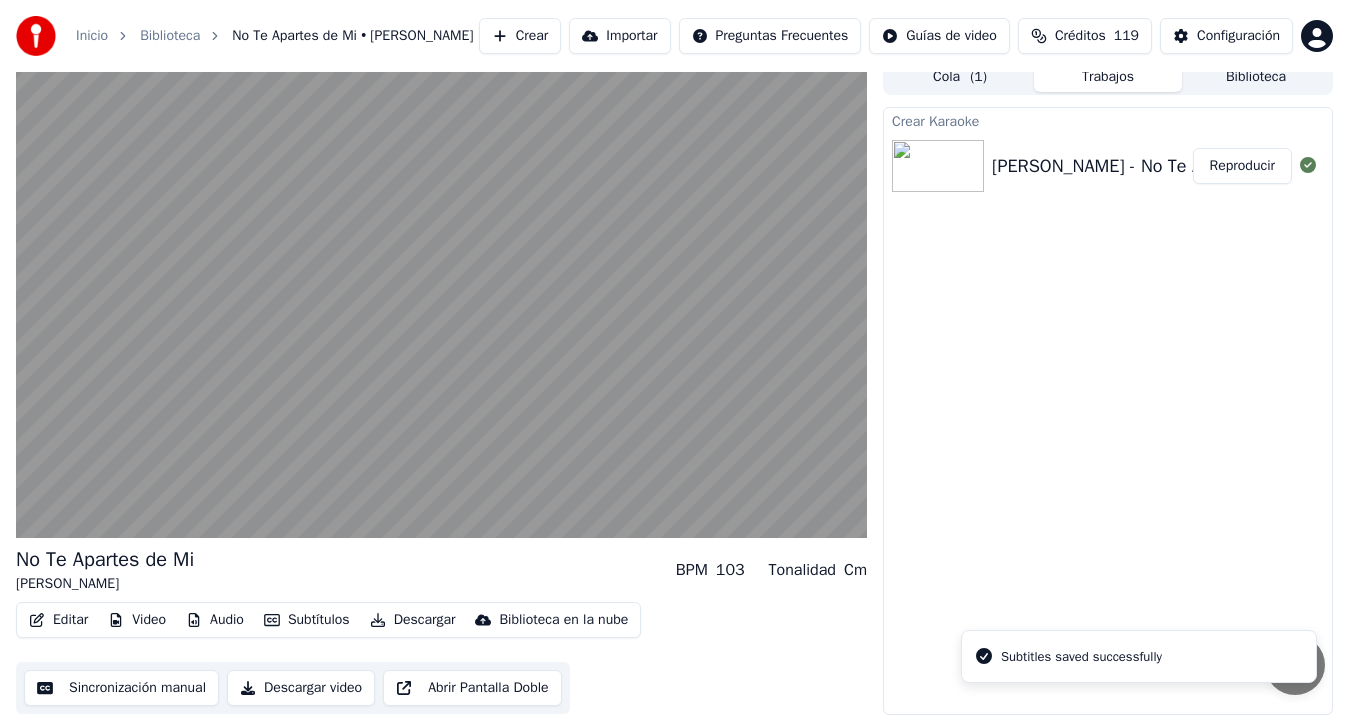 click on "Descargar video" at bounding box center (301, 688) 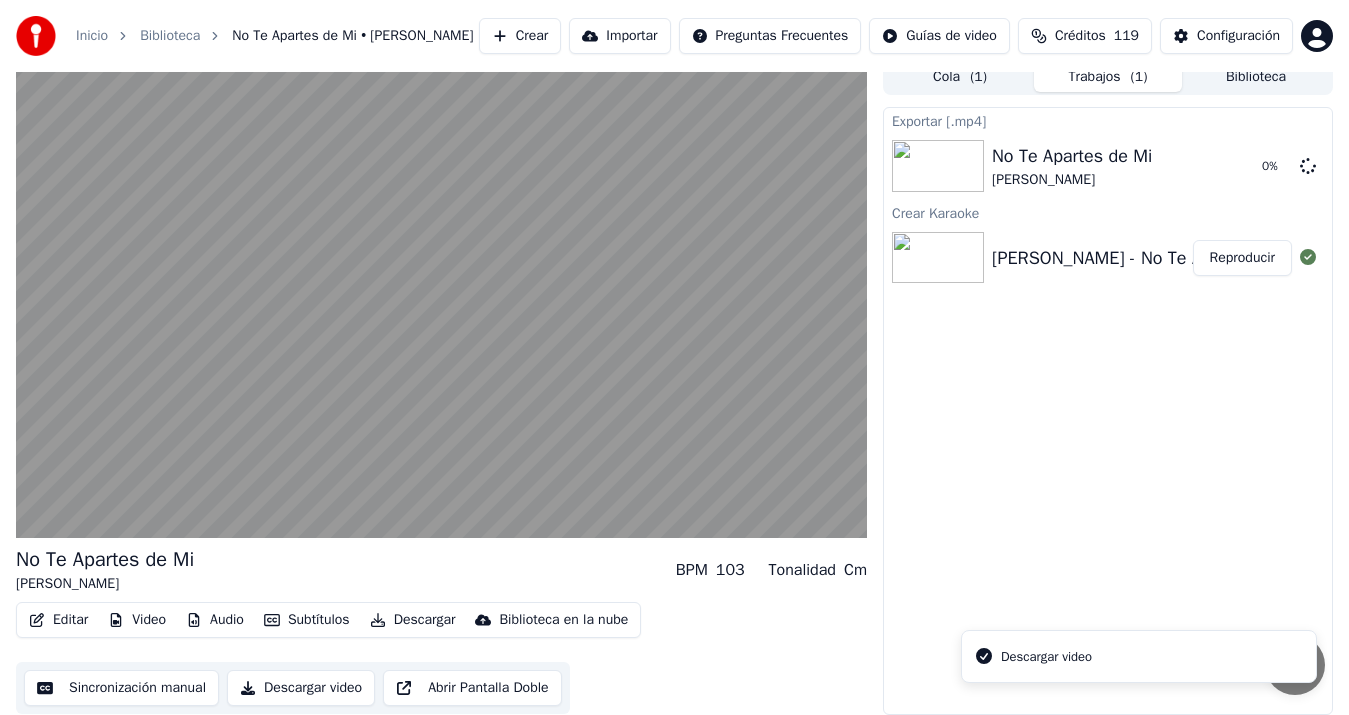click on "Descargar video" at bounding box center [301, 688] 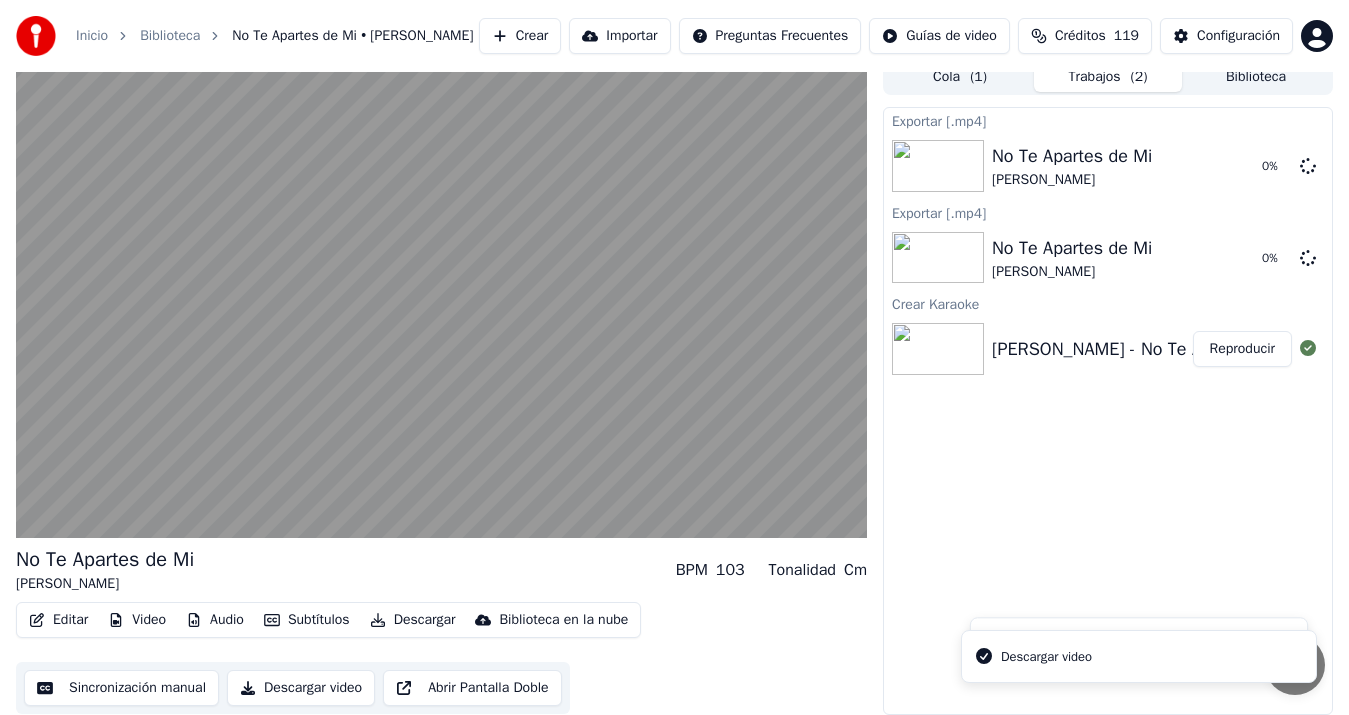 click on "Descargar video" at bounding box center [301, 688] 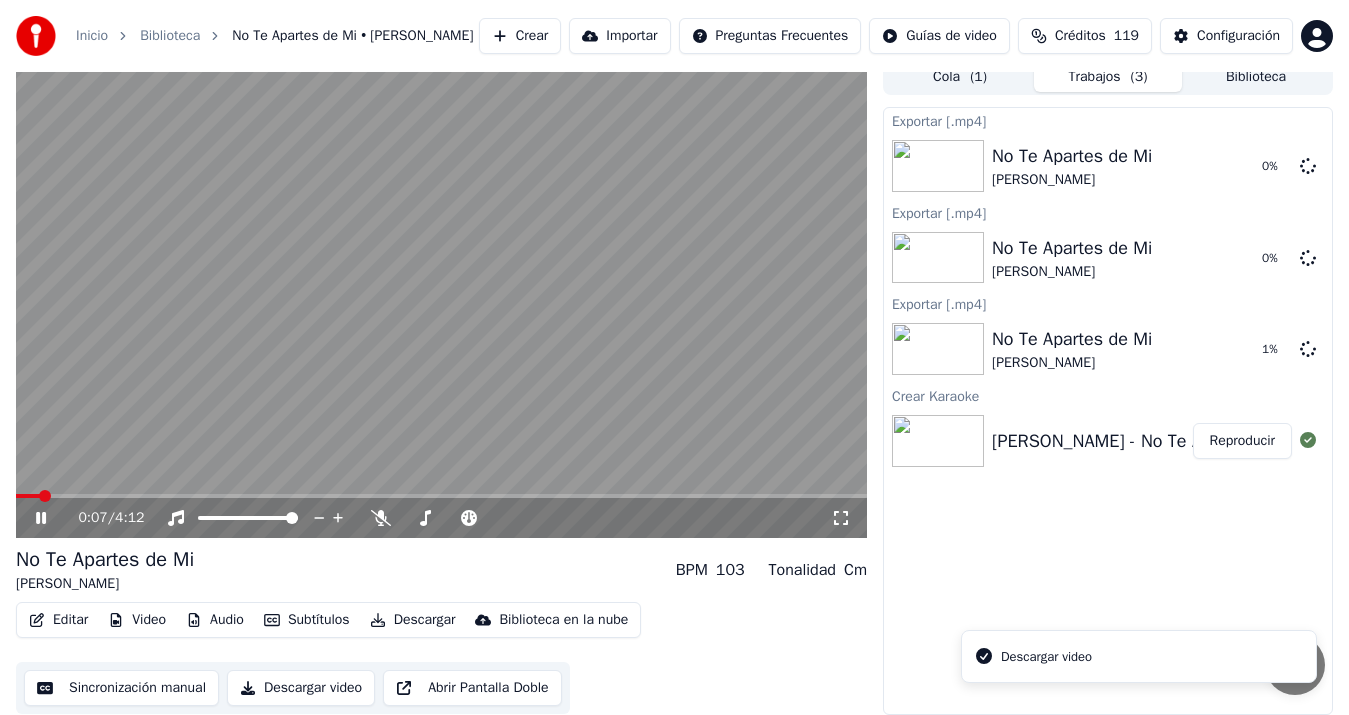 click on "Descargar video" at bounding box center (301, 688) 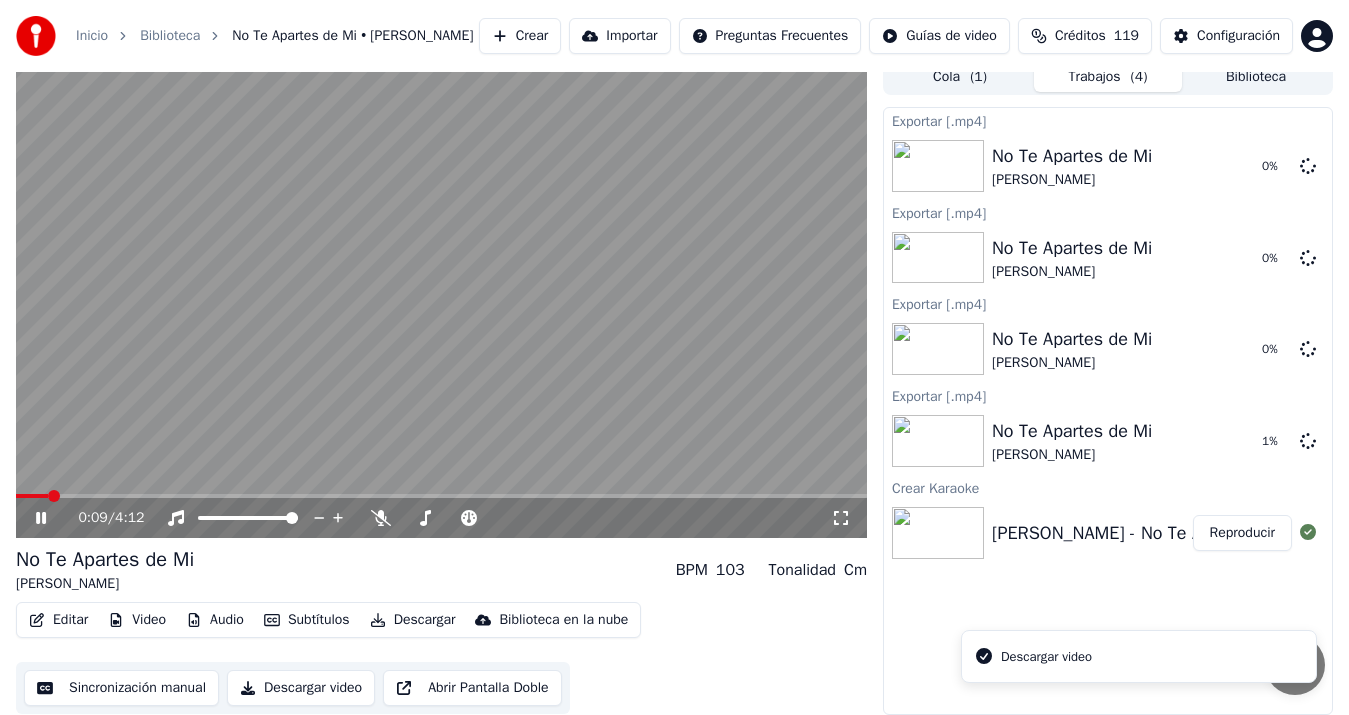click 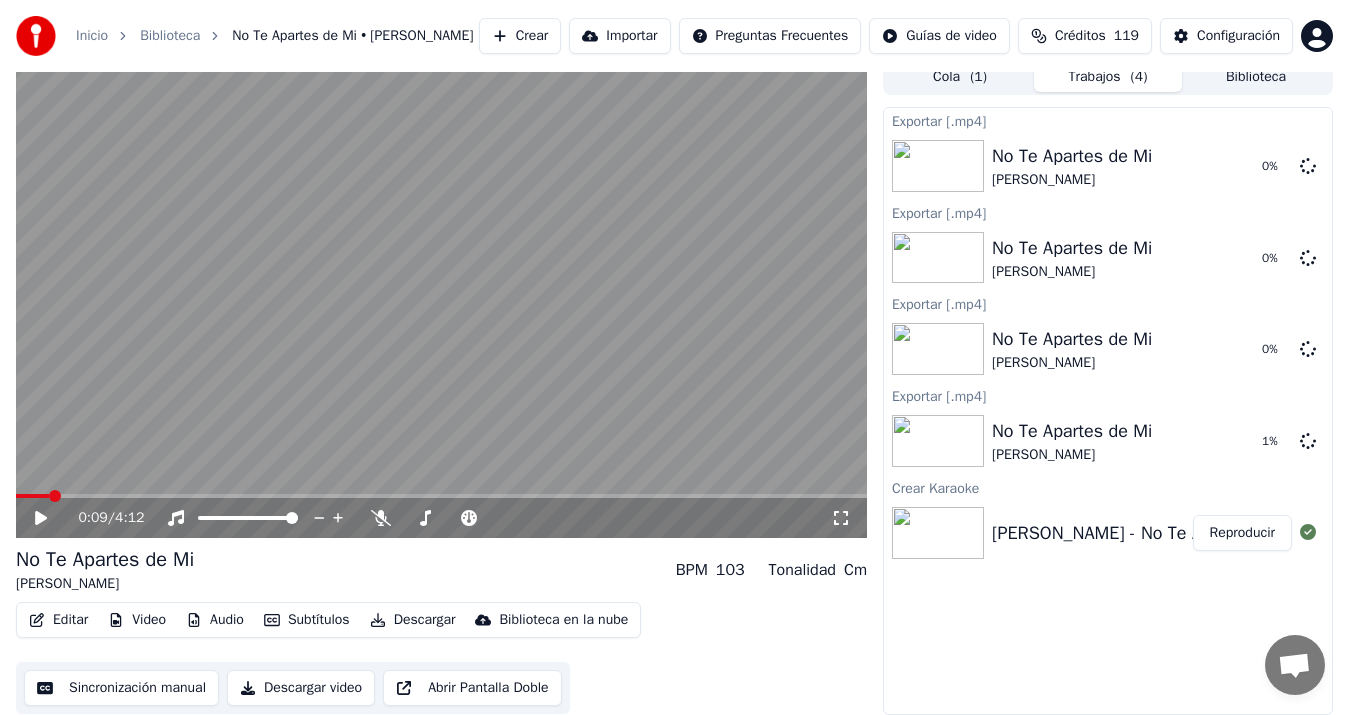 click on "Descargar video" at bounding box center [301, 688] 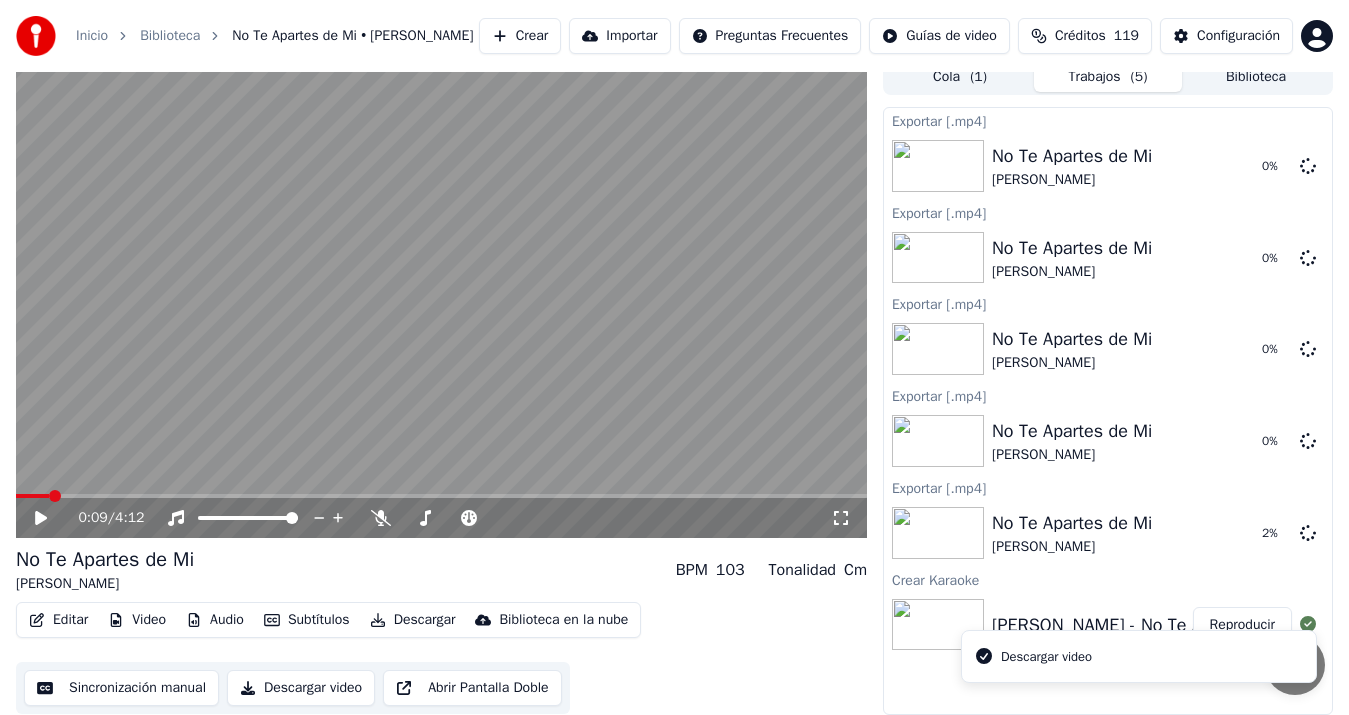 click on "Descargar" at bounding box center [413, 620] 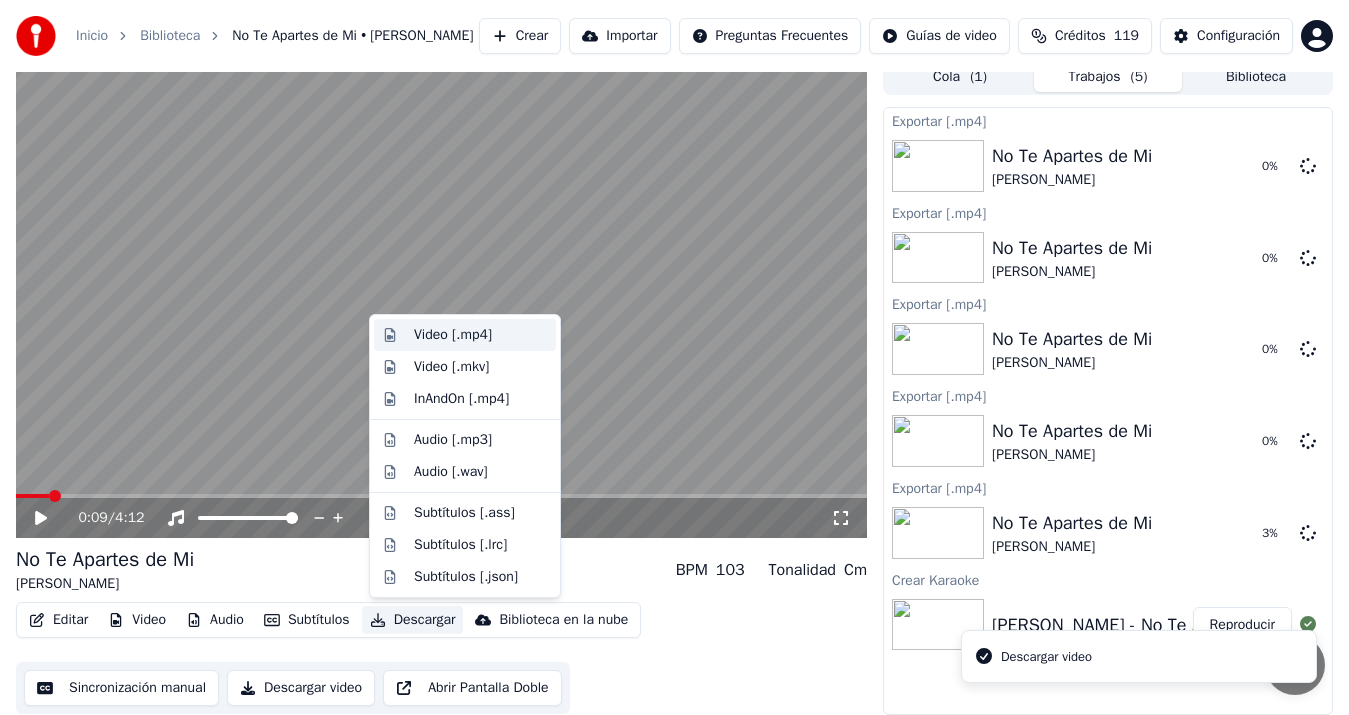 click on "Video [.mp4]" at bounding box center (453, 335) 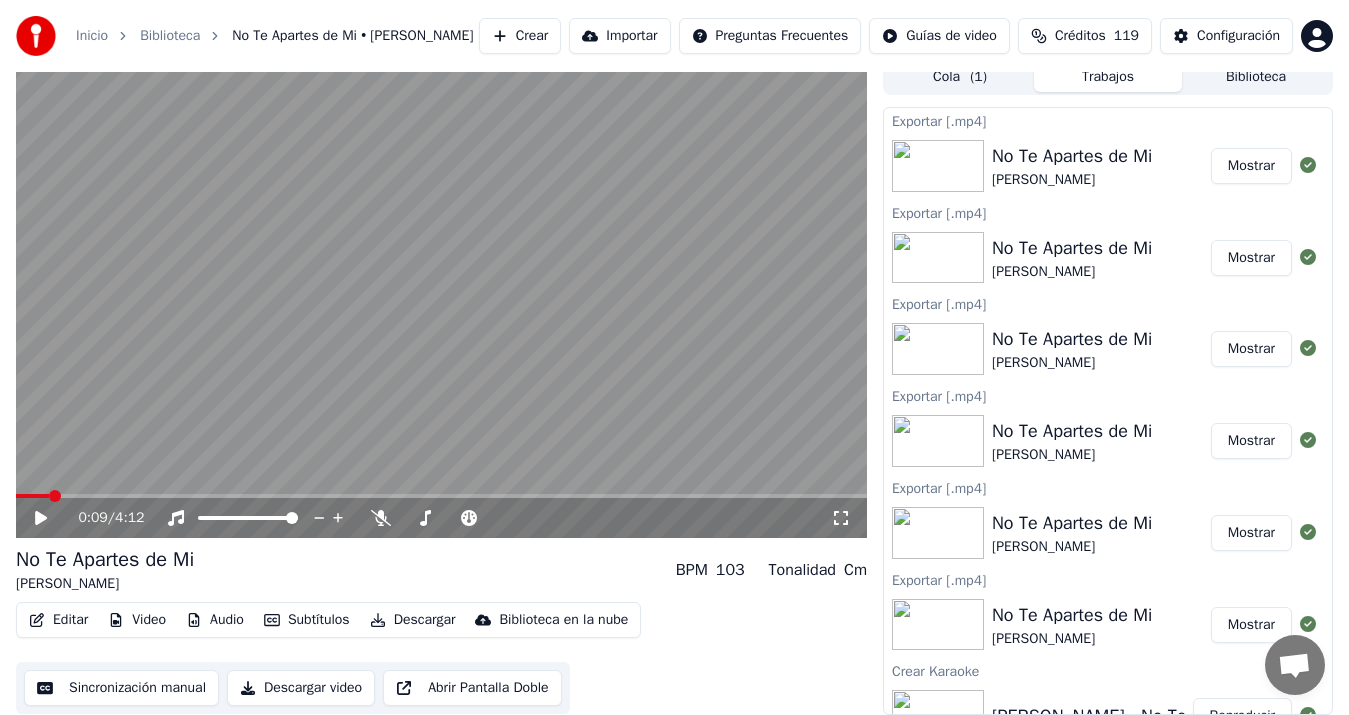 click on "Editar Video Audio Subtítulos Descargar Biblioteca en la nube Sincronización manual Descargar video Abrir Pantalla Doble" at bounding box center (441, 658) 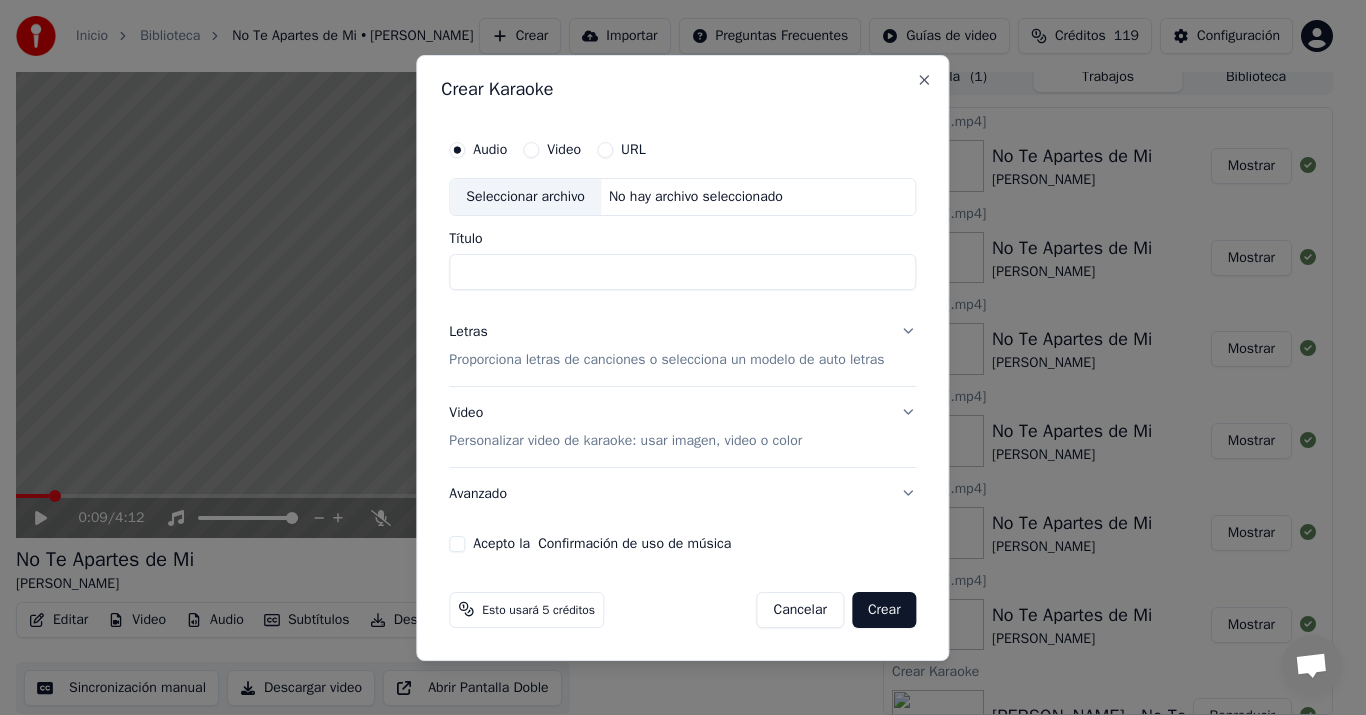 click on "Seleccionar archivo" at bounding box center (525, 197) 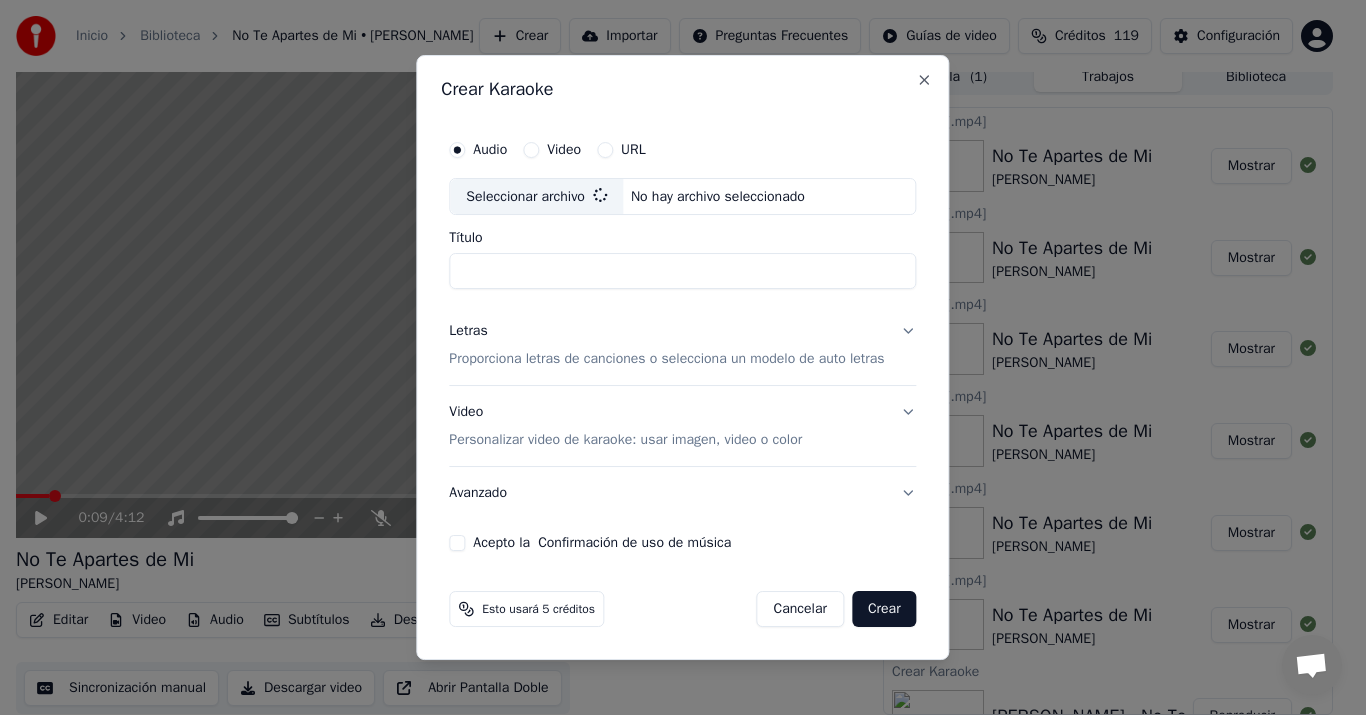 type on "**********" 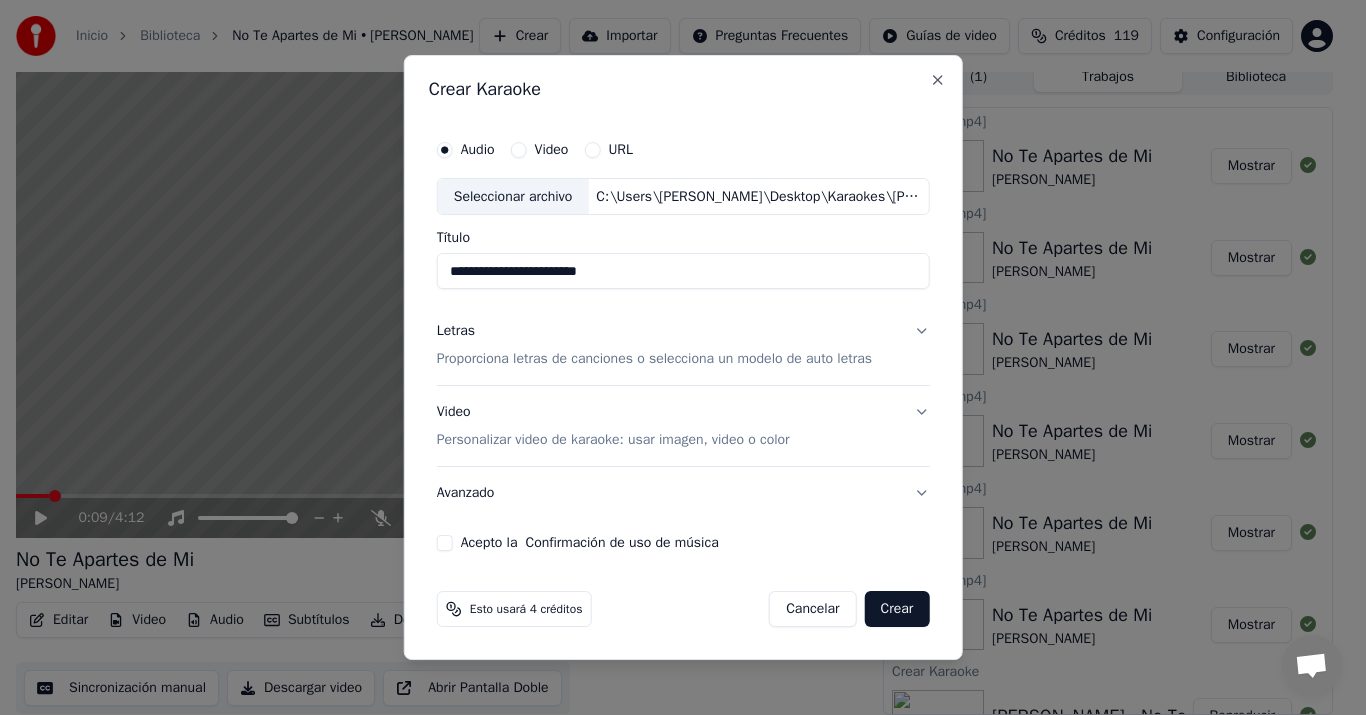 click on "Letras Proporciona letras de canciones o selecciona un modelo de auto letras" at bounding box center [683, 346] 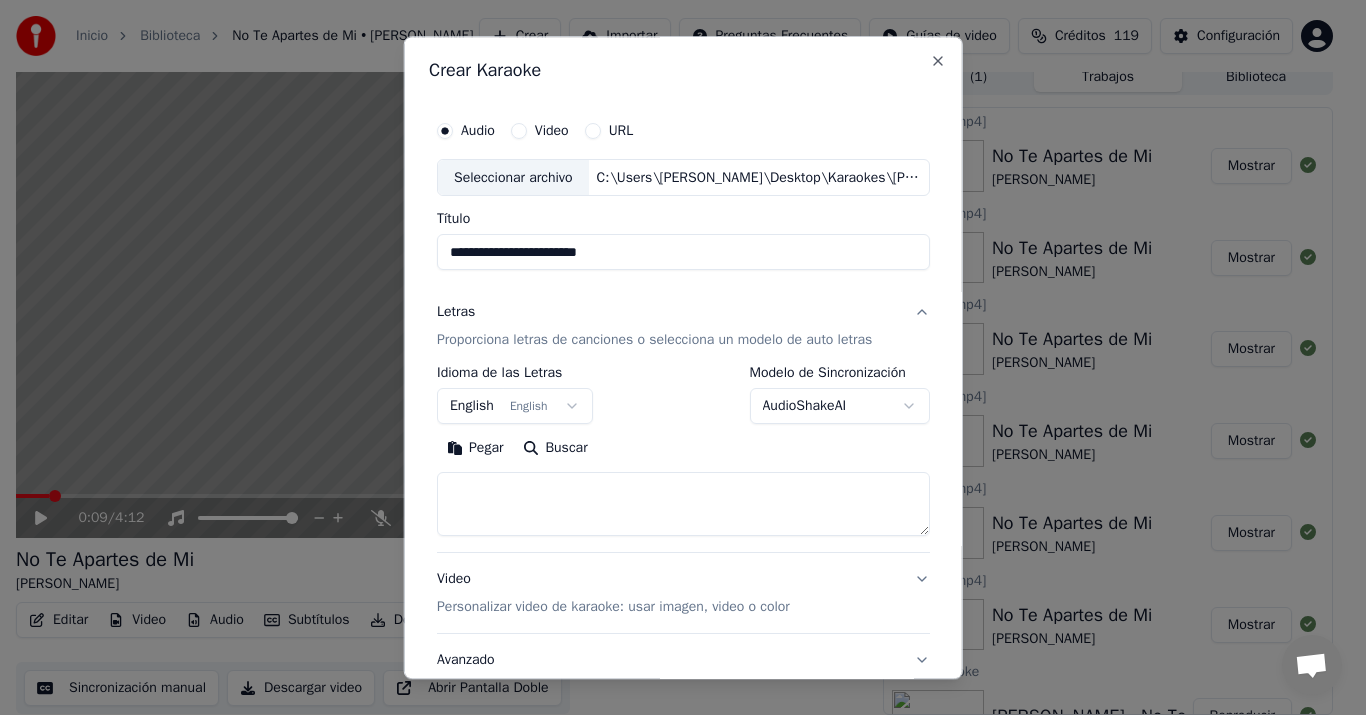 click on "Pegar" at bounding box center (475, 449) 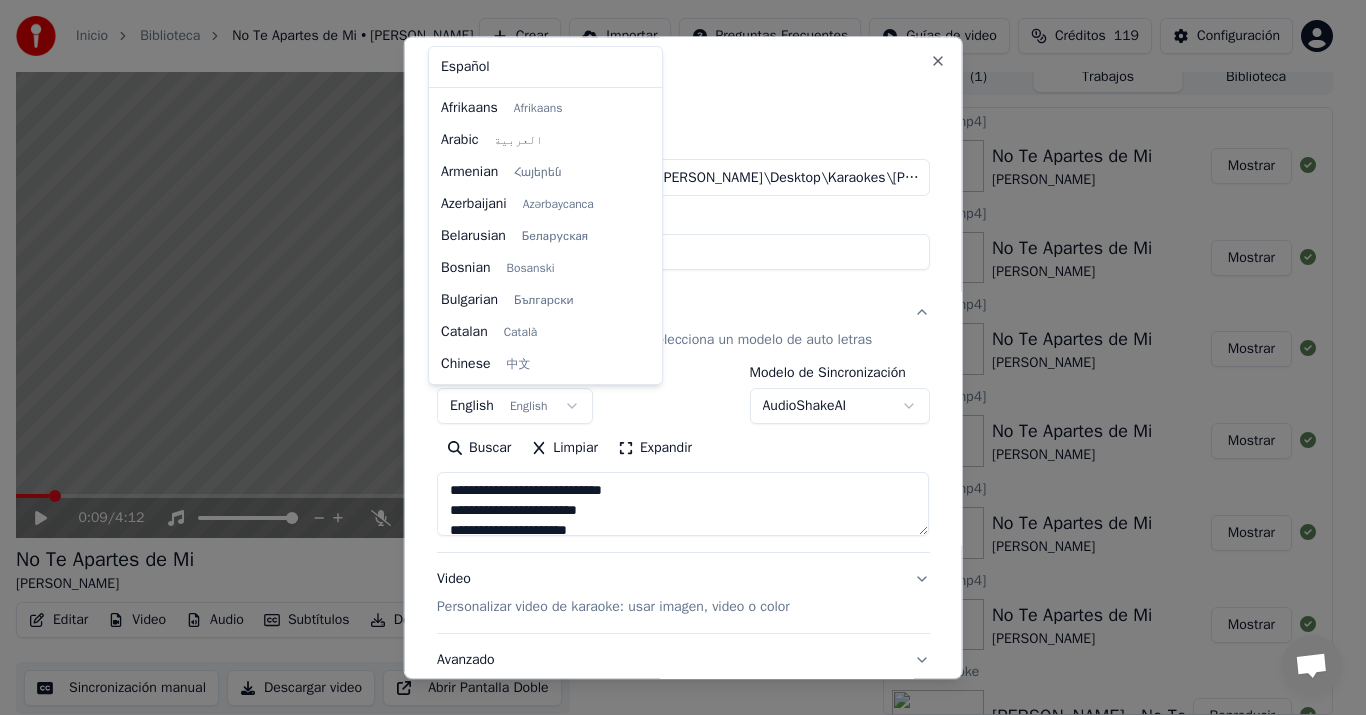 click on "Inicio Biblioteca No Te Apartes de Mi • [PERSON_NAME] Importar Preguntas Frecuentes Guías de video Créditos 119 Configuración 0:09  /  4:12 No Te Apartes de Mi [PERSON_NAME] BPM 103 Tonalidad Cm Editar Video Audio Subtítulos Descargar Biblioteca en la nube Sincronización manual Descargar video Abrir Pantalla Doble Cola ( 1 ) Trabajos Biblioteca Exportar [.mp4] No Te Apartes de Mi [PERSON_NAME] Exportar [.mp4] No Te Apartes de Mi [PERSON_NAME] Exportar [.mp4] No Te Apartes de Mi [PERSON_NAME] Exportar [.mp4] No Te Apartes de Mi [PERSON_NAME] Exportar [.mp4] No Te Apartes de Mi [PERSON_NAME] Exportar [.mp4] No Te Apartes de Mi [PERSON_NAME] Crear Karaoke [PERSON_NAME] - No Te Apartes de Mi Reproducir Conversación [PERSON_NAME] Desktop Más canales Continuar en Correo electrónico Red fuera de línea. Reconectando... Por ahora no se pueden recibir ni enviar mensajes. Youka Desktop ¡Hola! ¿En qué te puedo ayudar?  [DATE] [DATE]" at bounding box center [674, 344] 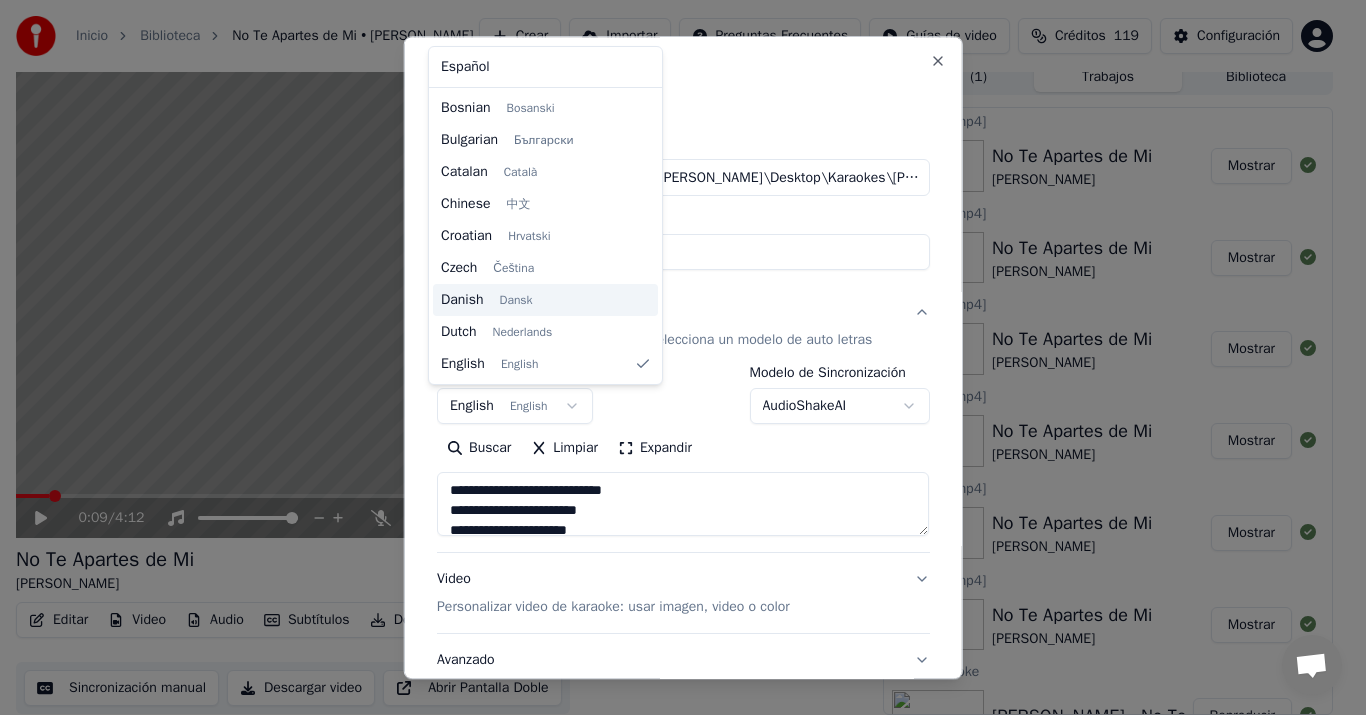type on "**********" 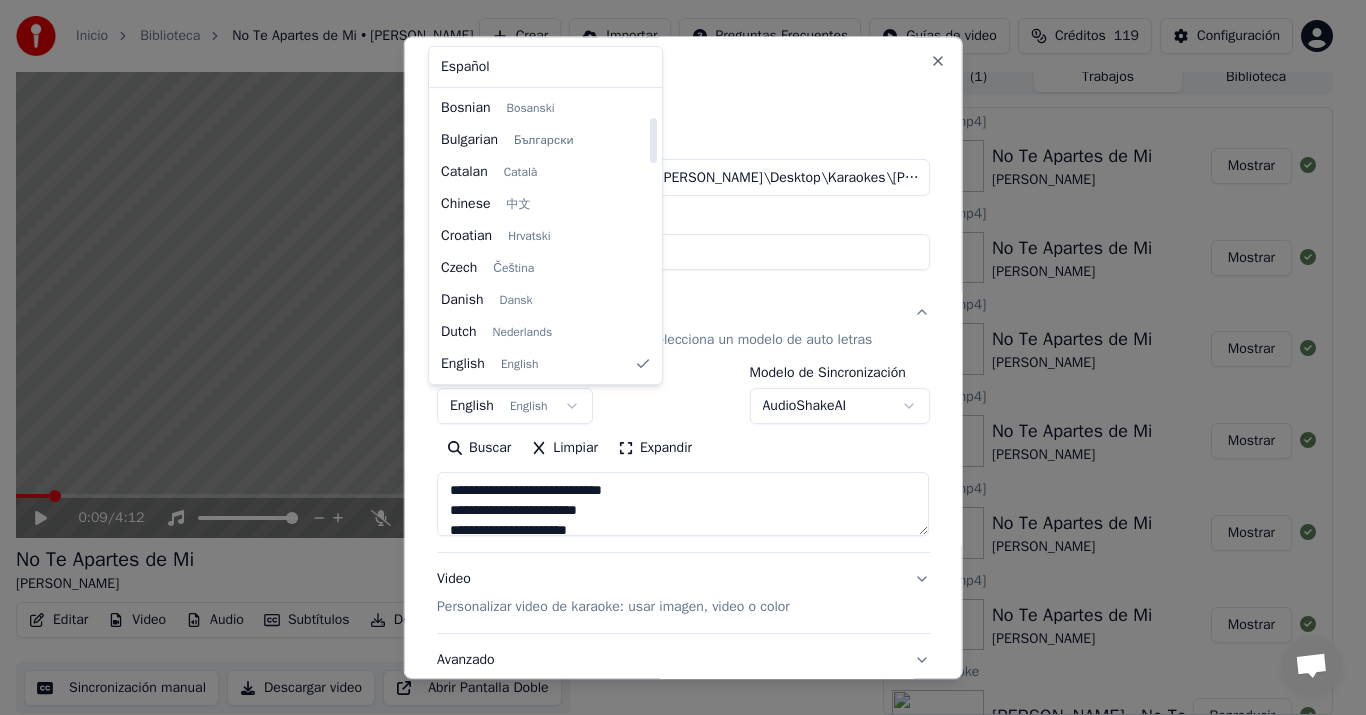 select on "**" 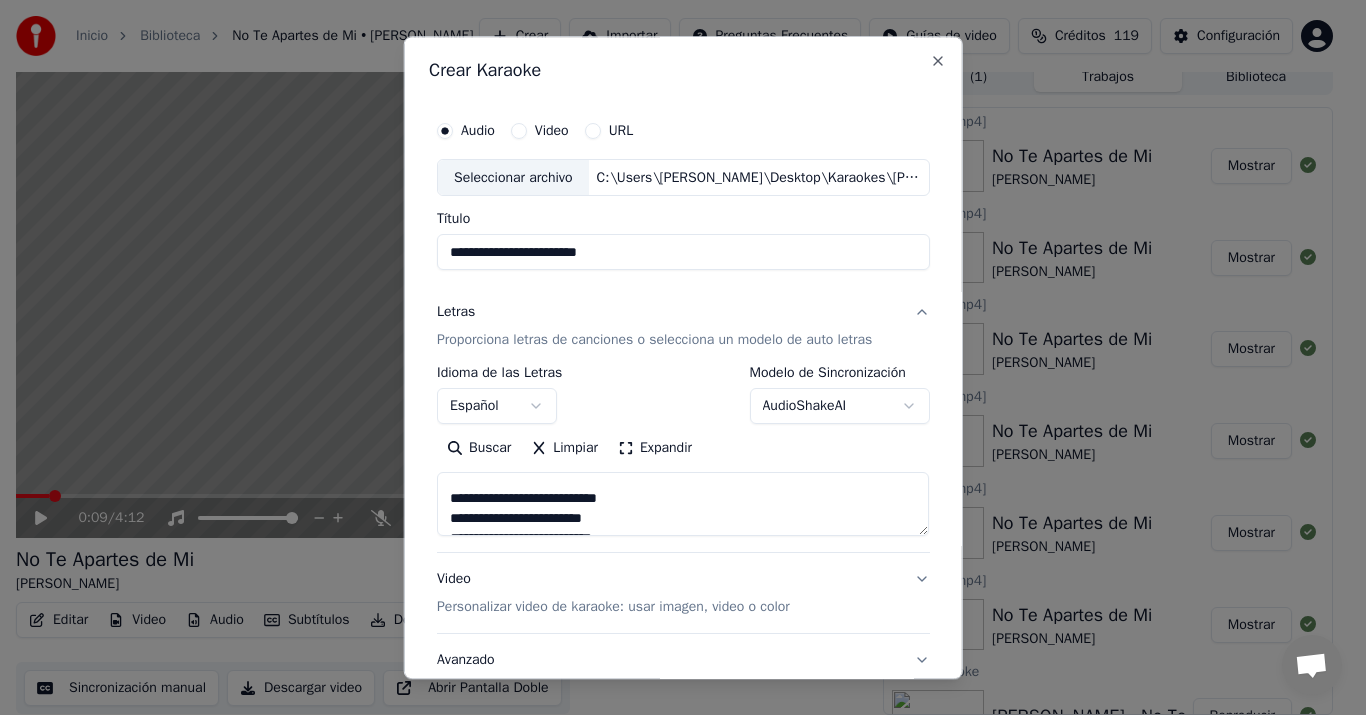 scroll, scrollTop: 300, scrollLeft: 0, axis: vertical 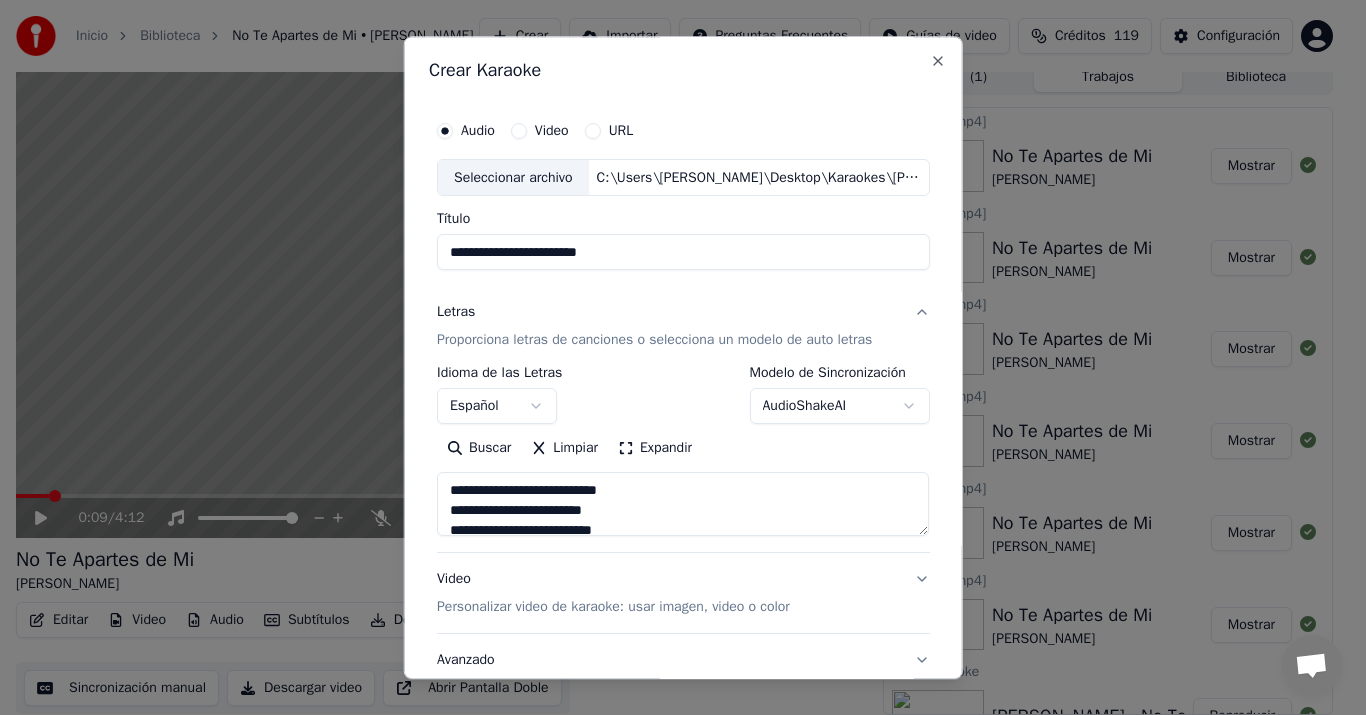 click on "Video Personalizar video de karaoke: usar imagen, video o color" at bounding box center (613, 594) 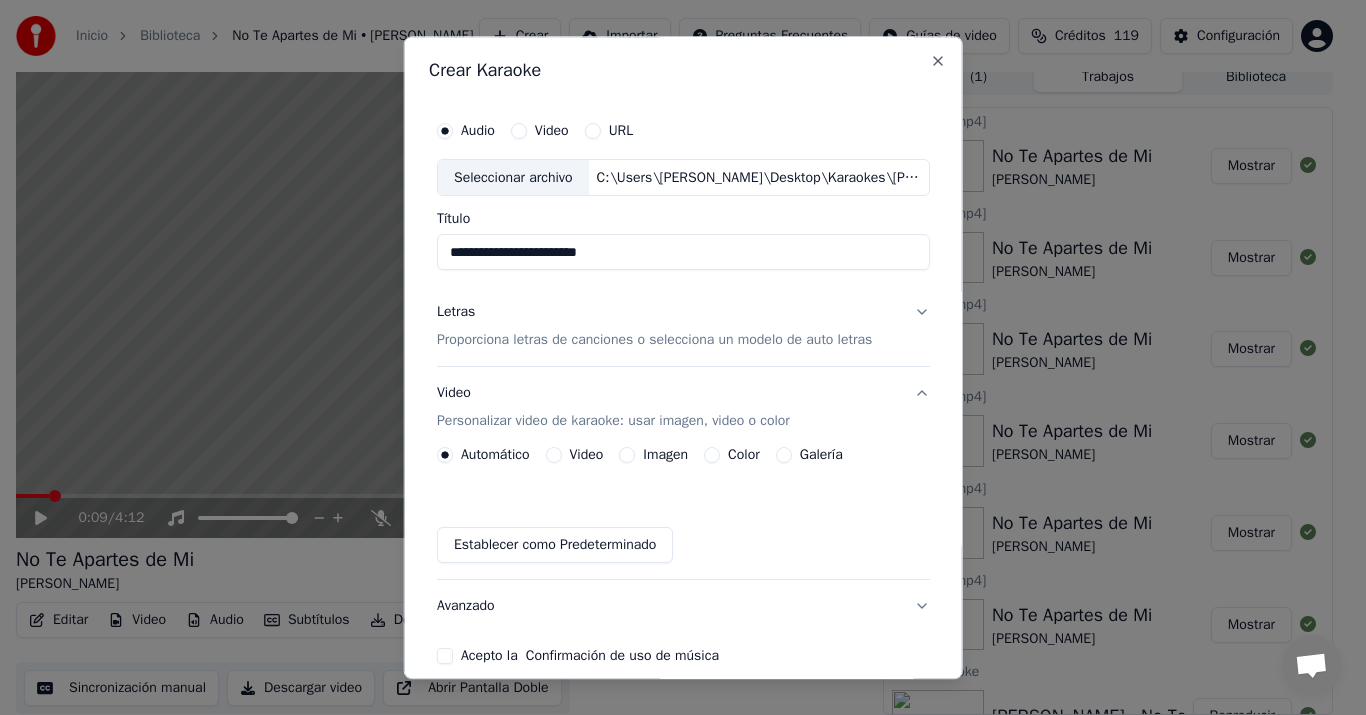 click on "Automático Video Imagen Color Galería Establecer como Predeterminado" at bounding box center [683, 506] 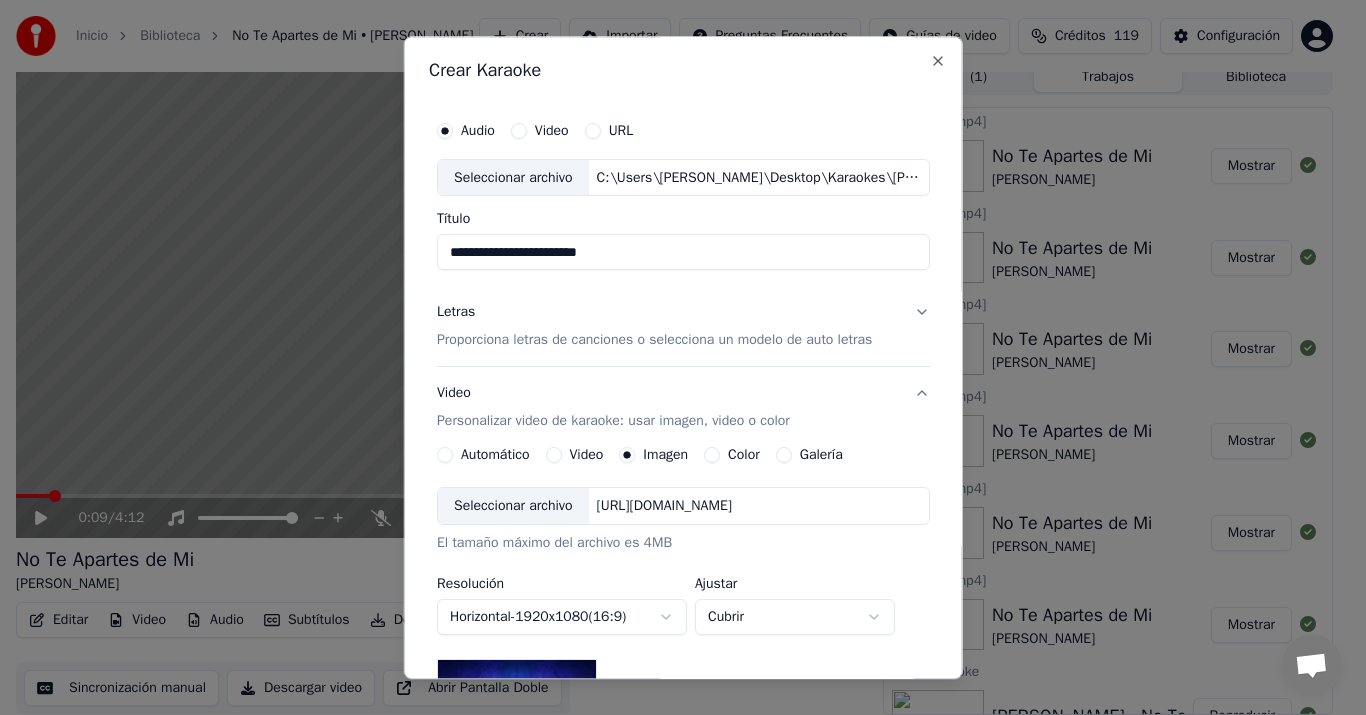 click on "Seleccionar archivo" at bounding box center (513, 507) 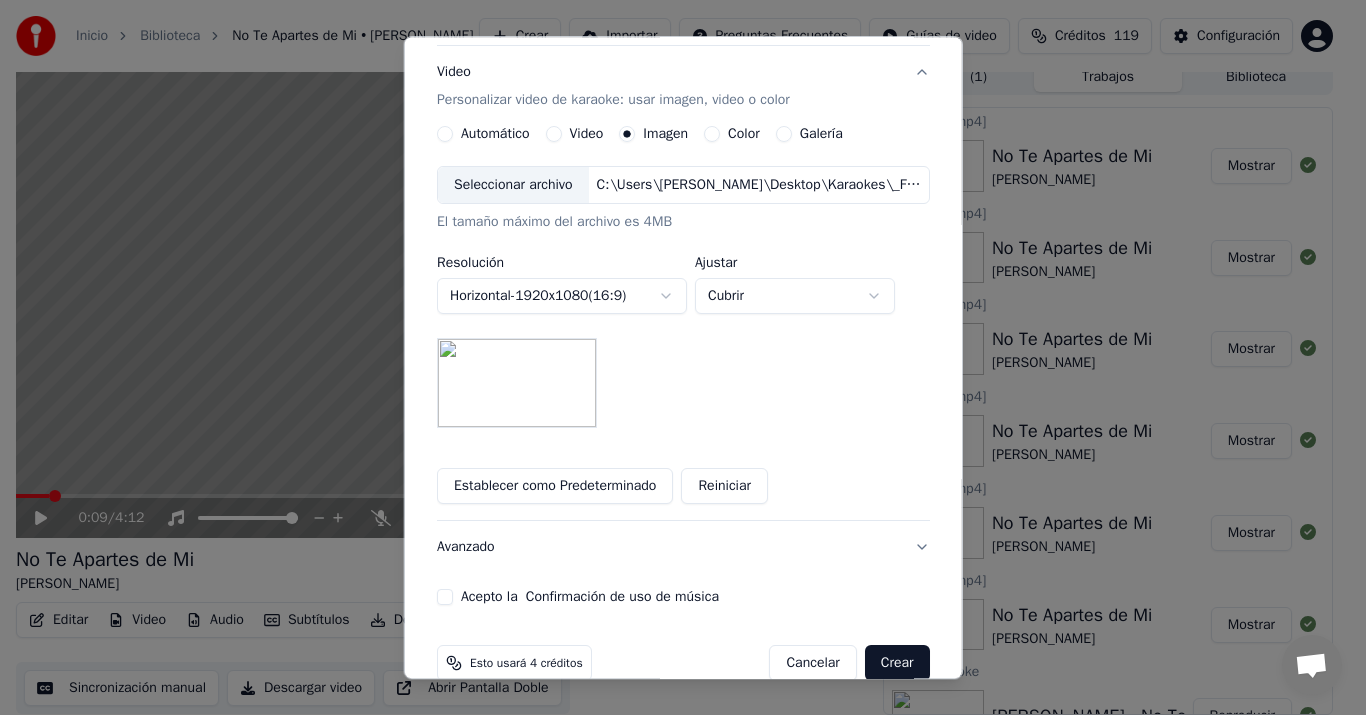 scroll, scrollTop: 356, scrollLeft: 0, axis: vertical 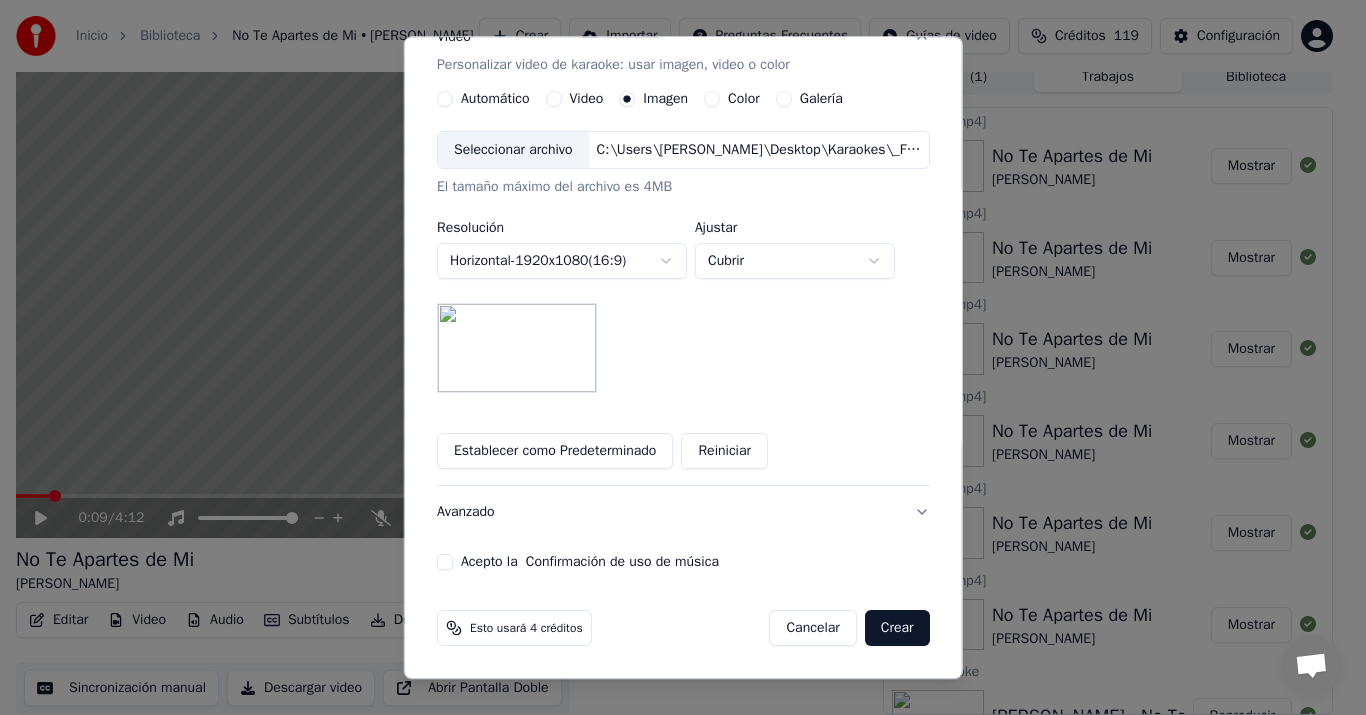 click on "Acepto la   Confirmación de uso de música" at bounding box center (445, 563) 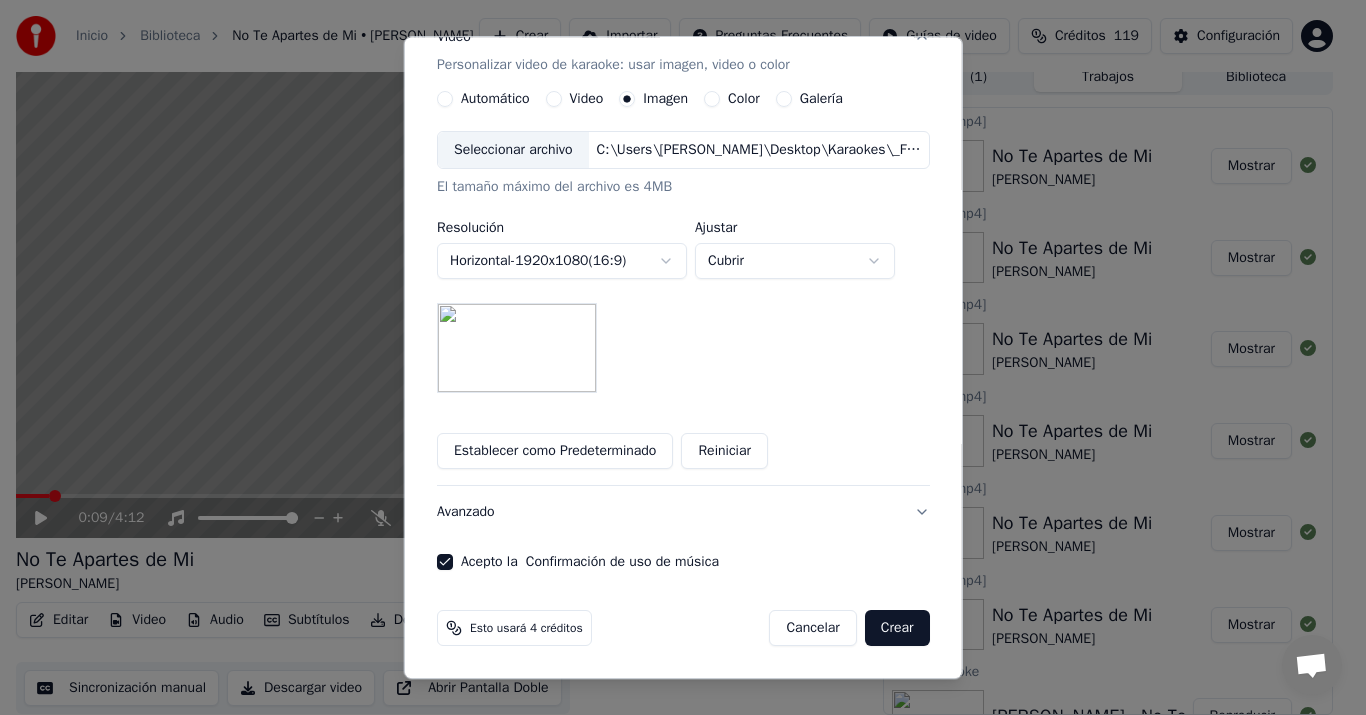 click on "Crear" at bounding box center (897, 629) 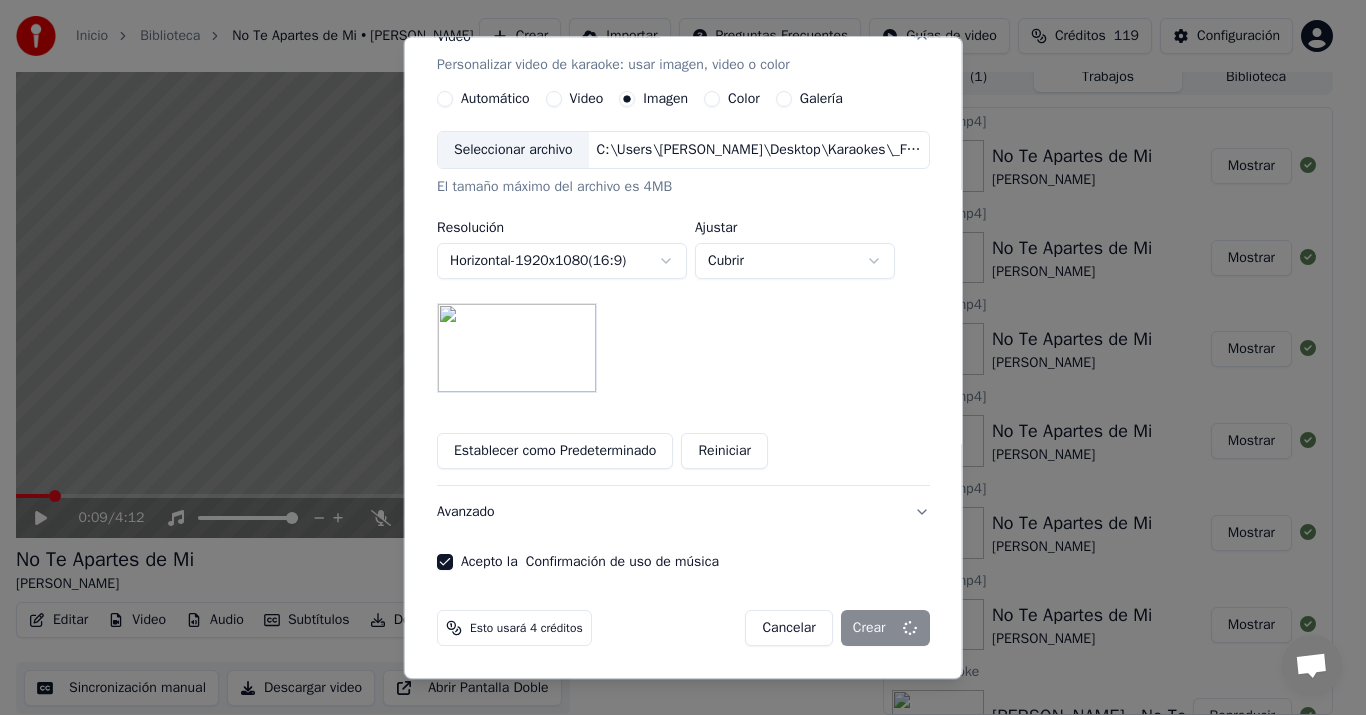 type 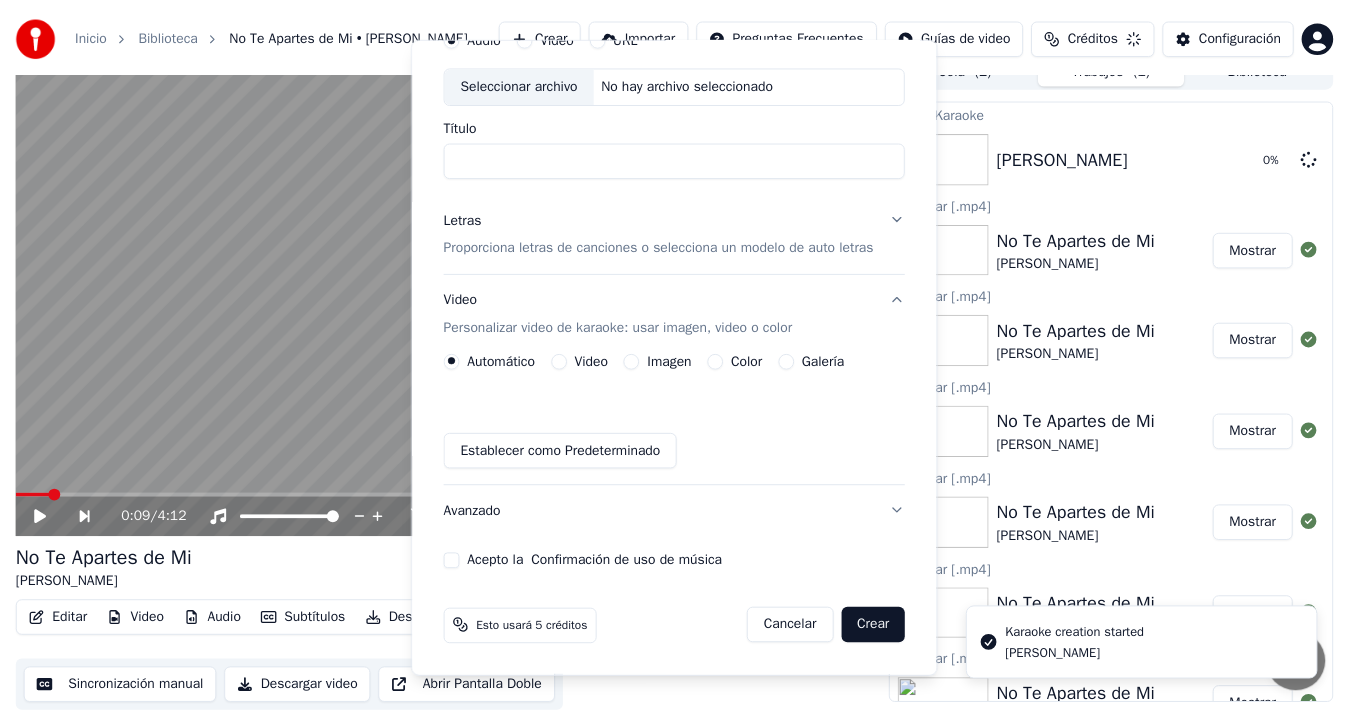 scroll, scrollTop: 23, scrollLeft: 0, axis: vertical 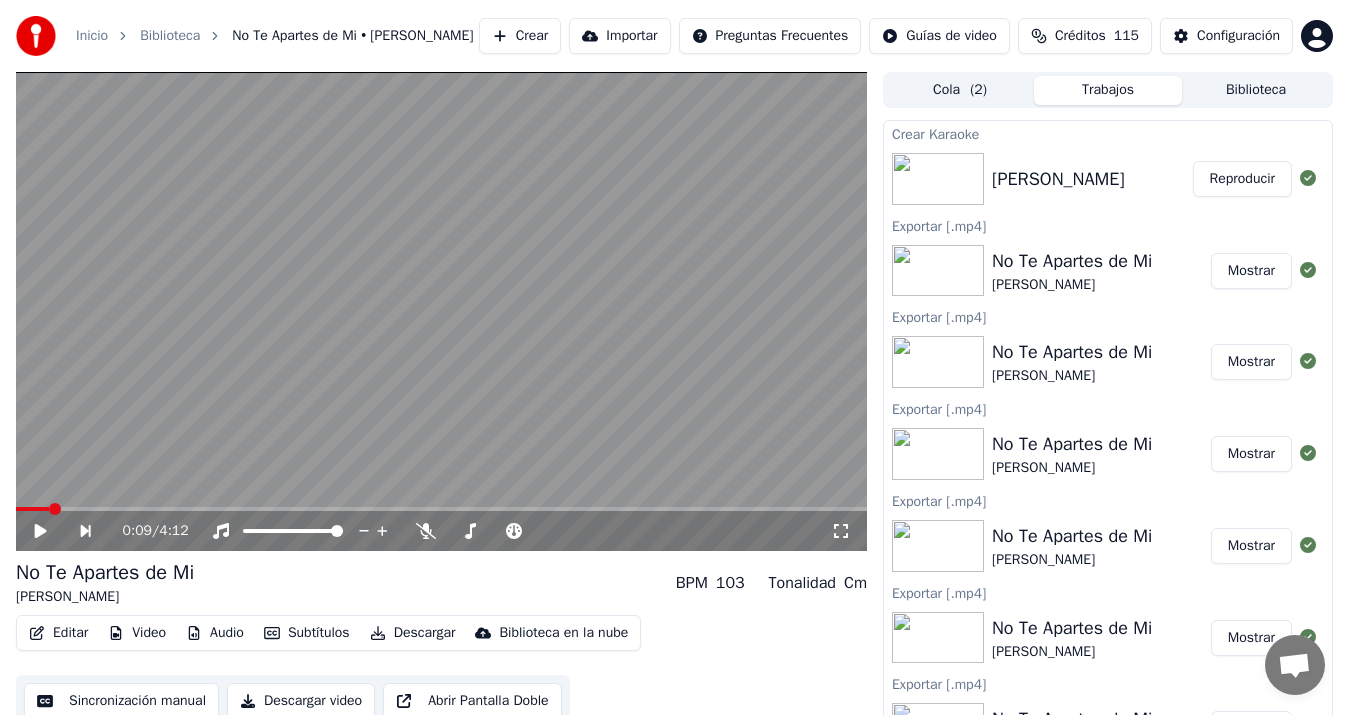 click on "Reproducir" at bounding box center [1242, 179] 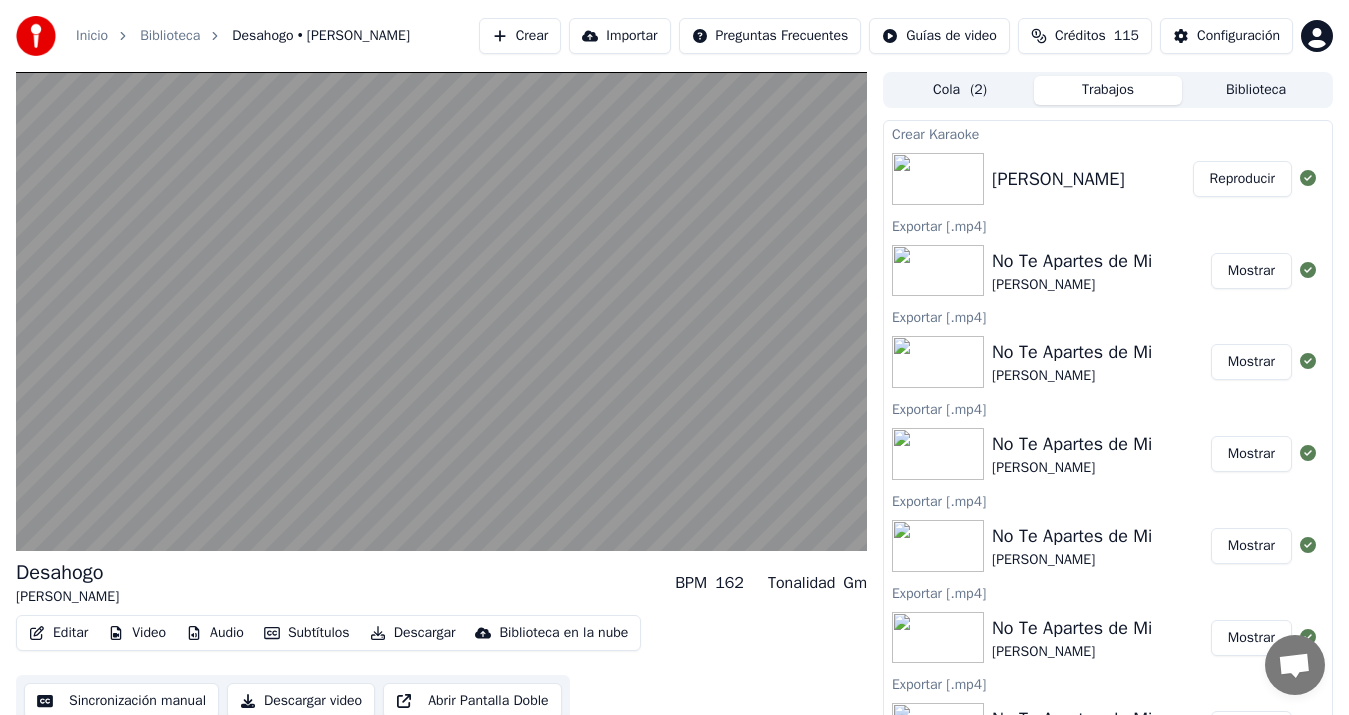 click on "Sincronización manual" at bounding box center (121, 701) 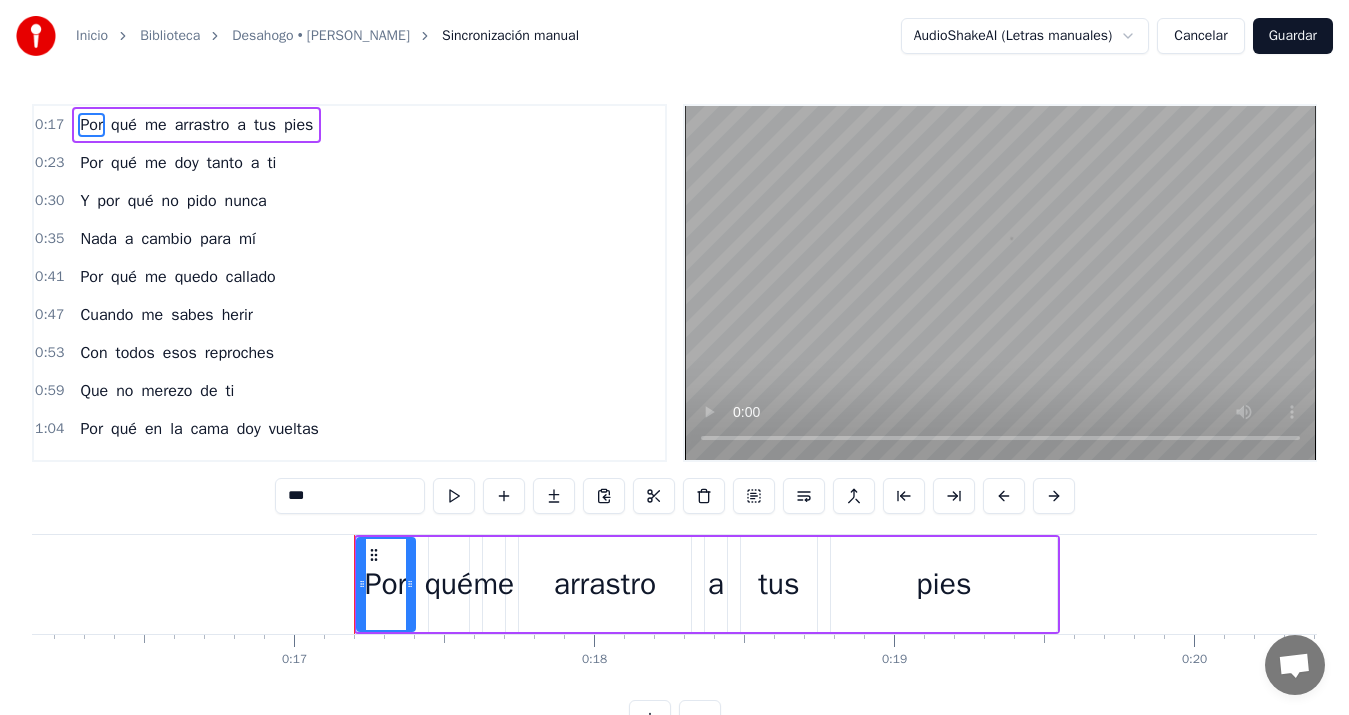 scroll, scrollTop: 0, scrollLeft: 5059, axis: horizontal 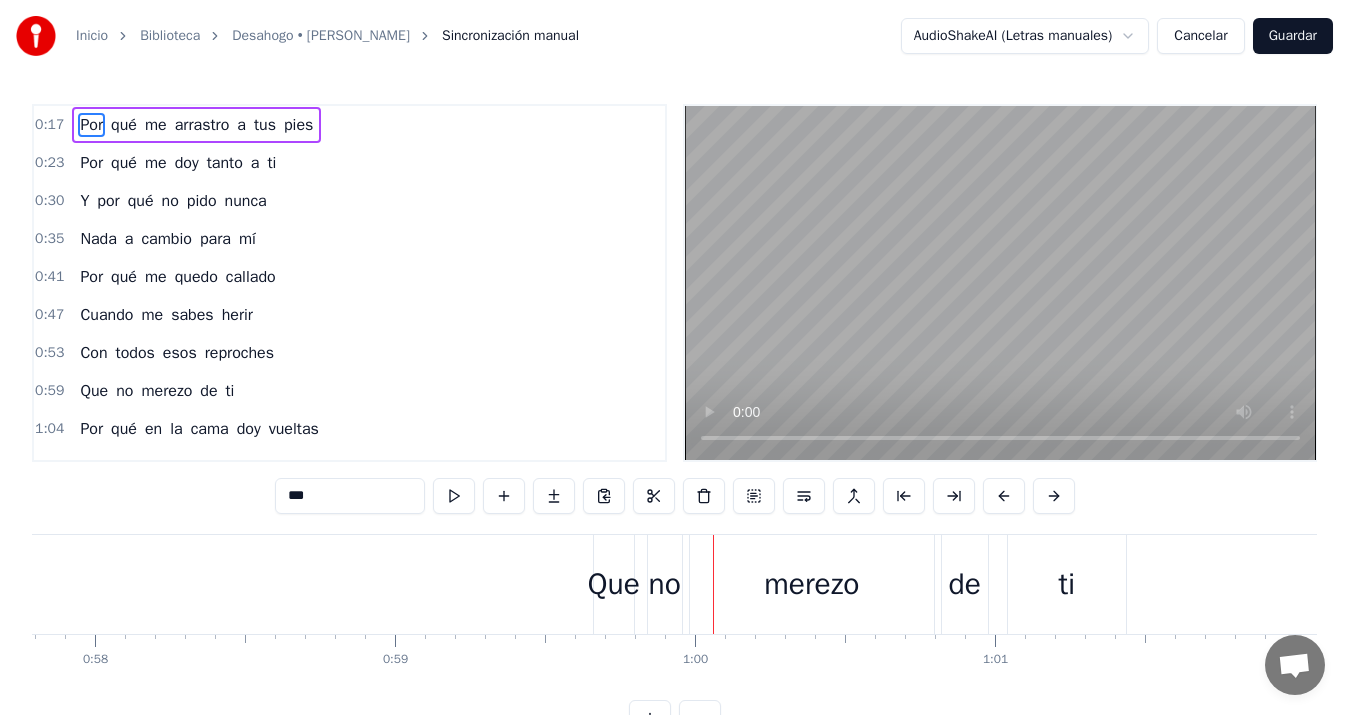 click on "merezo" at bounding box center (811, 584) 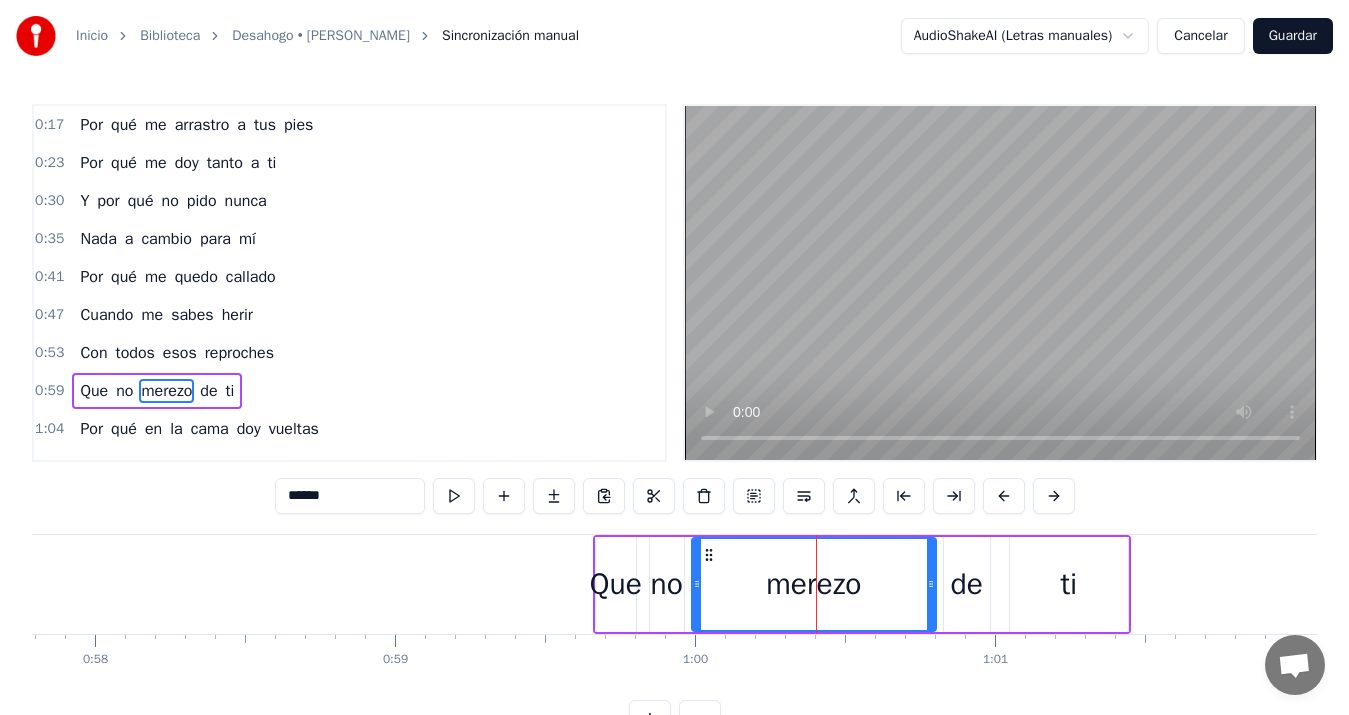scroll, scrollTop: 108, scrollLeft: 0, axis: vertical 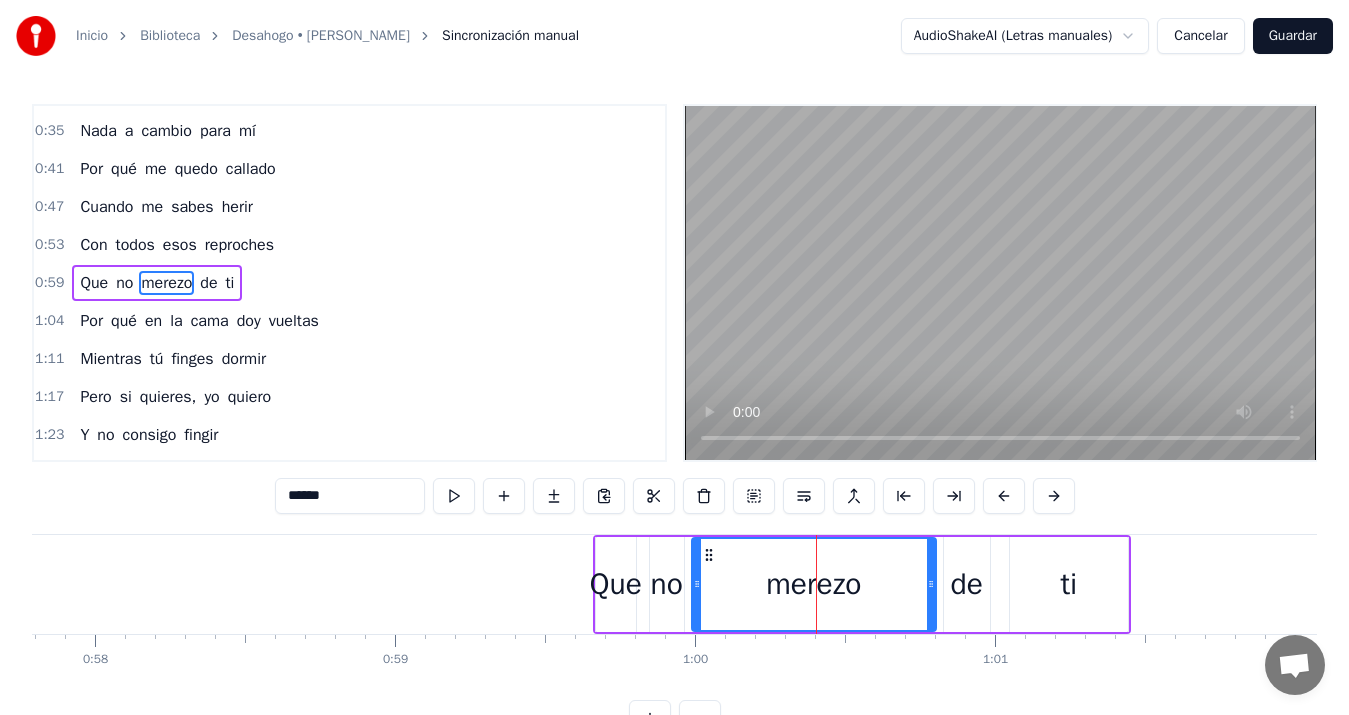 click on "******" at bounding box center (350, 496) 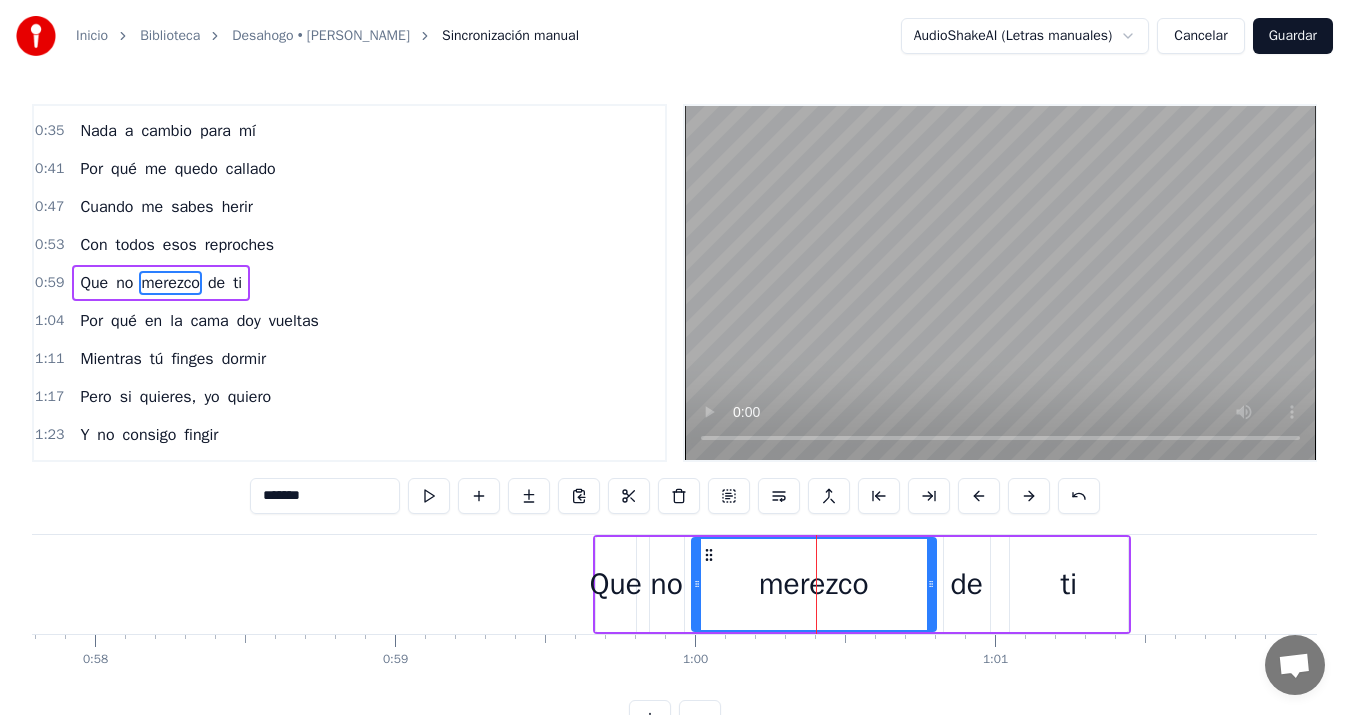 type on "*******" 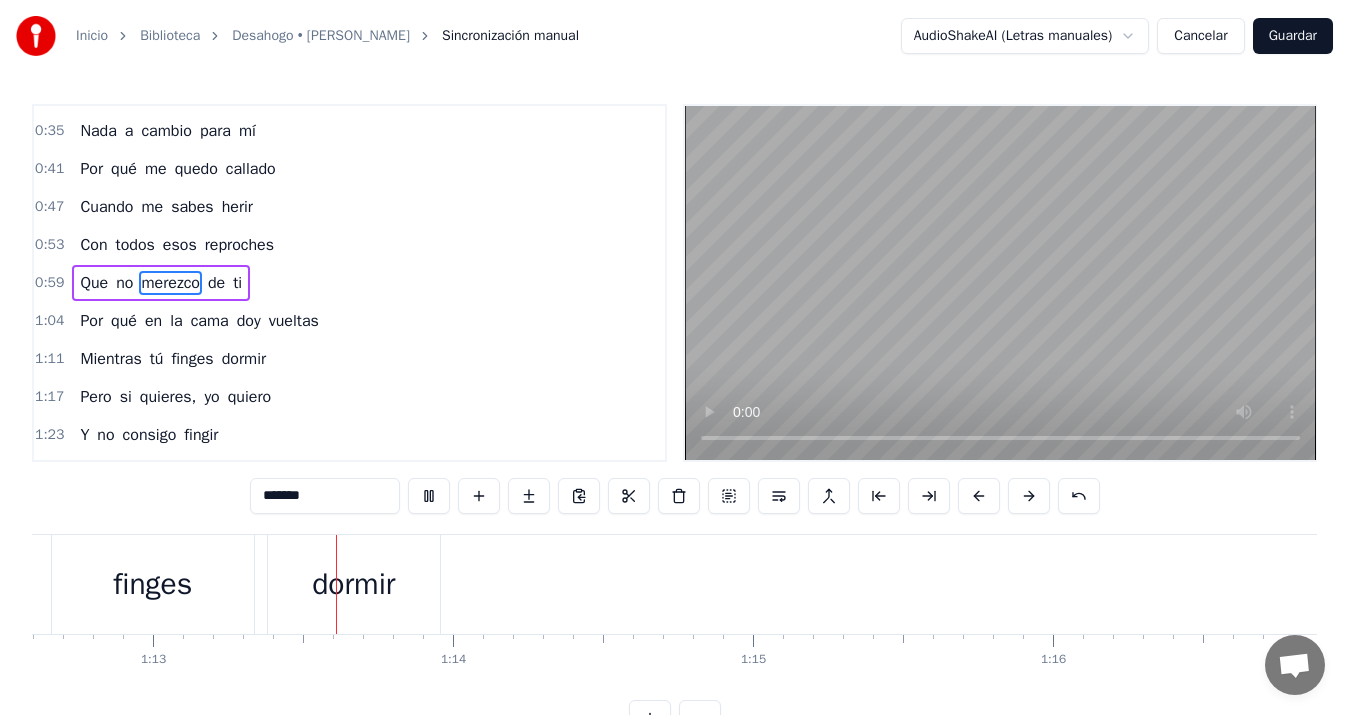 scroll, scrollTop: 0, scrollLeft: 21840, axis: horizontal 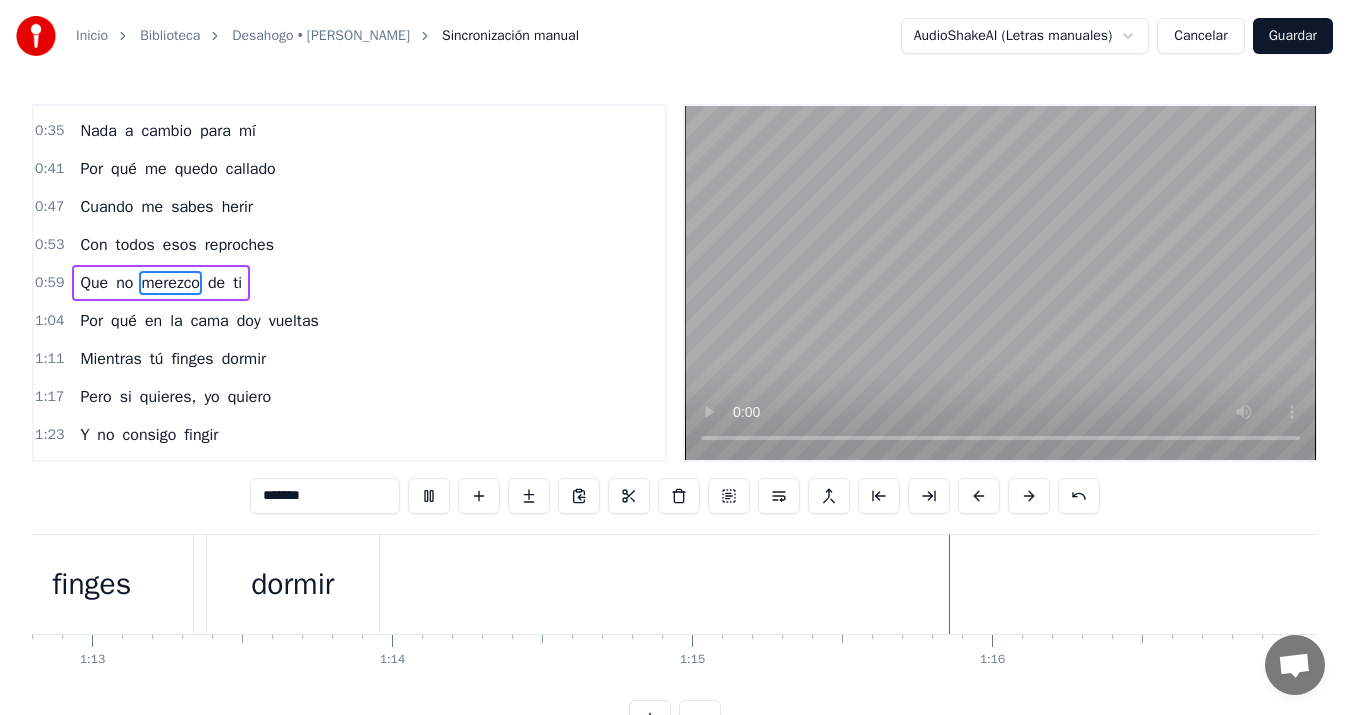 type 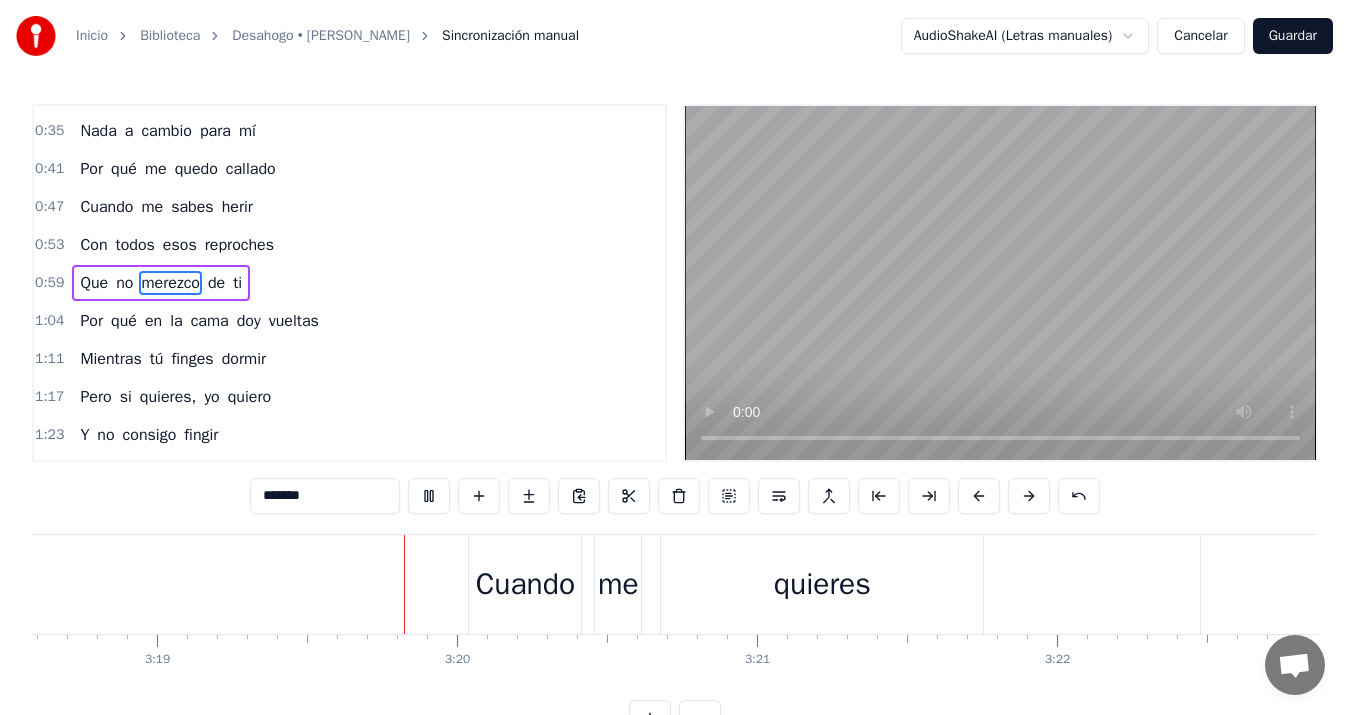 scroll, scrollTop: 0, scrollLeft: 59677, axis: horizontal 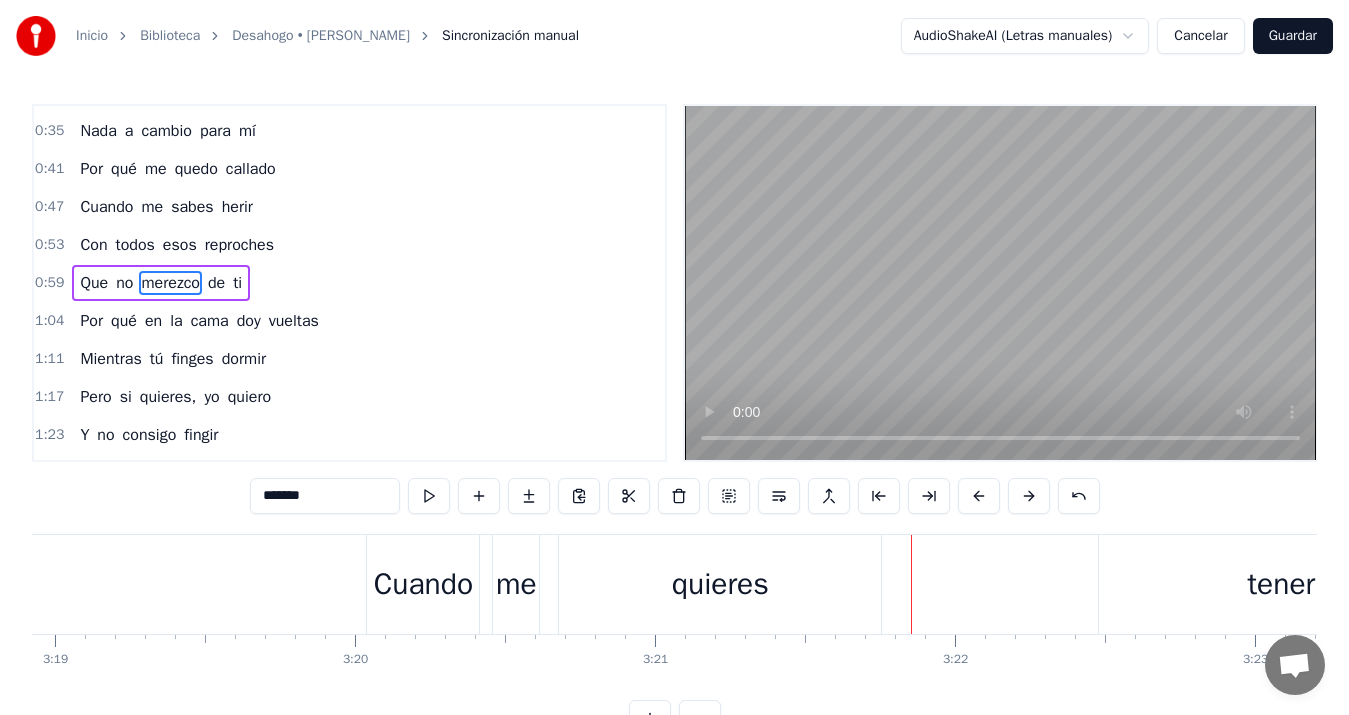 click on "tener" at bounding box center [1281, 584] 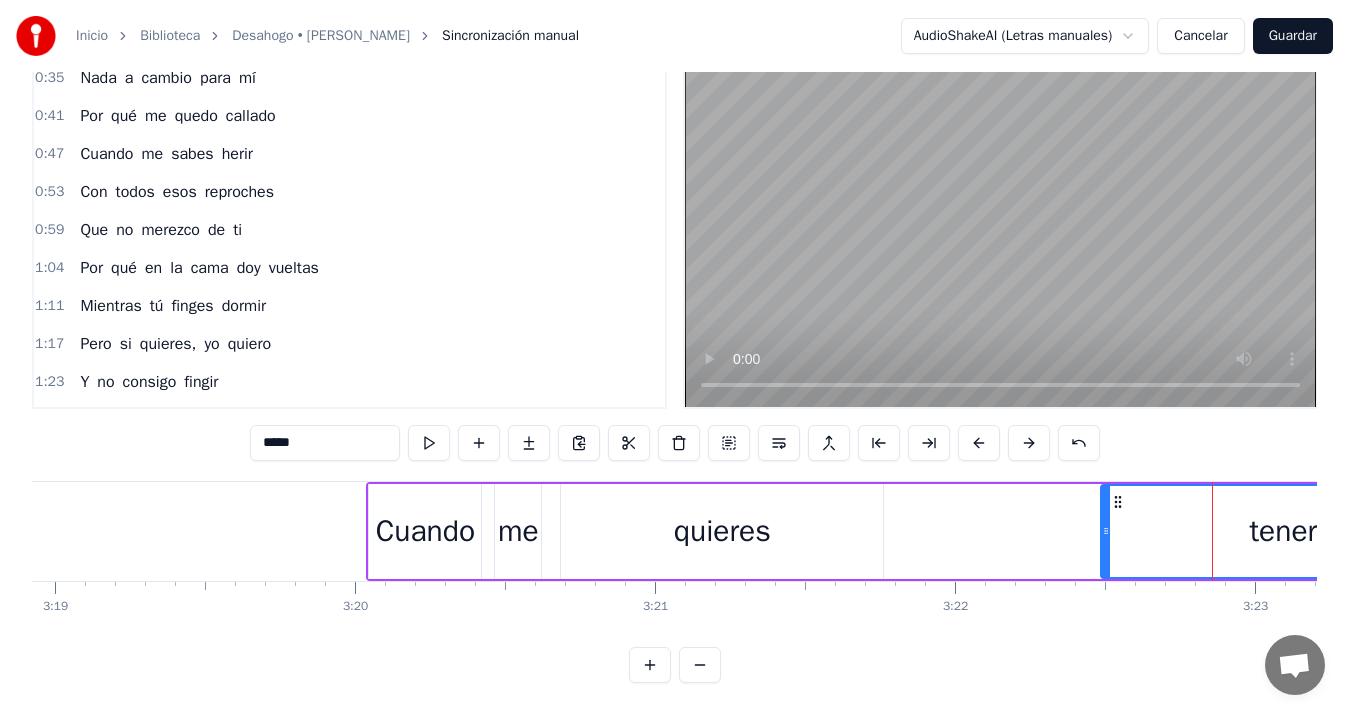 scroll, scrollTop: 70, scrollLeft: 0, axis: vertical 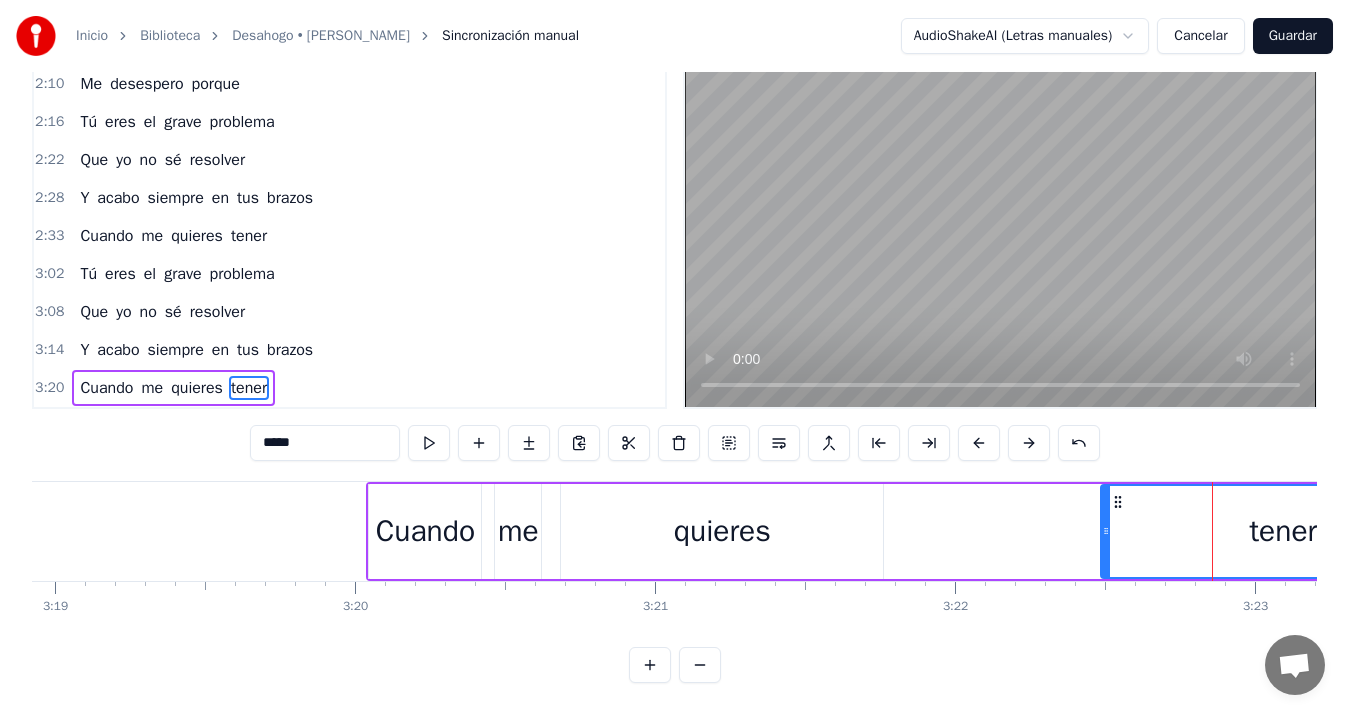 click on "quieres" at bounding box center [722, 531] 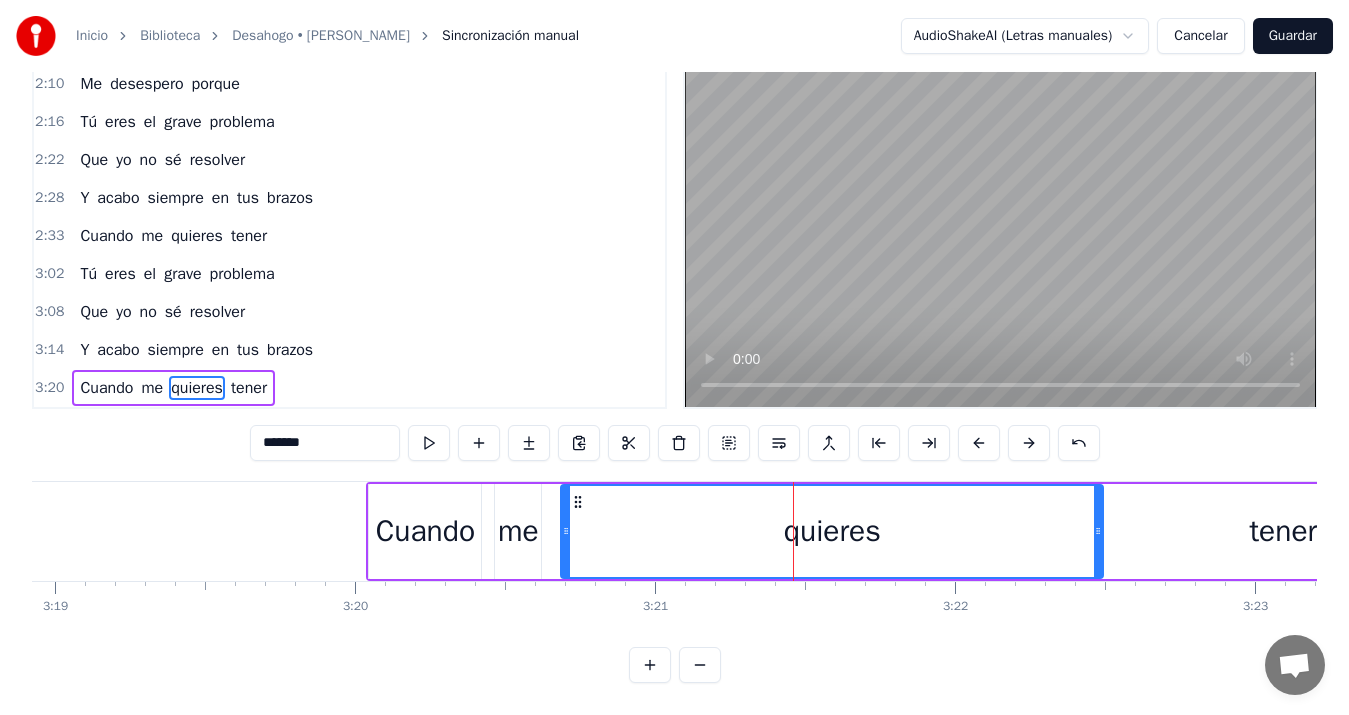 drag, startPoint x: 880, startPoint y: 514, endPoint x: 1100, endPoint y: 504, distance: 220.22716 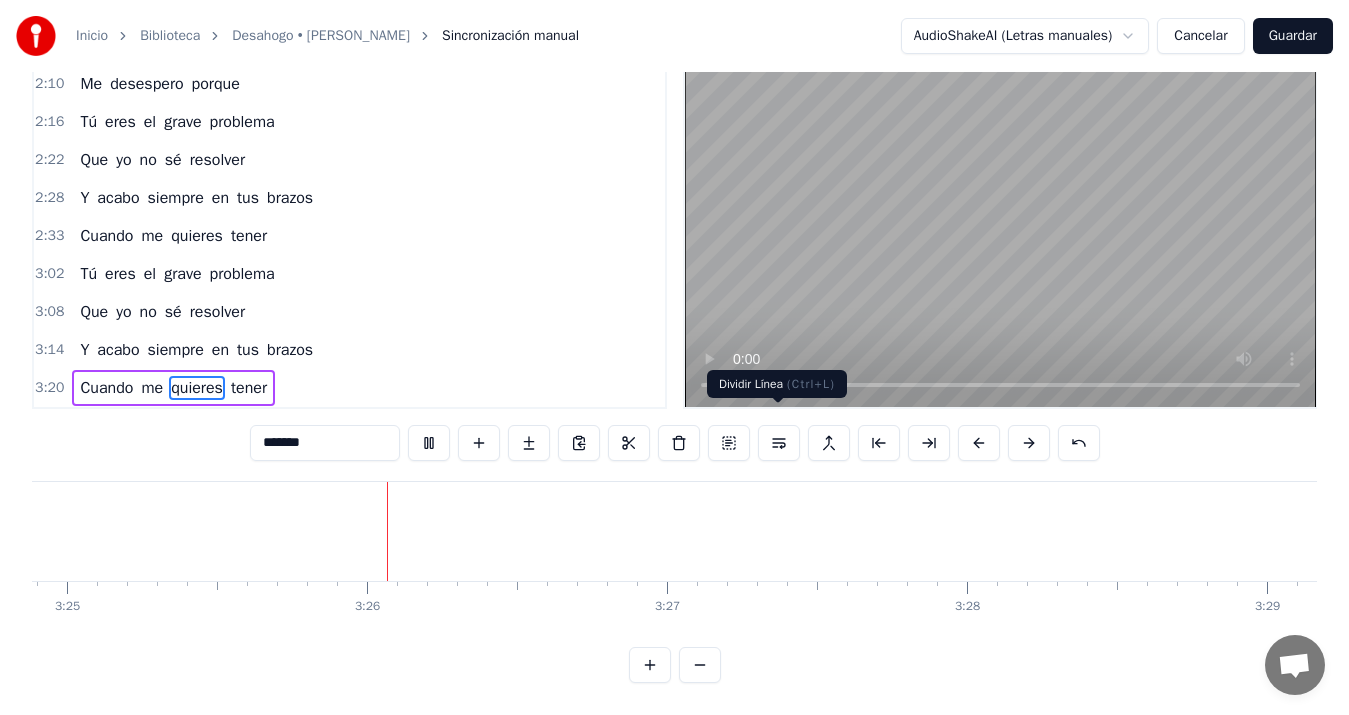 scroll, scrollTop: 0, scrollLeft: 61549, axis: horizontal 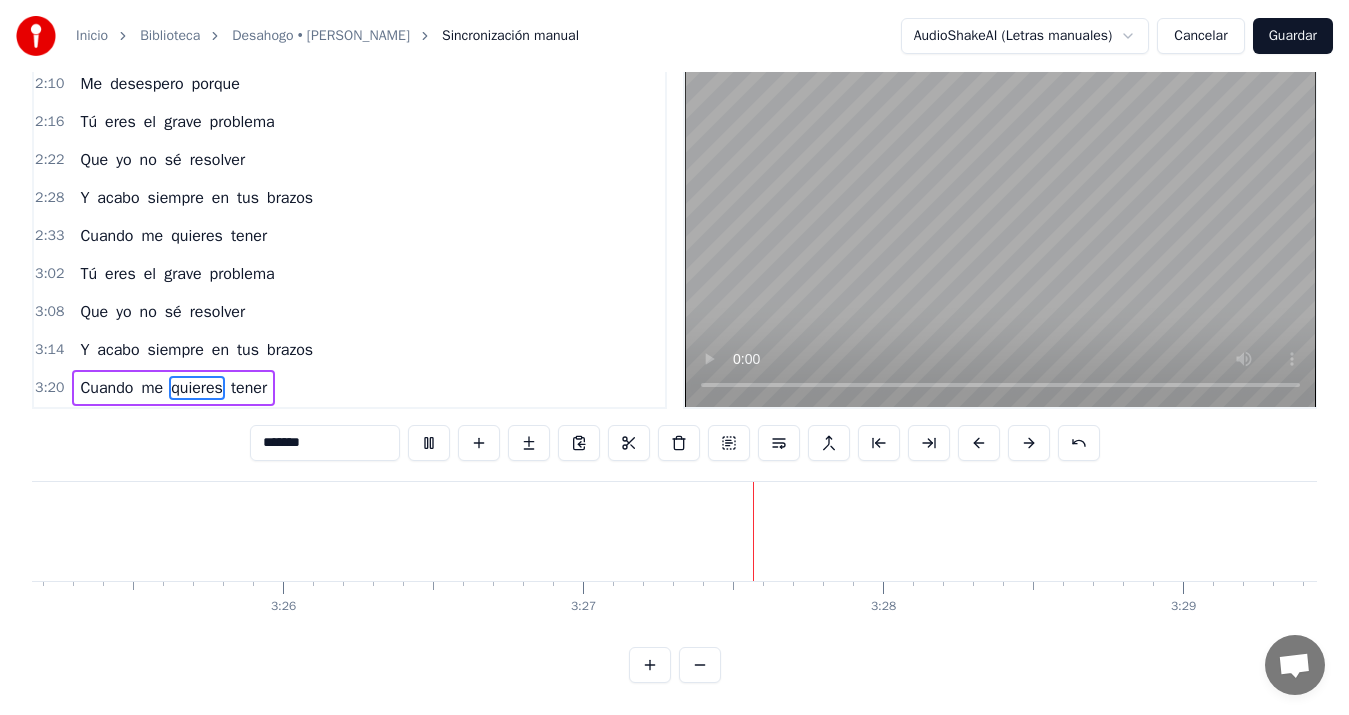 click on "Guardar" at bounding box center (1293, 36) 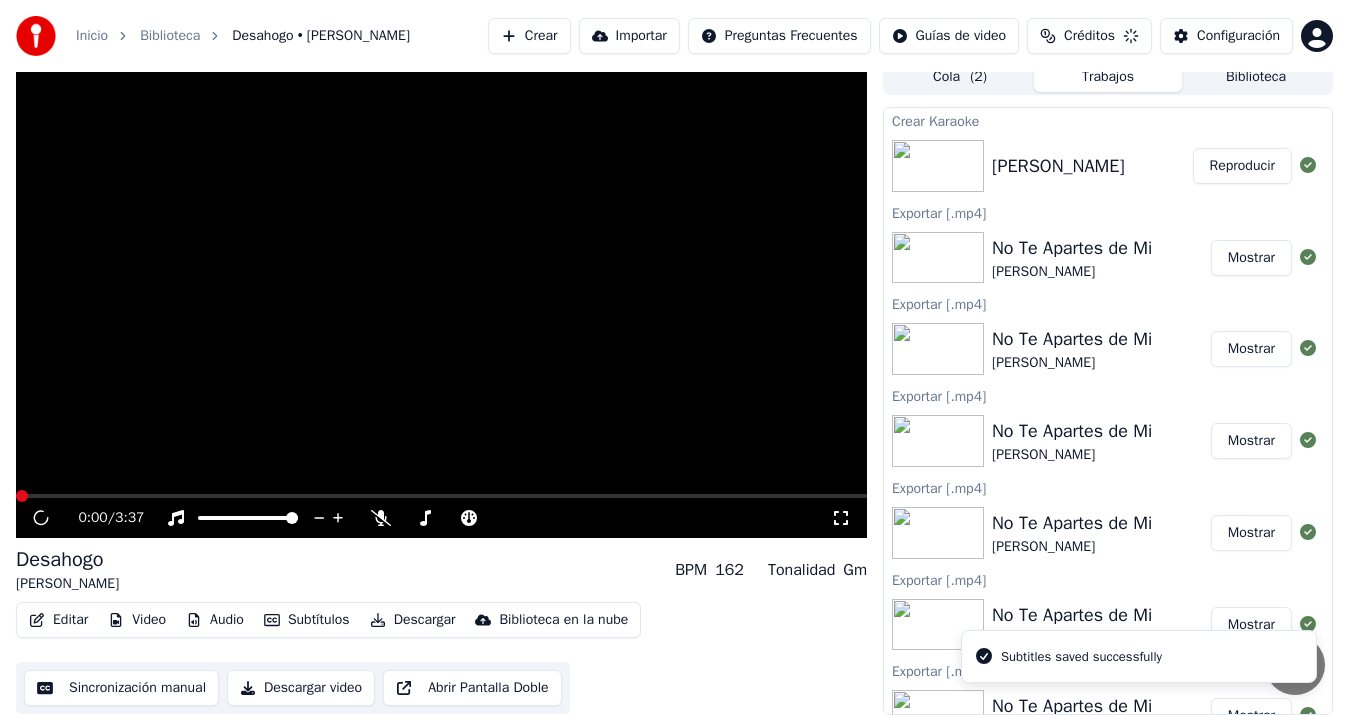 scroll, scrollTop: 13, scrollLeft: 0, axis: vertical 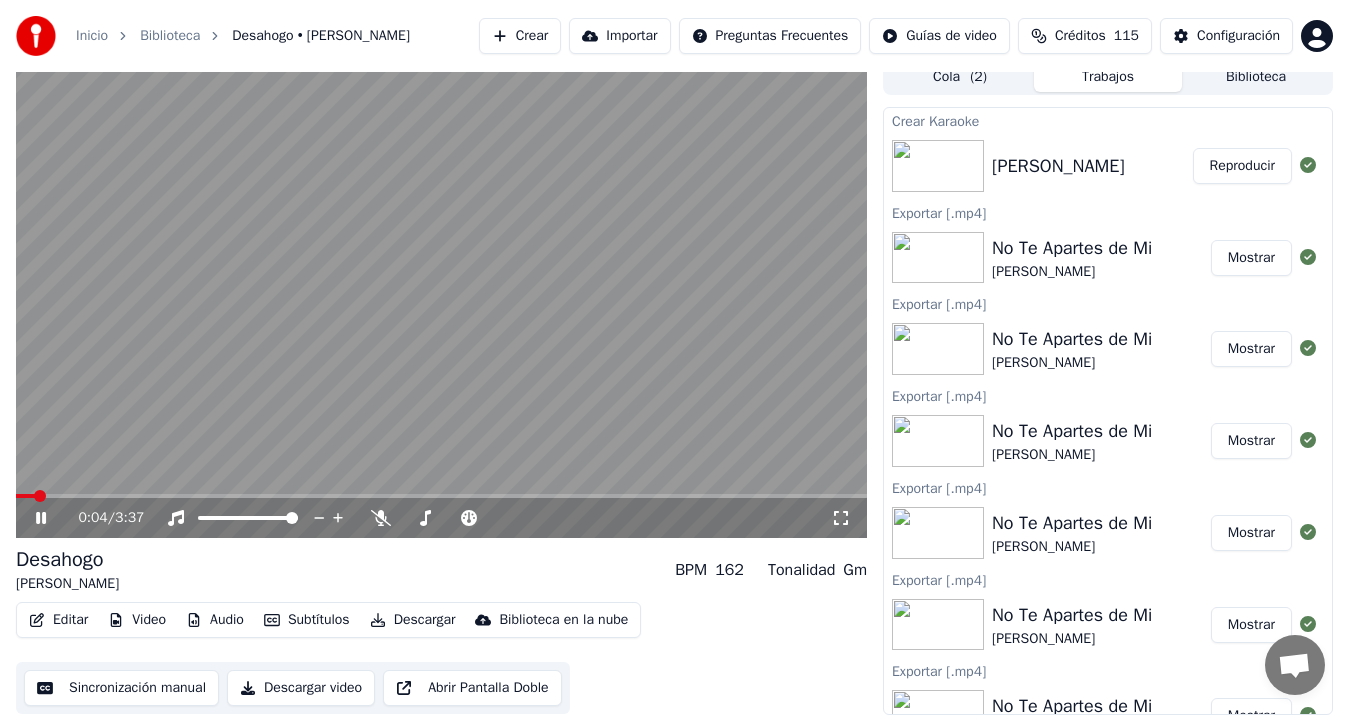 click on "Descargar video" at bounding box center (301, 688) 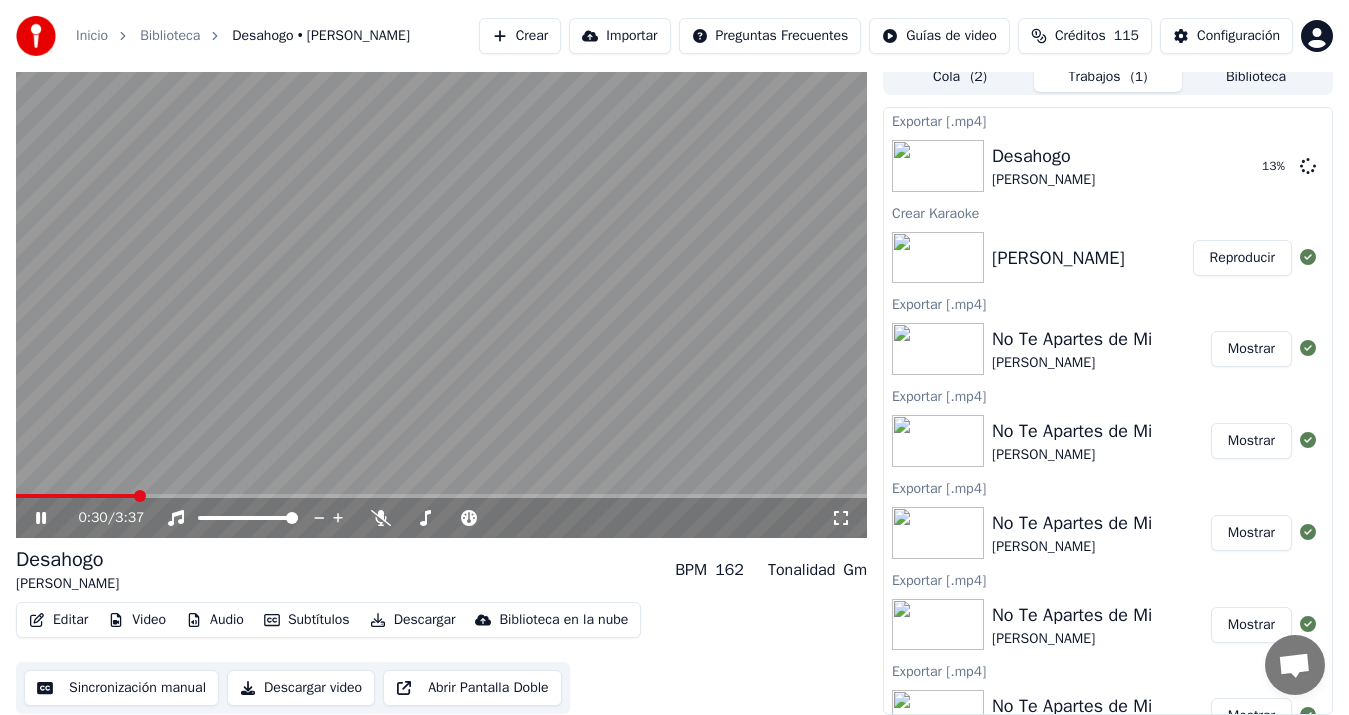 click at bounding box center [441, 298] 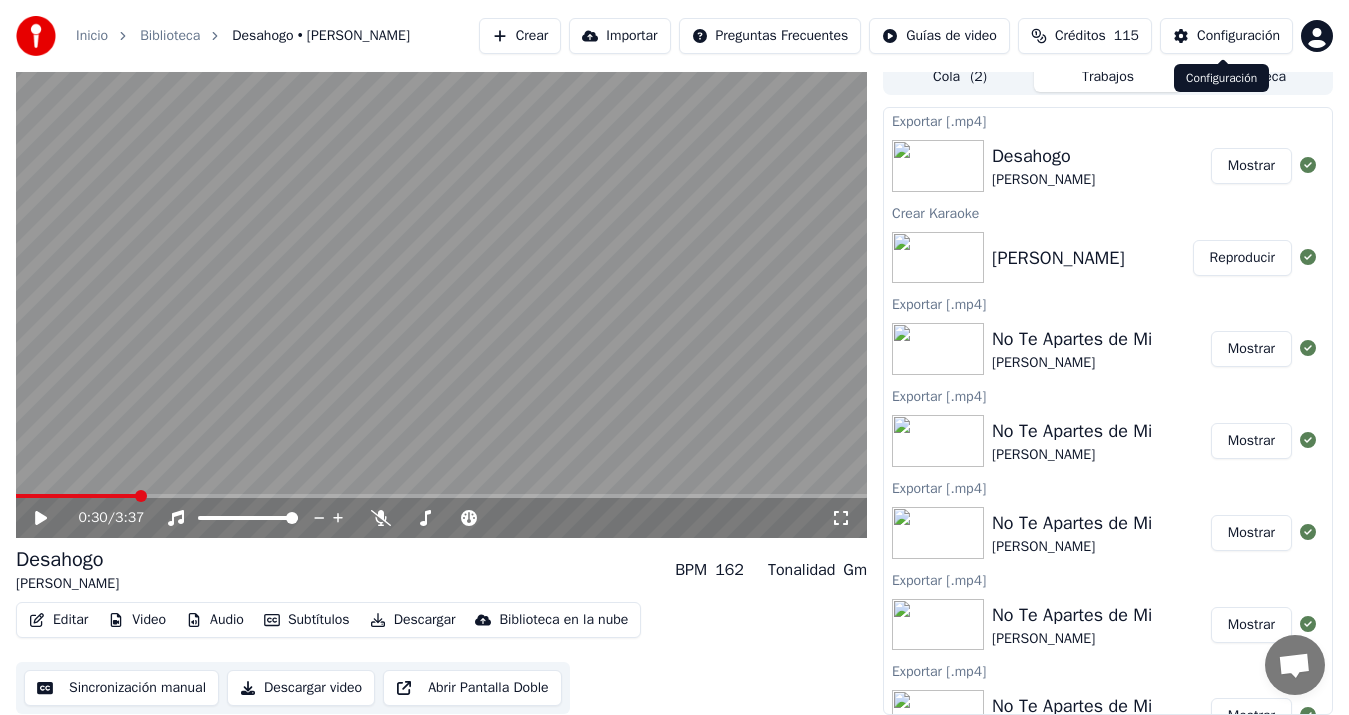 click 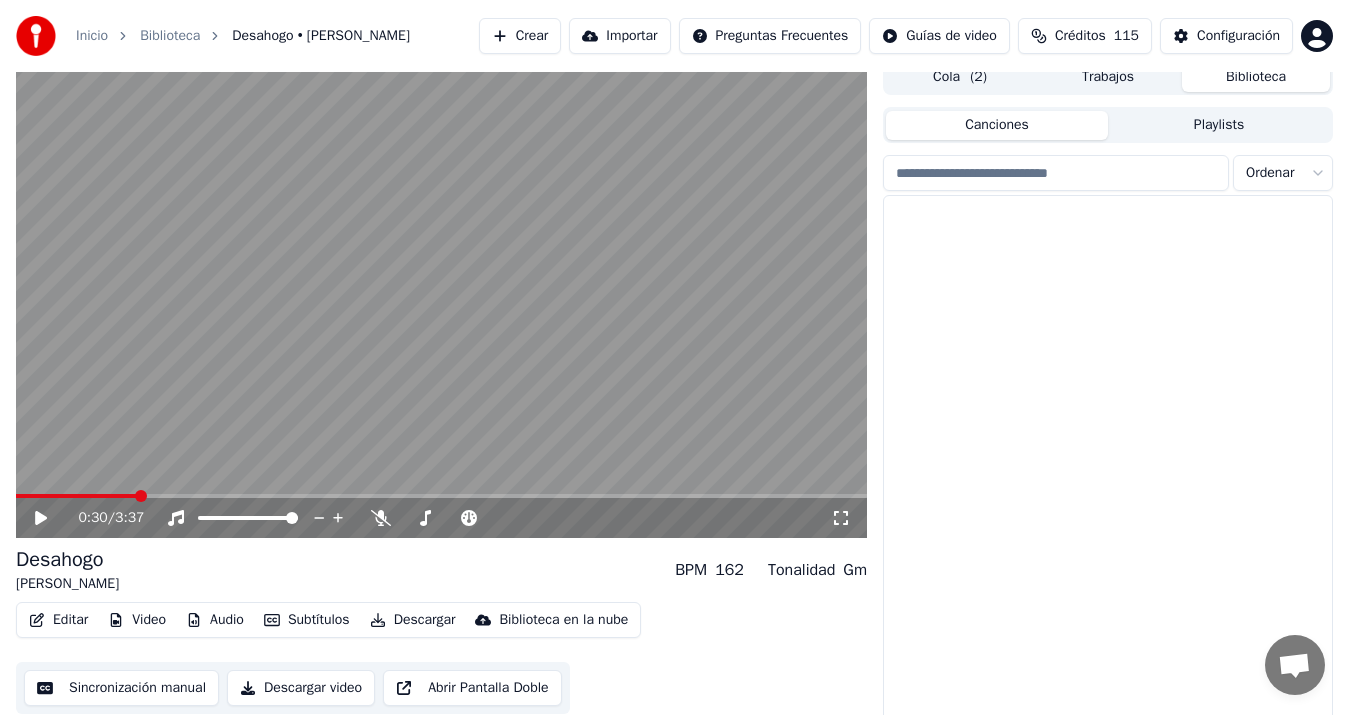 click on "Biblioteca" at bounding box center (1256, 77) 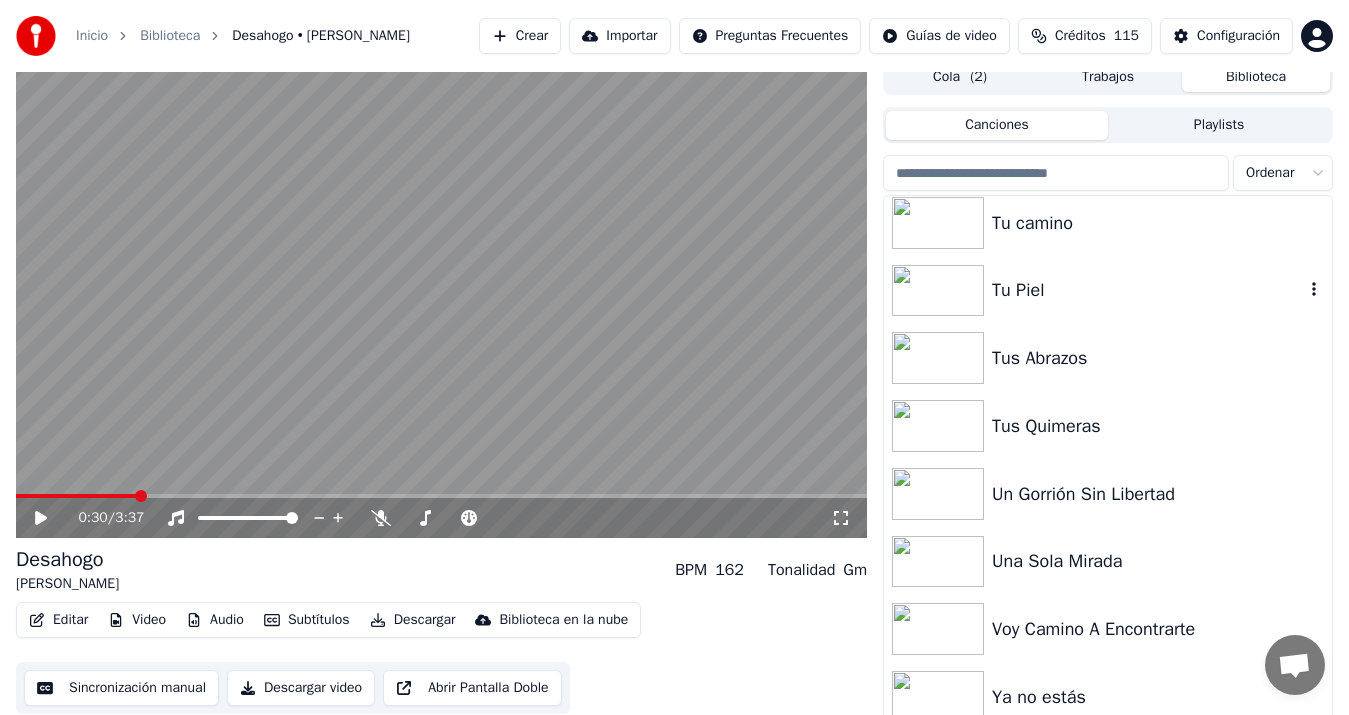 scroll, scrollTop: 3000, scrollLeft: 0, axis: vertical 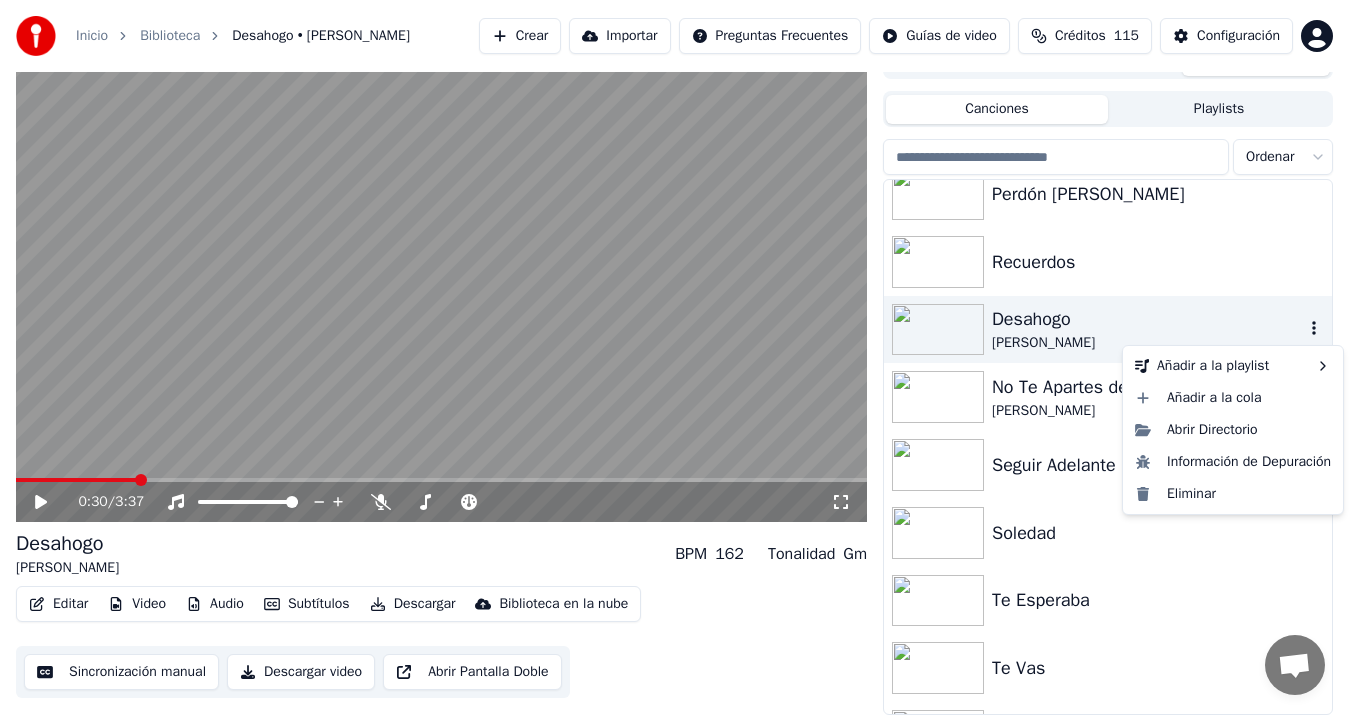 click 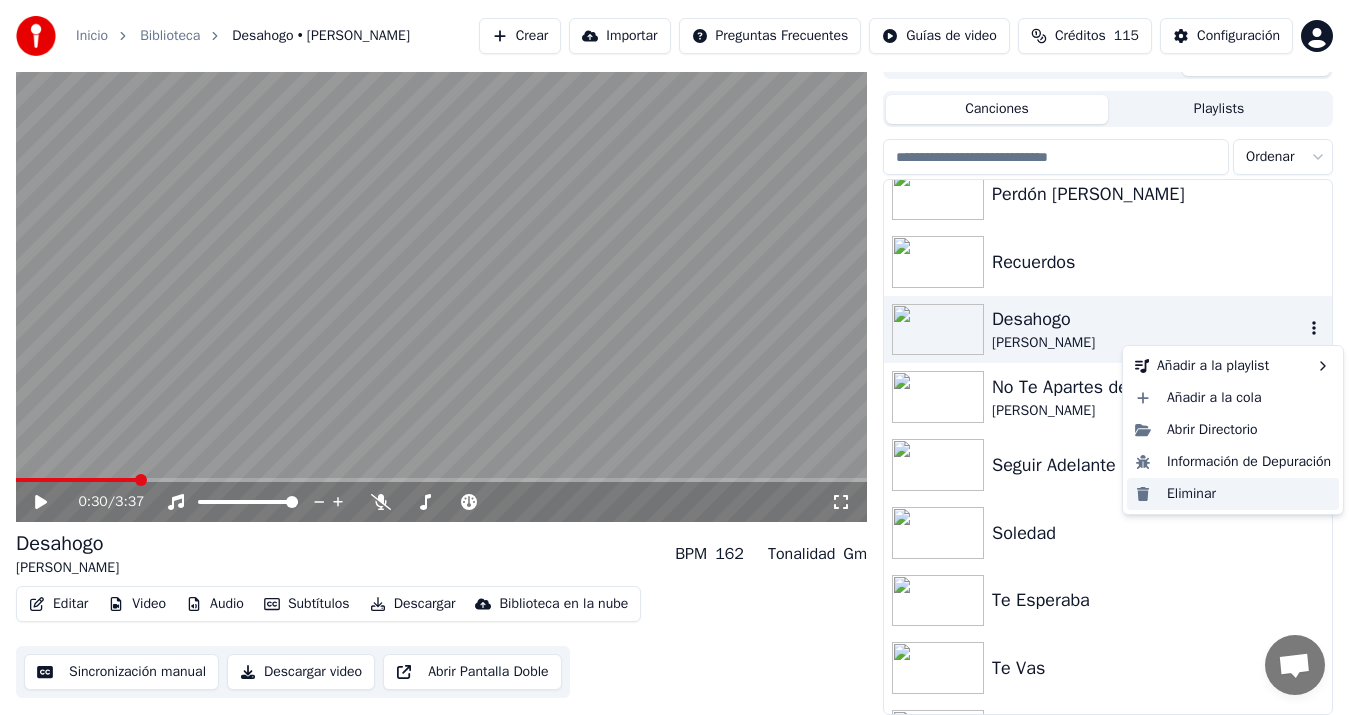 click on "Eliminar" at bounding box center [1233, 494] 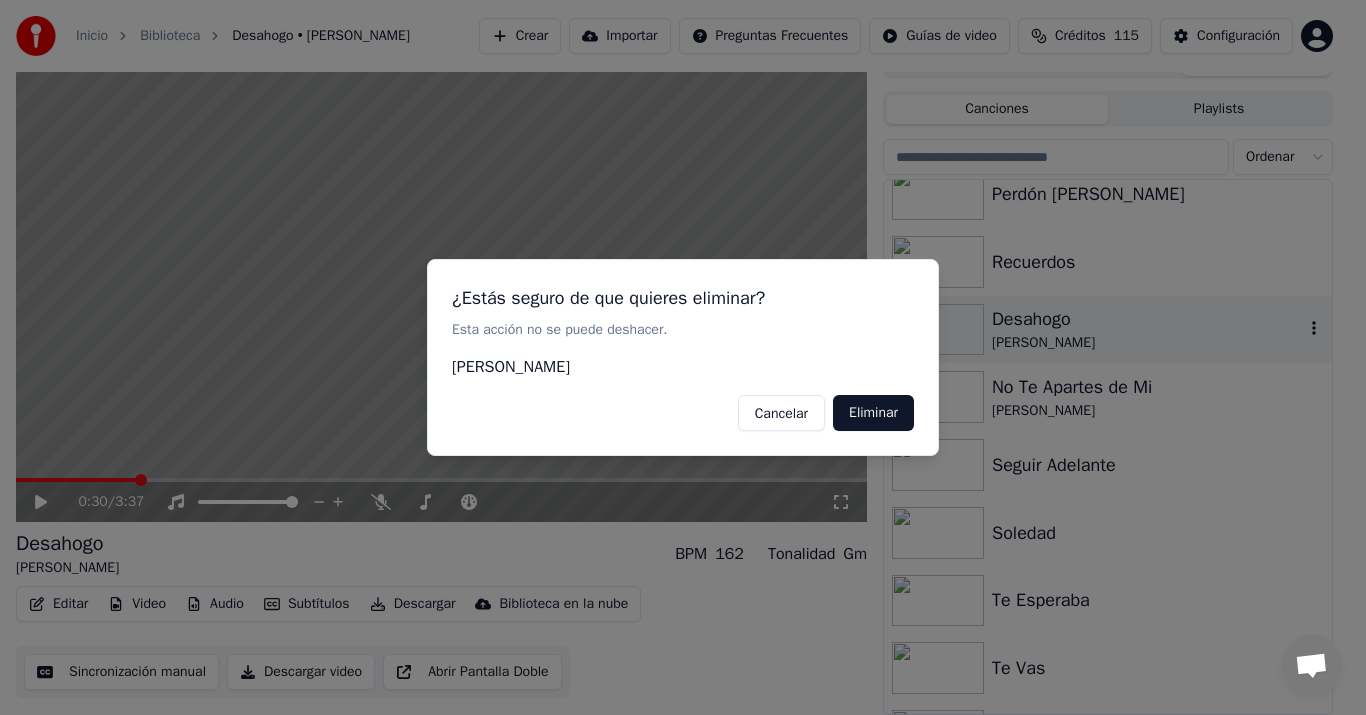click on "Eliminar" at bounding box center (873, 413) 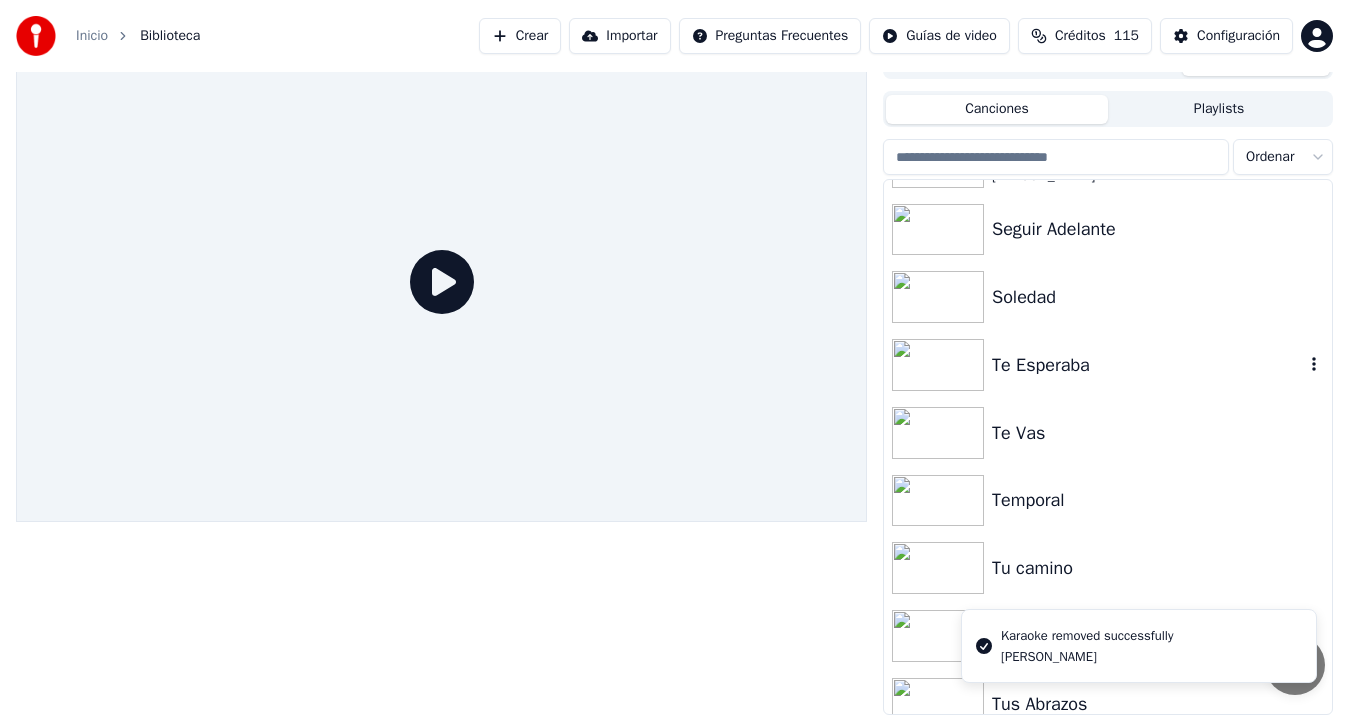 scroll, scrollTop: 2533, scrollLeft: 0, axis: vertical 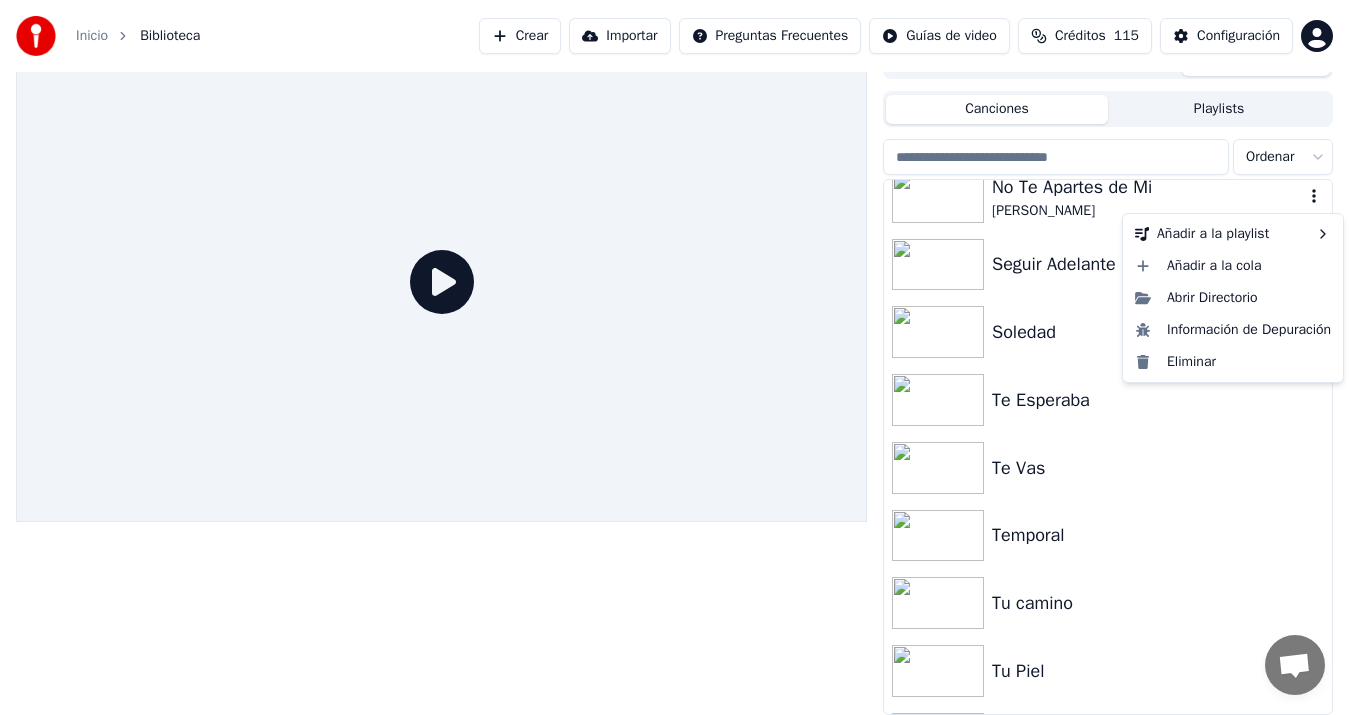 click 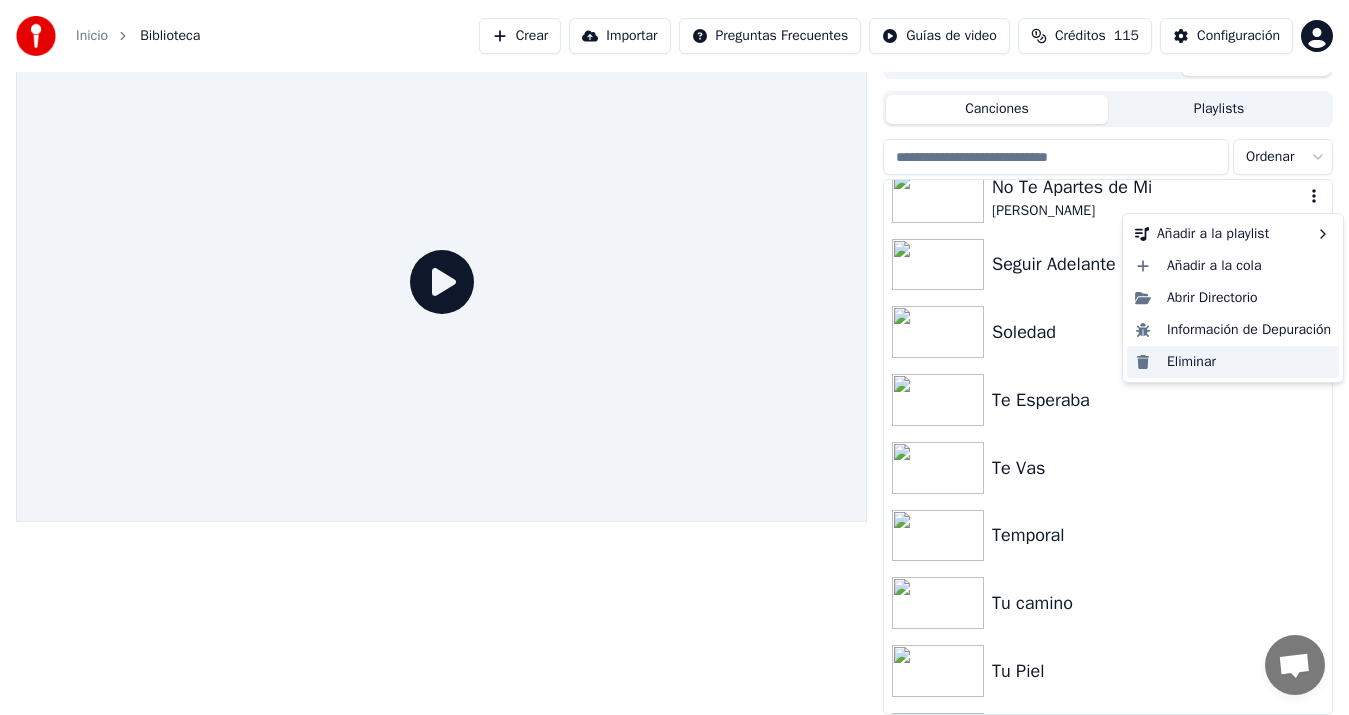 click on "Eliminar" at bounding box center [1233, 362] 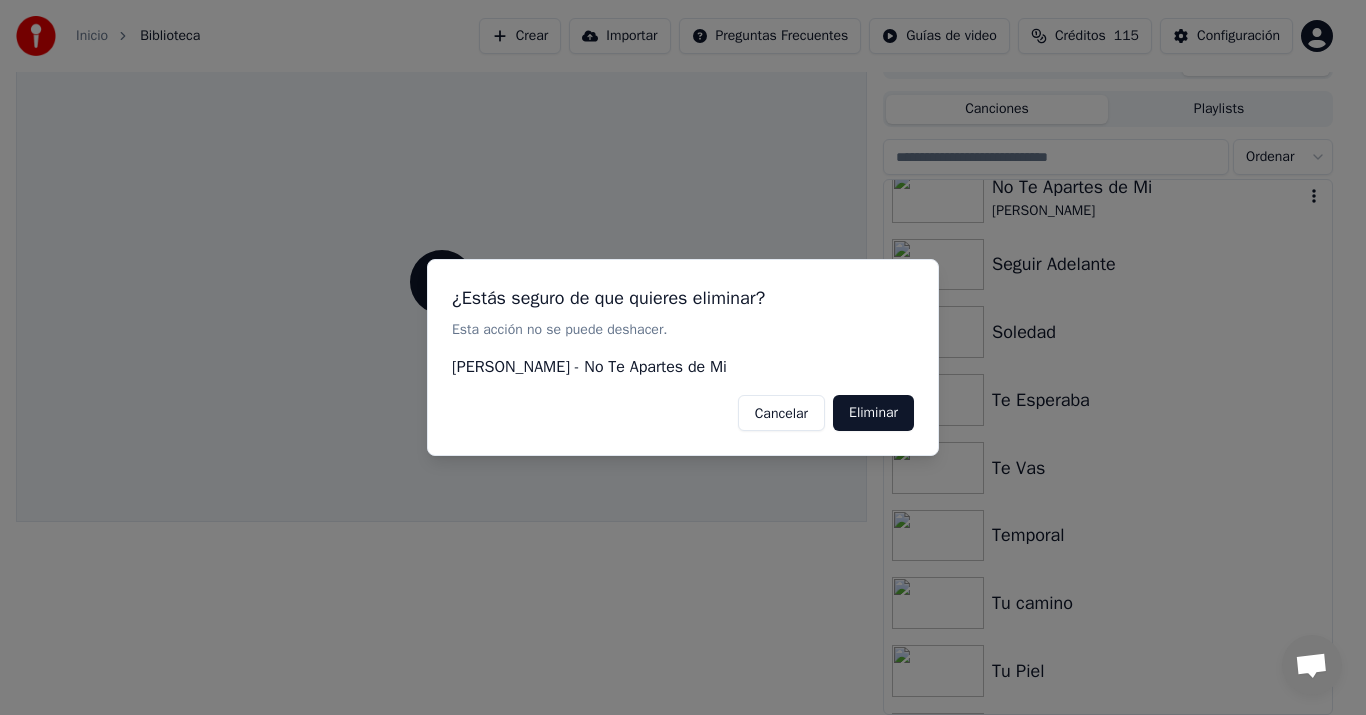 click on "Eliminar" at bounding box center (873, 413) 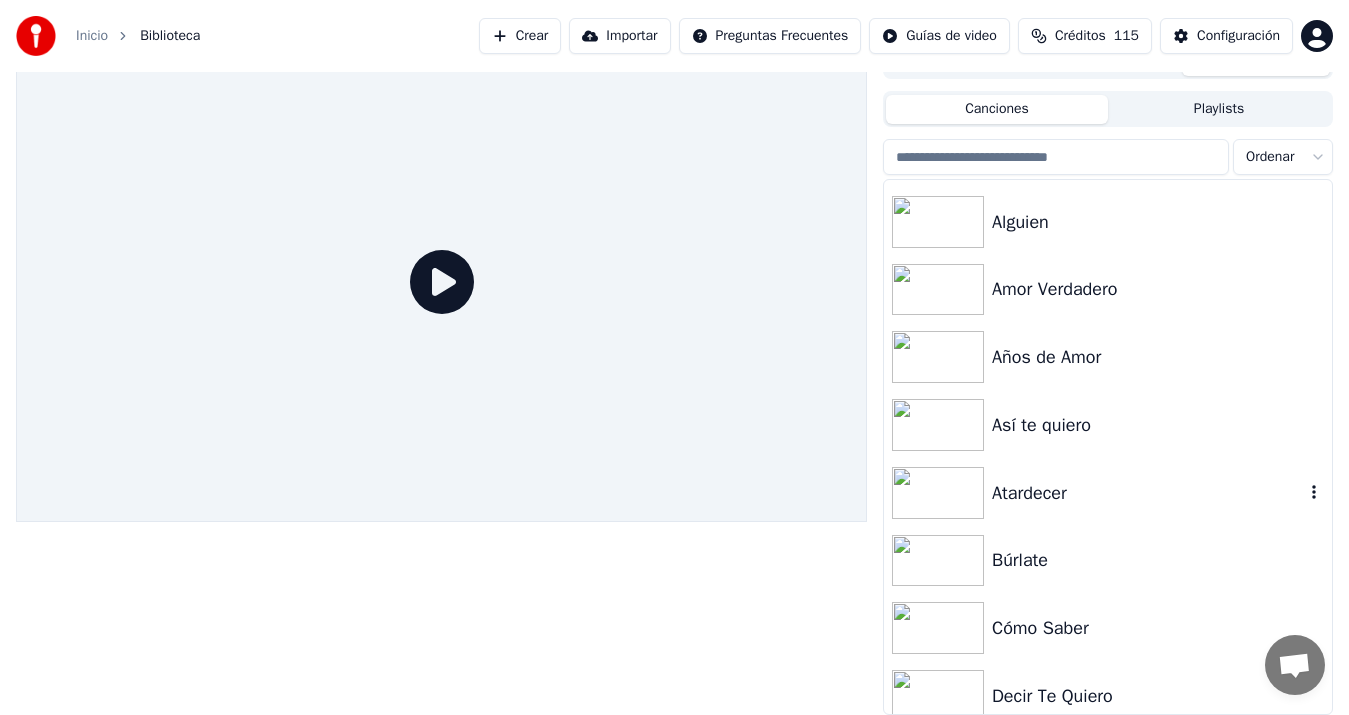 scroll, scrollTop: 0, scrollLeft: 0, axis: both 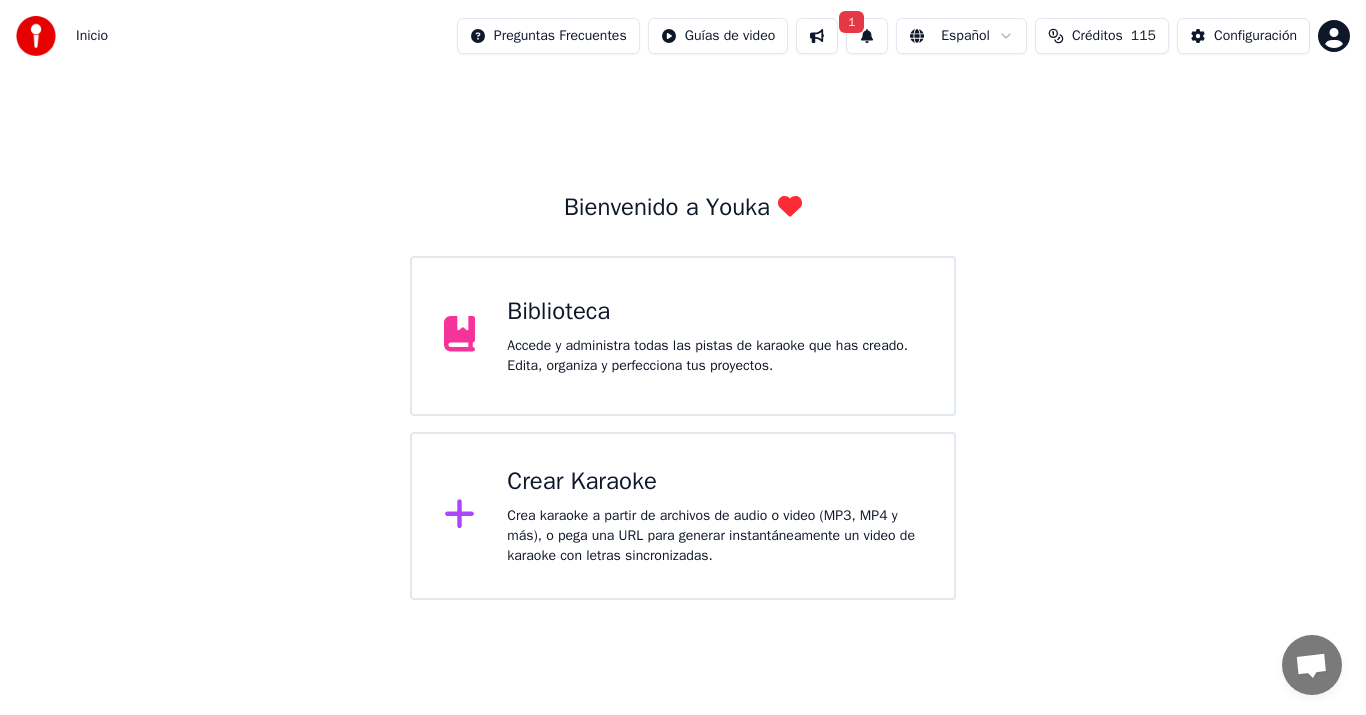 click on "Accede y administra todas las pistas de karaoke que has creado. Edita, organiza y perfecciona tus proyectos." at bounding box center [714, 356] 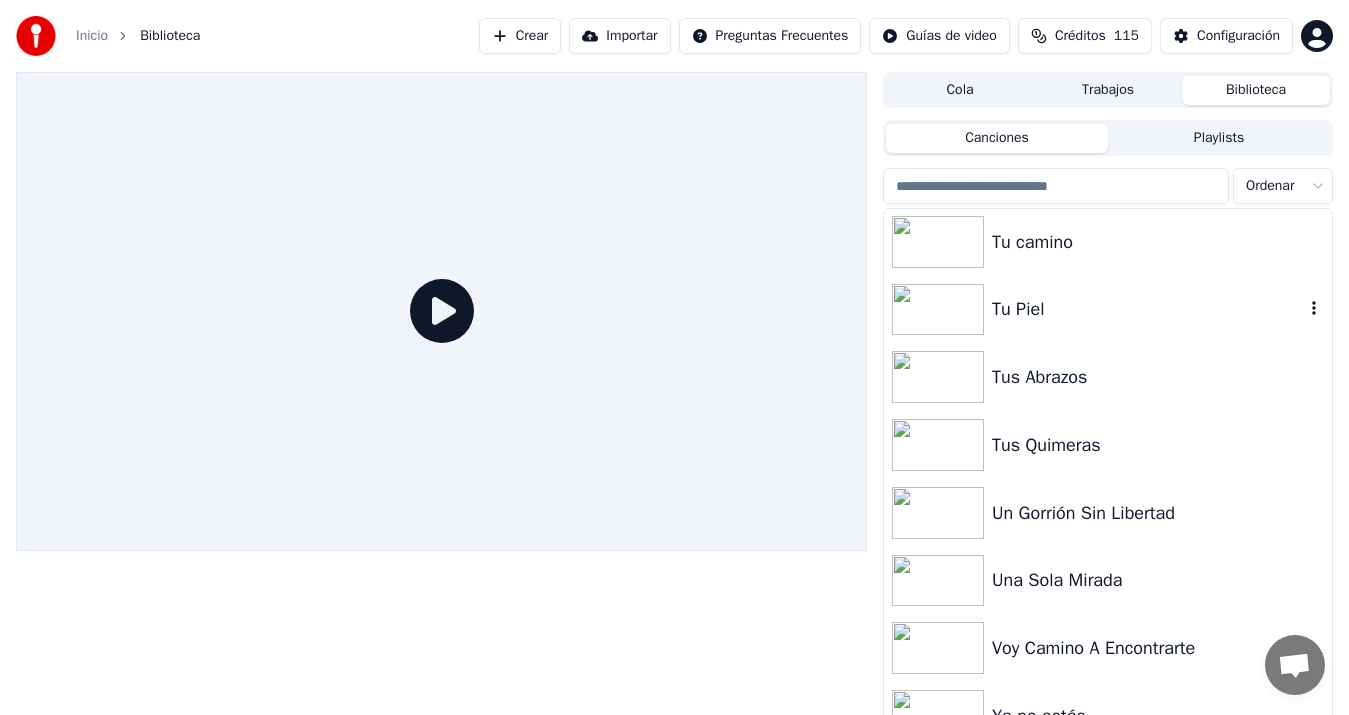 scroll, scrollTop: 2864, scrollLeft: 0, axis: vertical 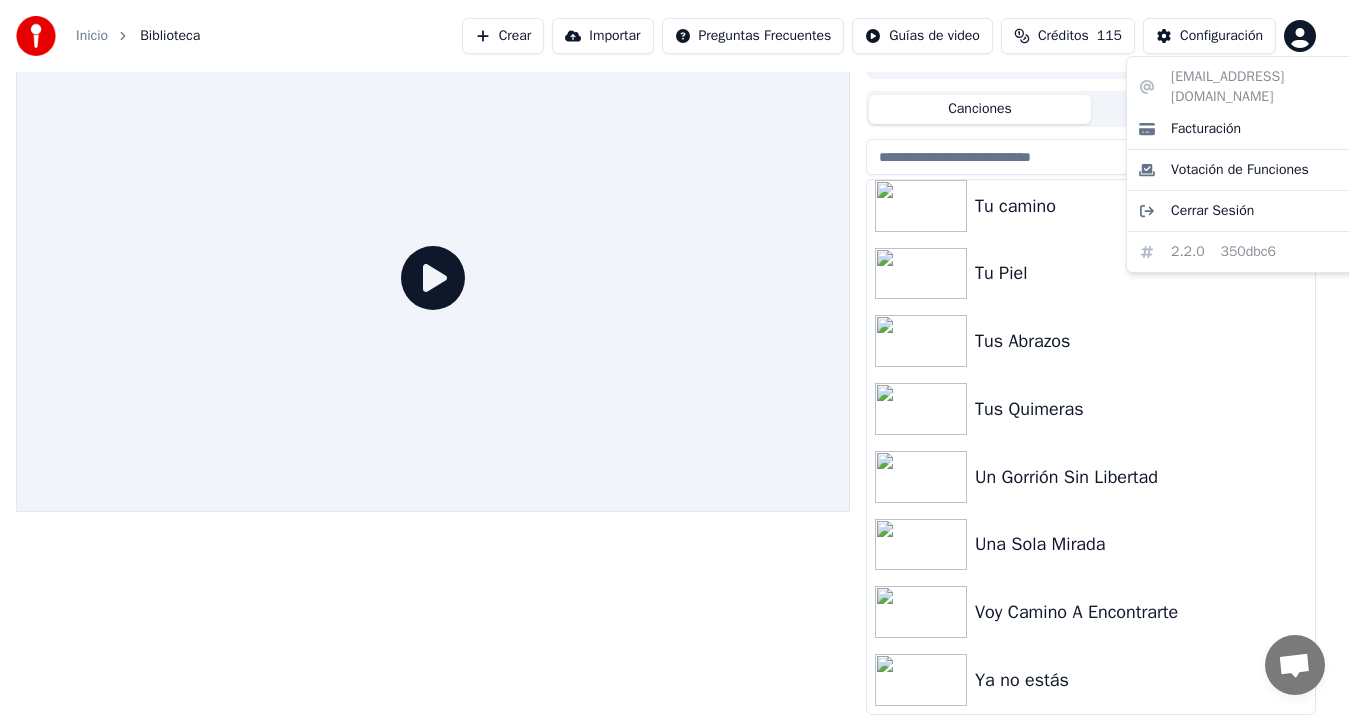 click on "Inicio Biblioteca Crear Importar Preguntas Frecuentes Guías de video Créditos 115 Configuración Cola Trabajos Biblioteca Canciones Playlists Ordenar Temporal Tu camino Tu Piel Tus Abrazos Tus Quimeras Un Gorrión Sin Libertad Una Sola Mirada Voy Camino A Encontrarte Ya no estás Conversación Adam de Youka Desktop Más canales Continuar en Correo electrónico Red fuera de línea. Reconectando... Por ahora no se pueden recibir ni enviar mensajes. Youka Desktop ¡Hola! ¿En qué te puedo ayudar?  Jueves, 3 Julio puedo cambiar el tono de la canción? 3/7/2025 Viernes, 4 Julio Adam Por supuesto, tienes control de tono en el reproductor cerca del volumen. 4/7/2025 Enviar un archivo Insertar un emoji Enviar un archivo Grabar mensaje de audio We run on Crisp rogerpech@gmail.com Facturación Votación de Funciones Cerrar Sesión 2.2.0 350dbc6" at bounding box center (674, 328) 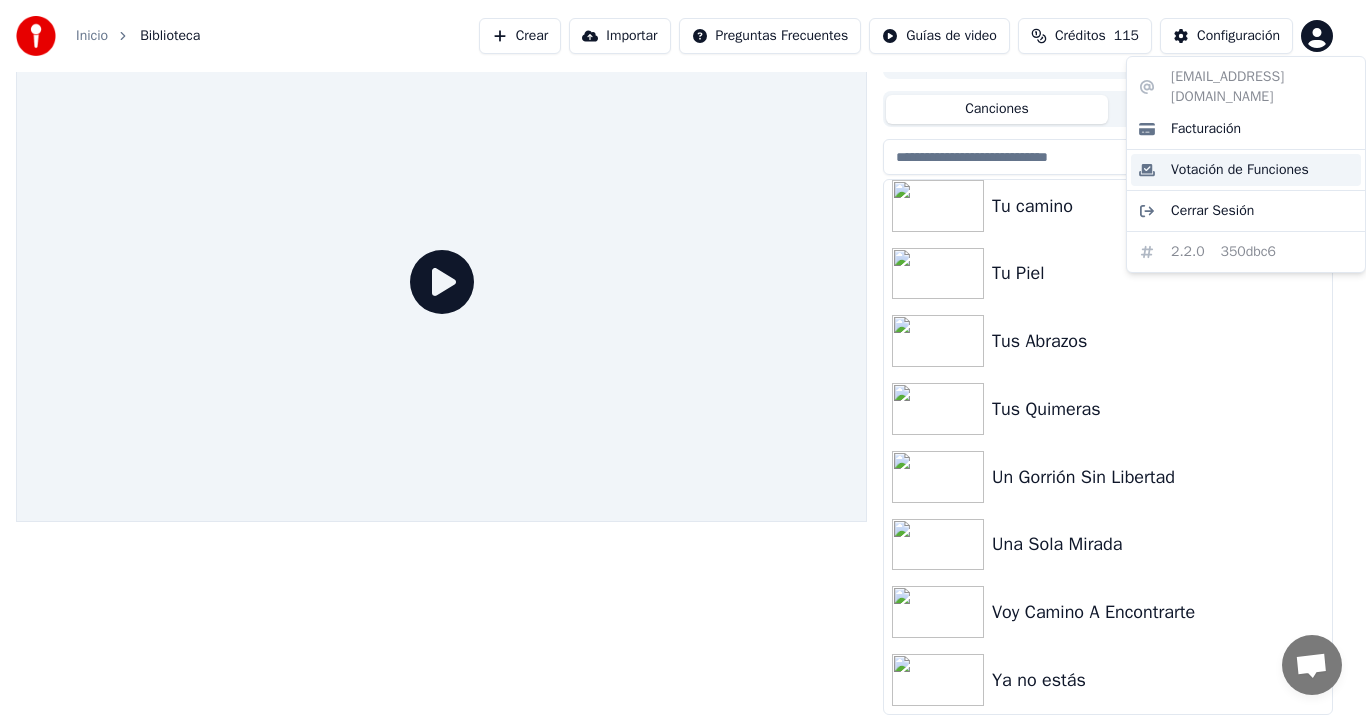 click on "Votación de Funciones" at bounding box center [1240, 170] 